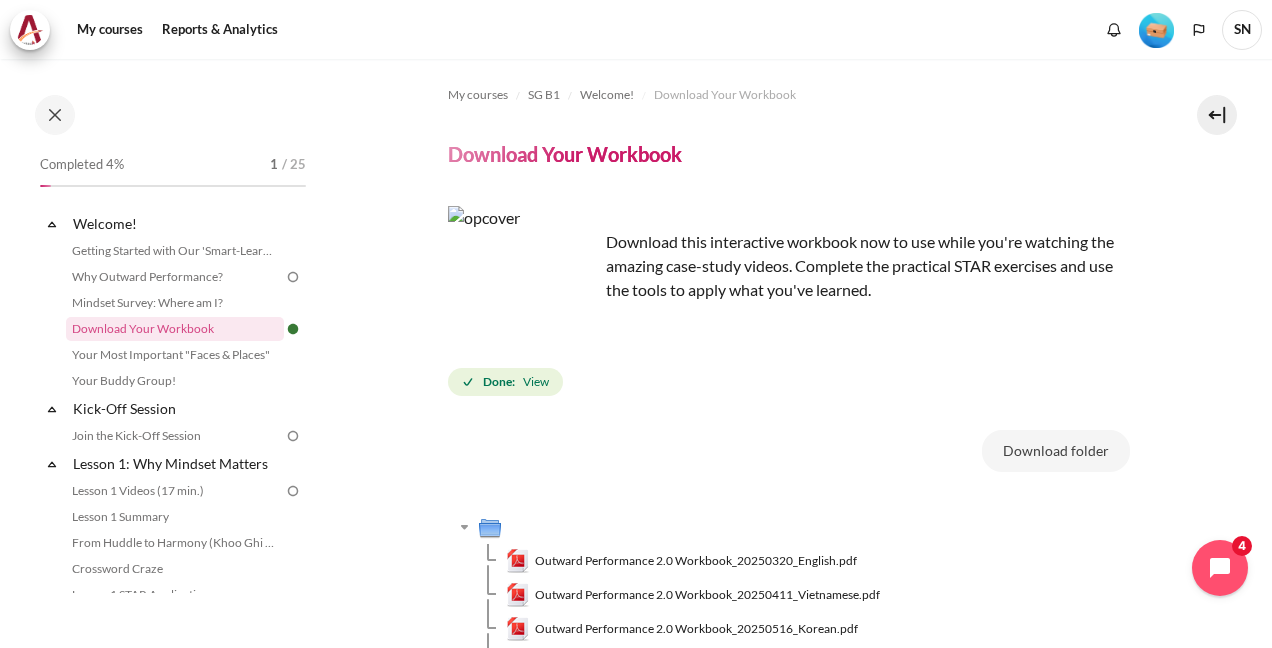 scroll, scrollTop: 0, scrollLeft: 0, axis: both 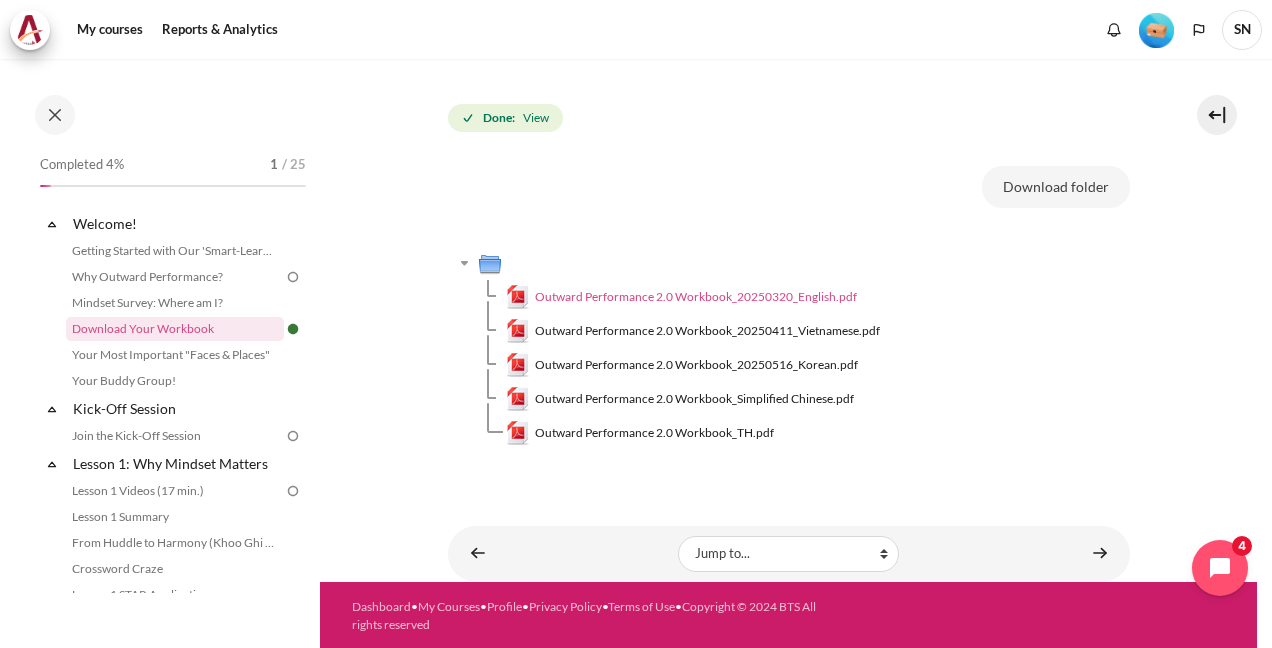 click on "Outward Performance 2.0 Workbook_20250320_English.pdf" at bounding box center (696, 297) 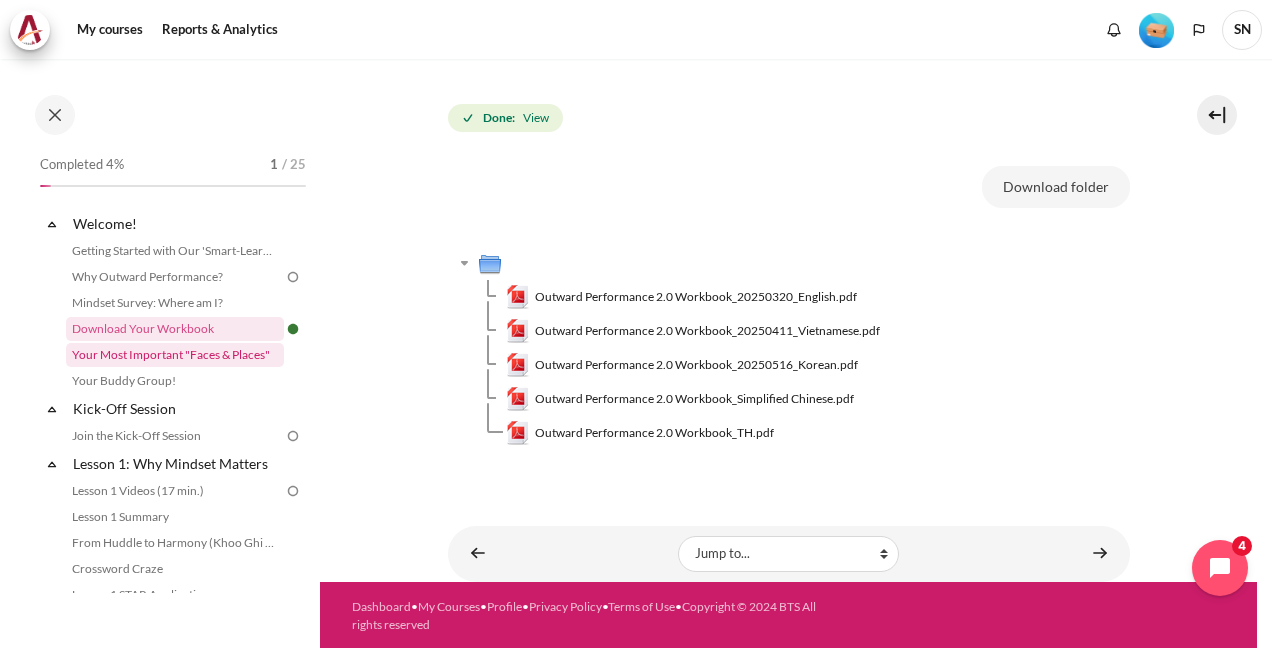 click on "Your Most Important "Faces & Places"" at bounding box center (175, 355) 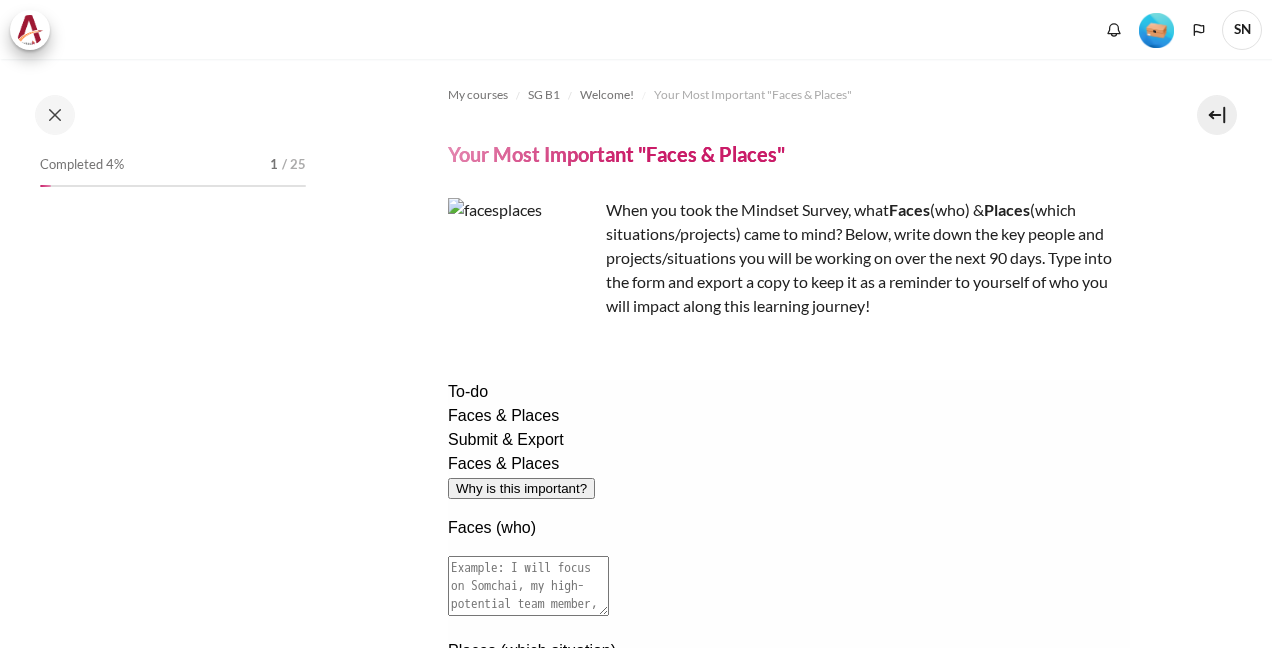 scroll, scrollTop: 0, scrollLeft: 0, axis: both 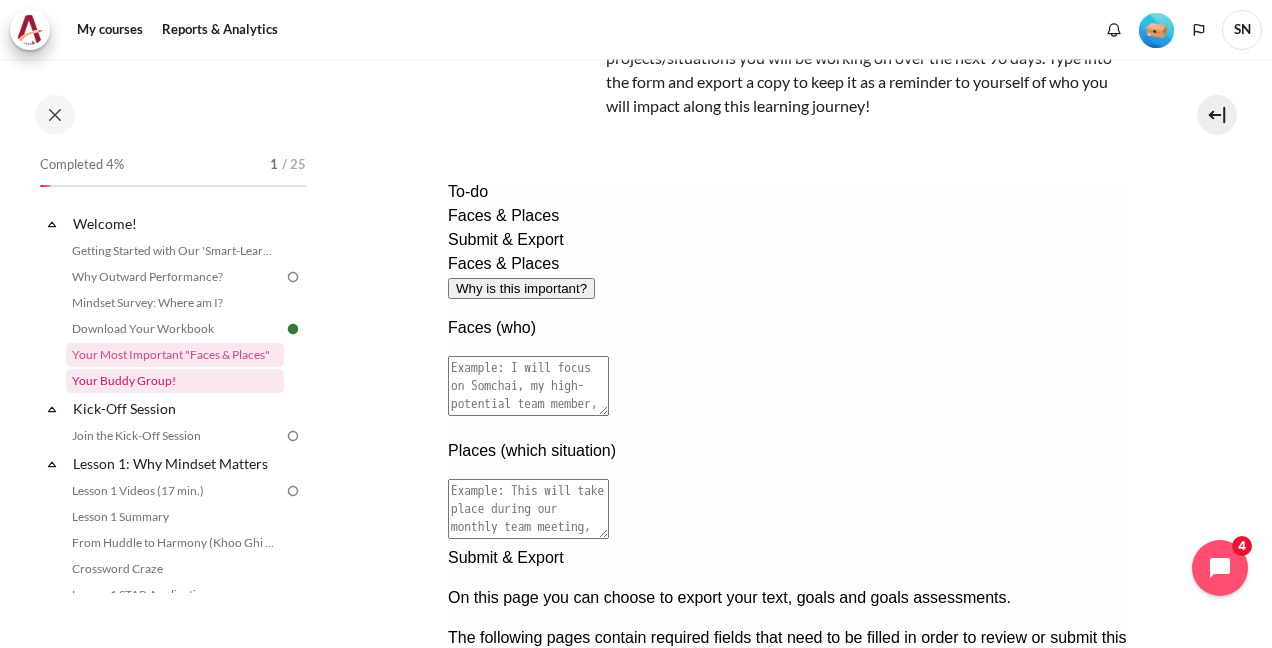 click on "Your Buddy Group!" at bounding box center (175, 381) 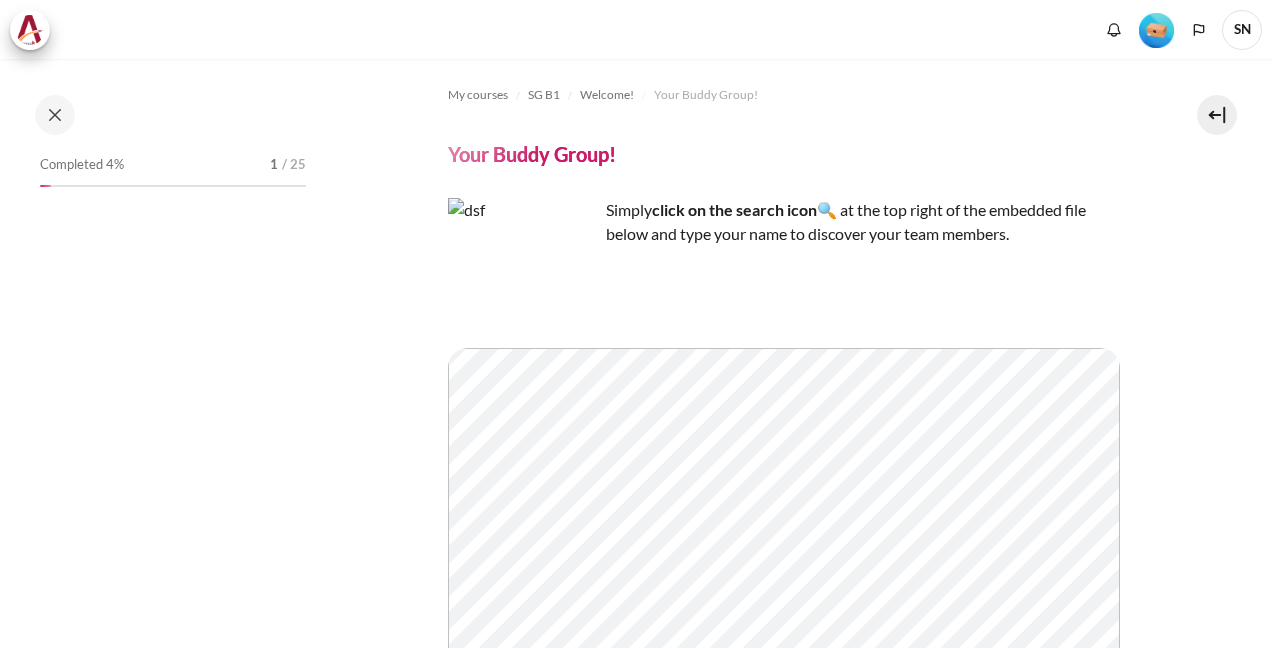 scroll, scrollTop: 0, scrollLeft: 0, axis: both 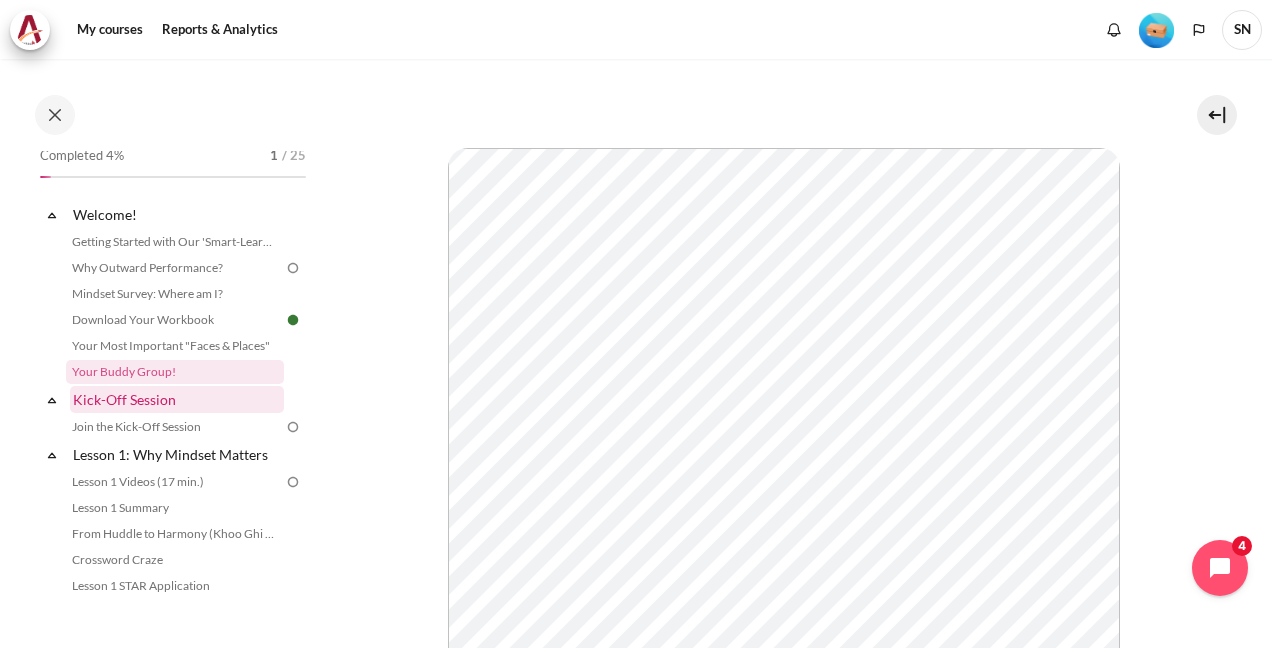 click on "Kick-Off Session" at bounding box center [177, 399] 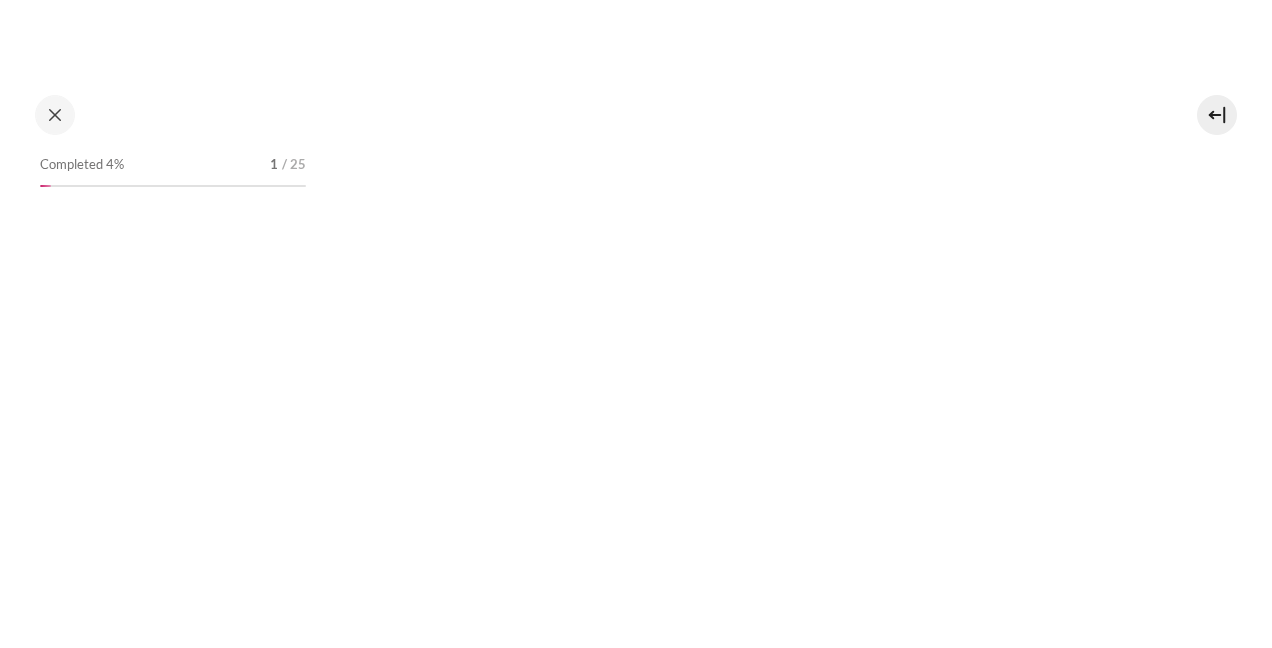 scroll, scrollTop: 0, scrollLeft: 0, axis: both 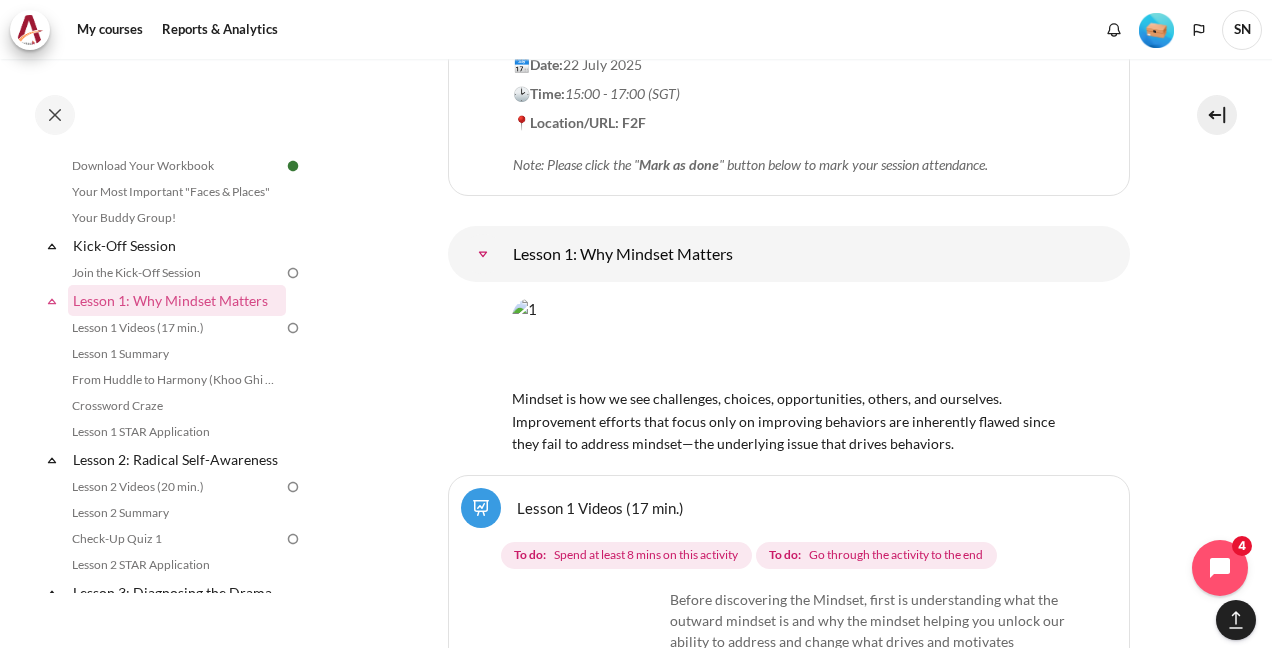 click on "Lesson 1 Videos (17 min.)" at bounding box center (600, 507) 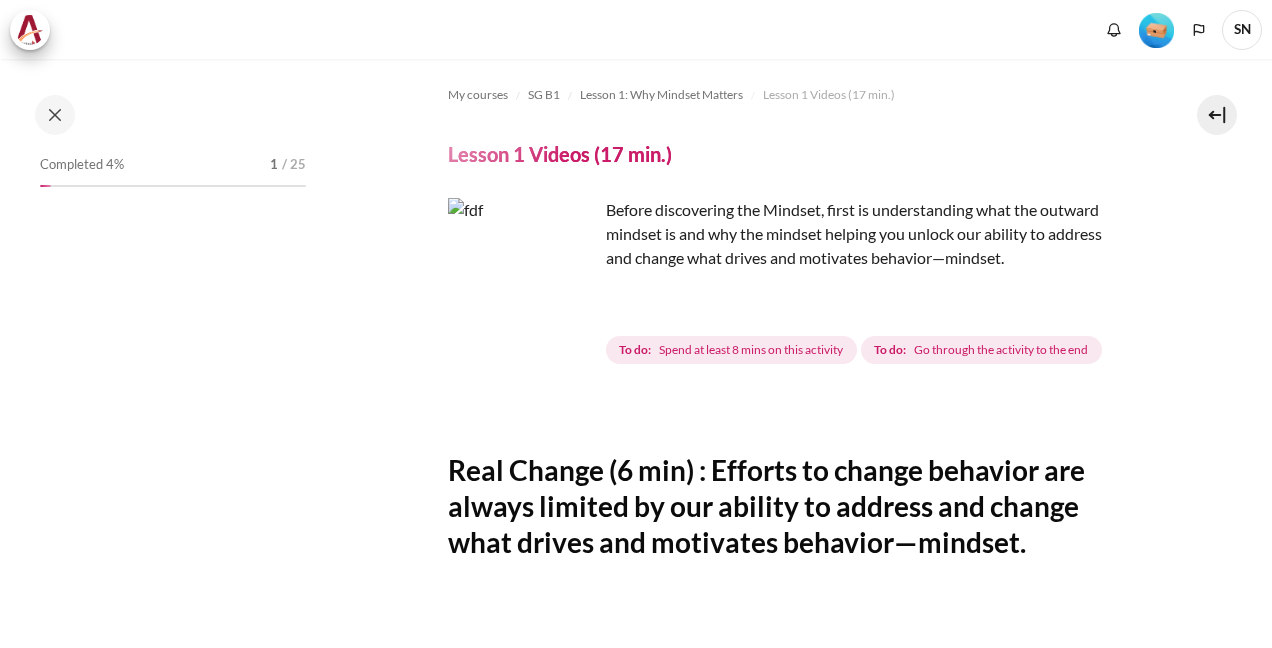 scroll, scrollTop: 0, scrollLeft: 0, axis: both 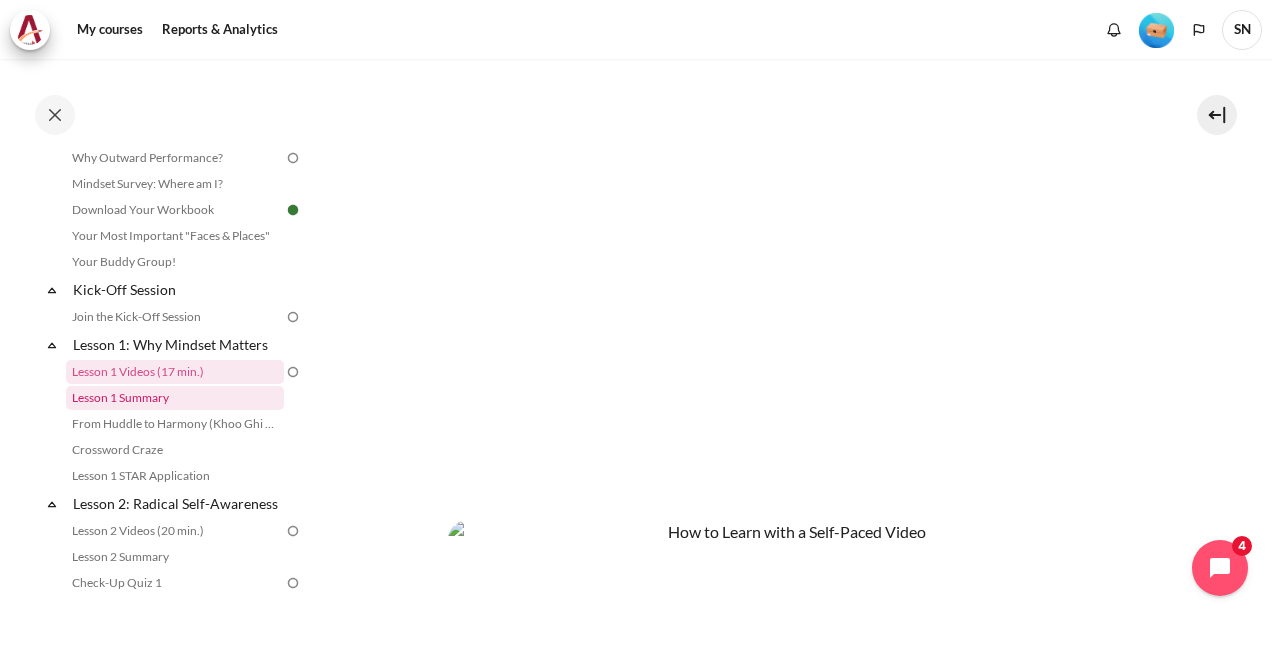 click on "Lesson 1 Summary" at bounding box center (175, 398) 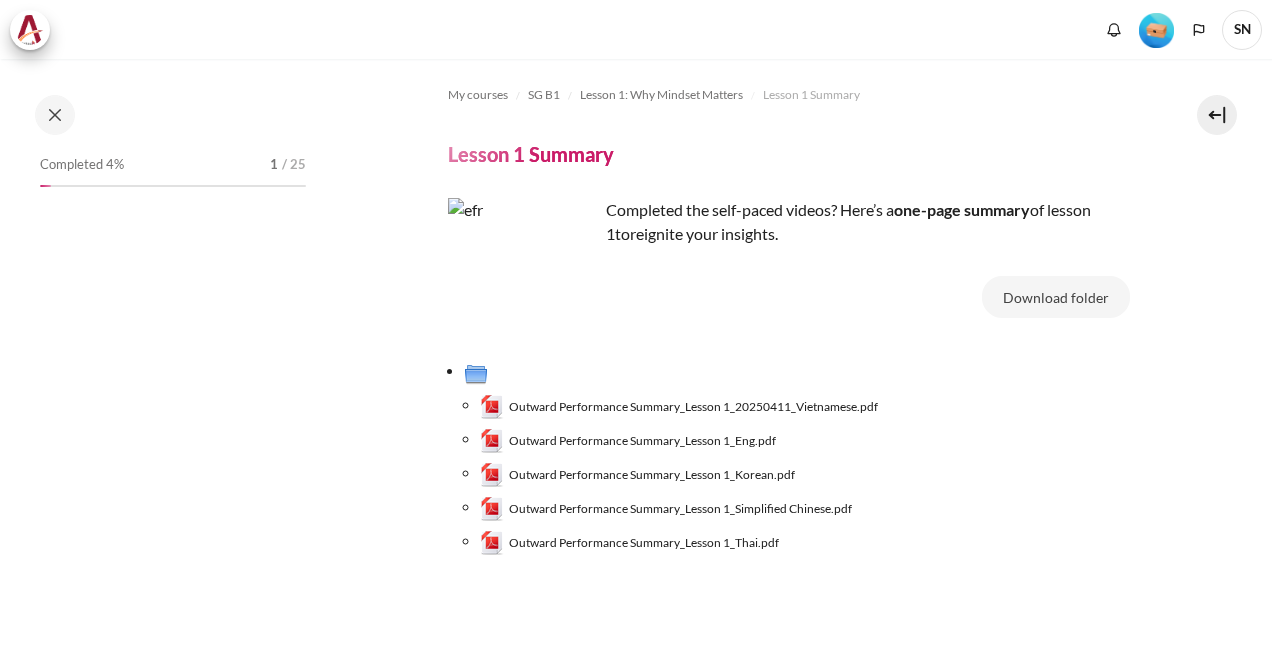 scroll, scrollTop: 0, scrollLeft: 0, axis: both 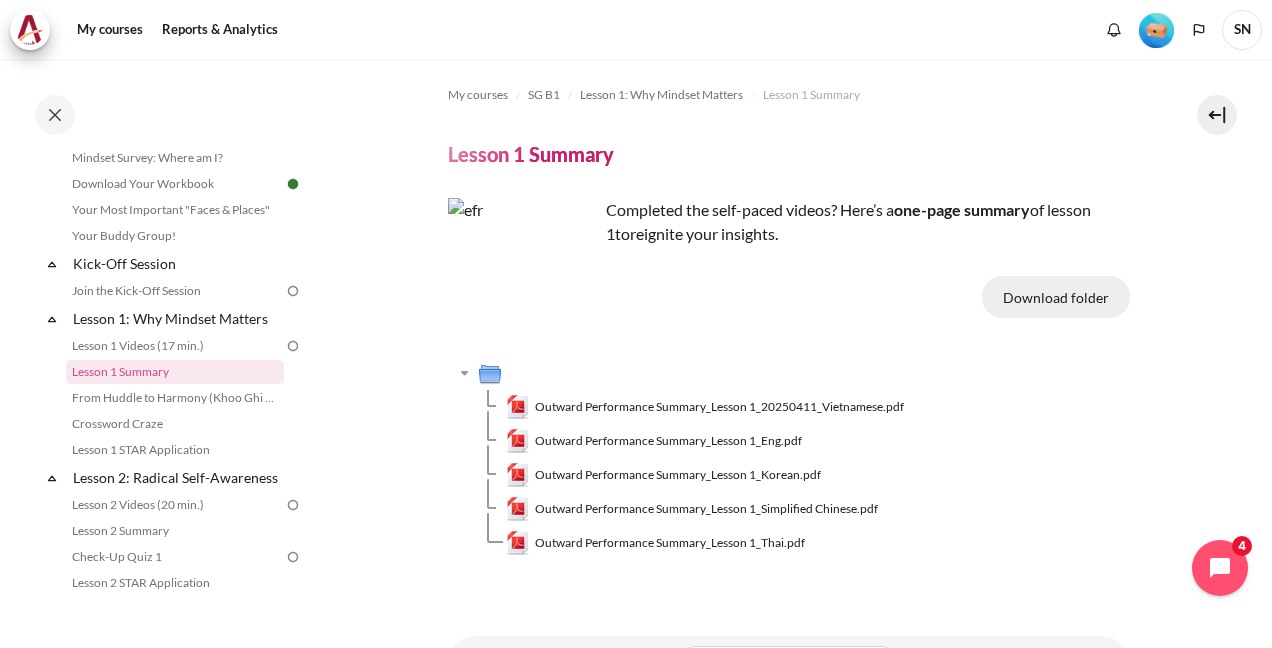 click on "Download folder" at bounding box center [1056, 297] 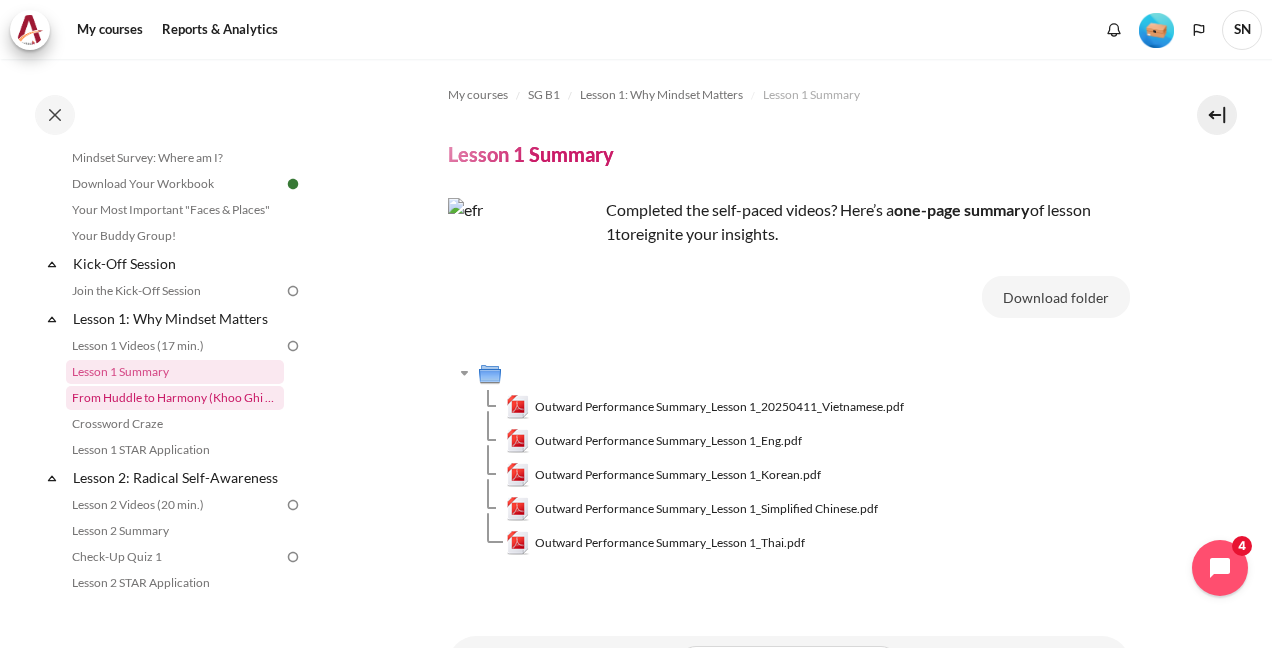 click on "From Huddle to Harmony (Khoo Ghi Peng's Story)" at bounding box center (175, 398) 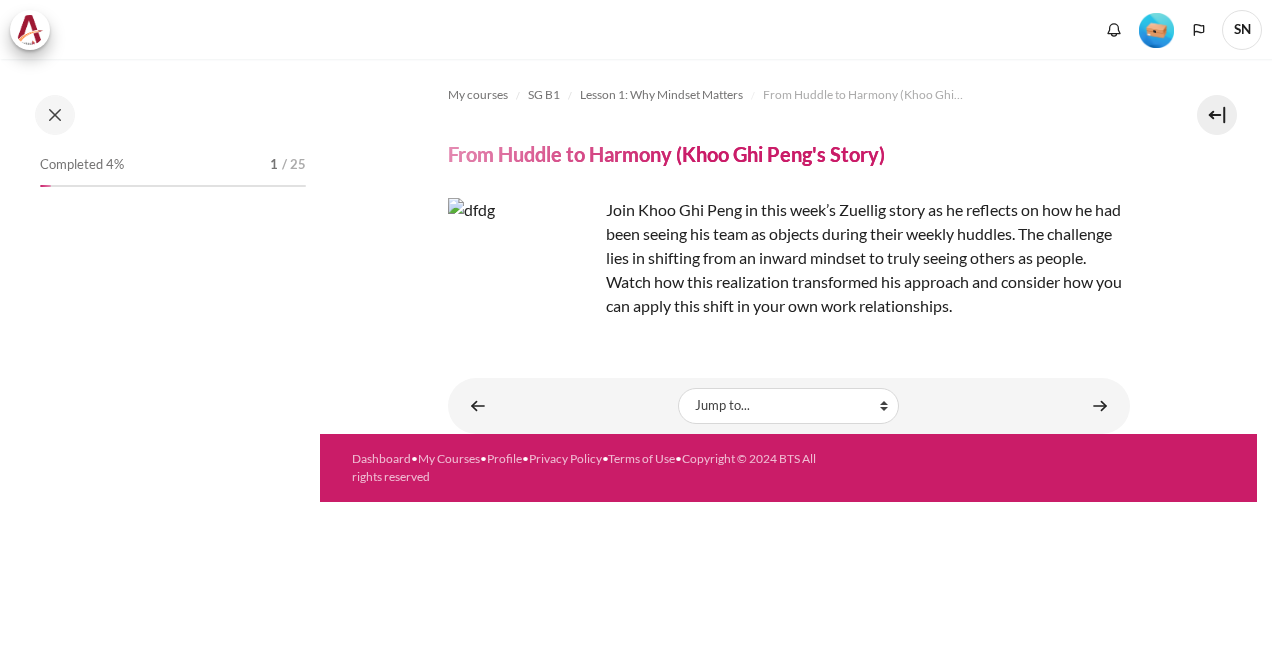 scroll, scrollTop: 0, scrollLeft: 0, axis: both 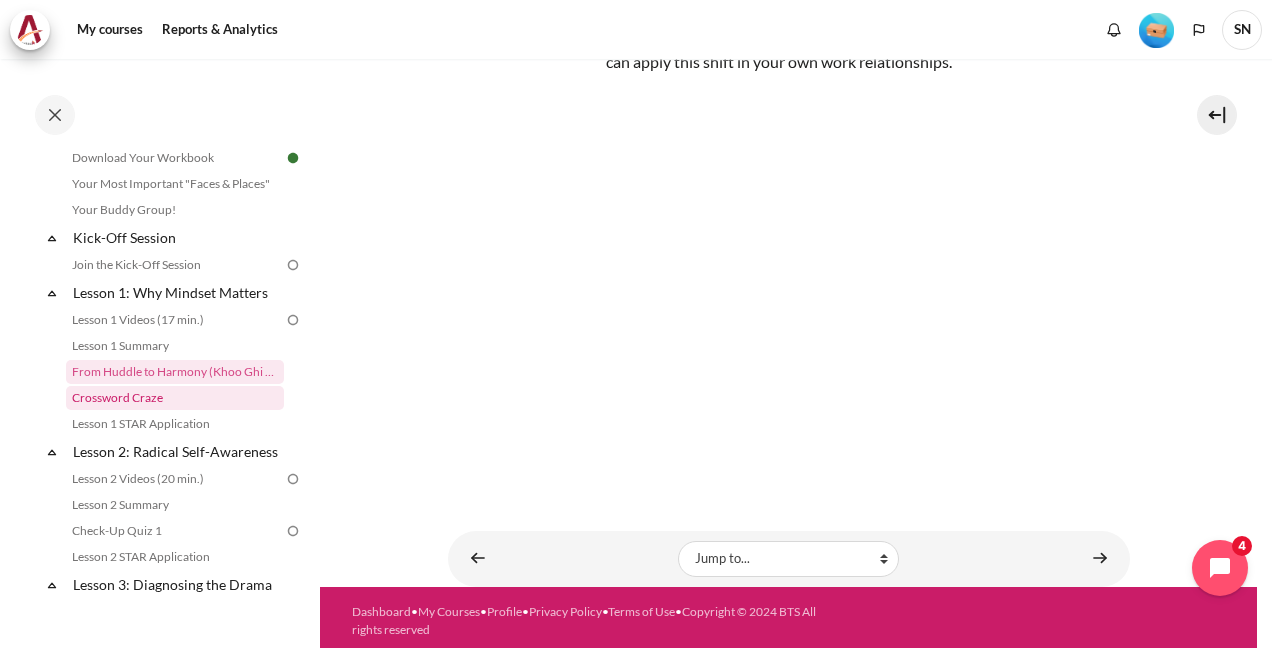 click on "Crossword Craze" at bounding box center [175, 398] 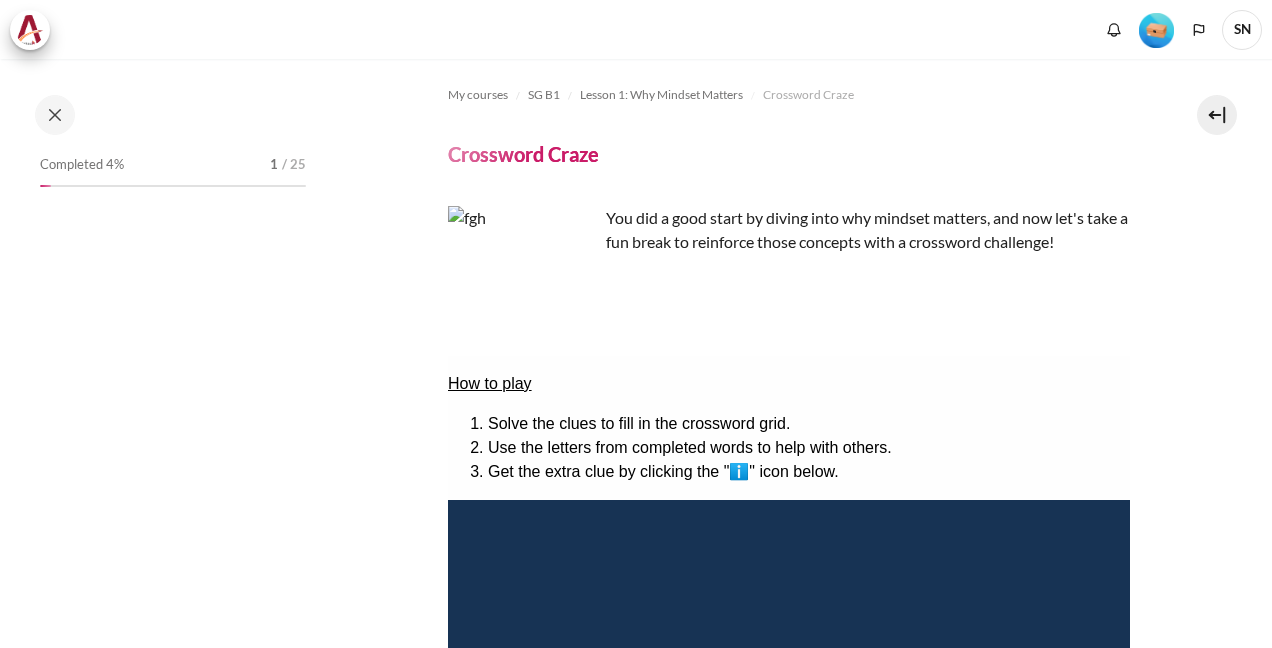scroll, scrollTop: 0, scrollLeft: 0, axis: both 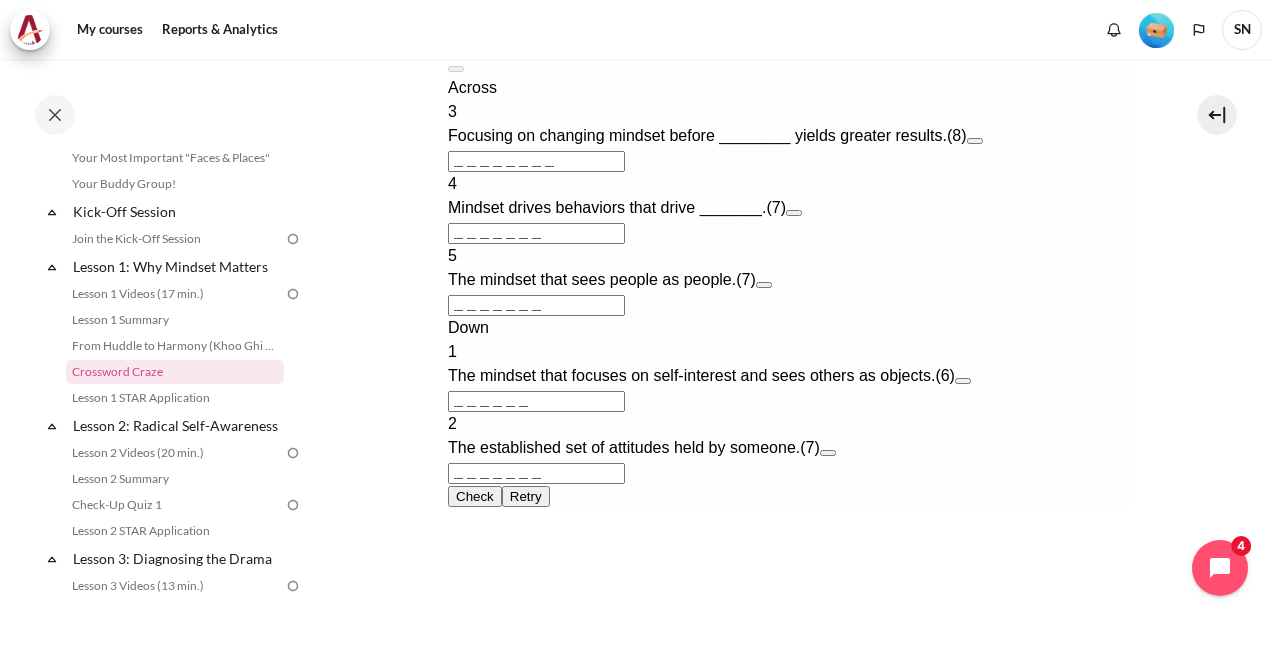 click at bounding box center [974, 141] 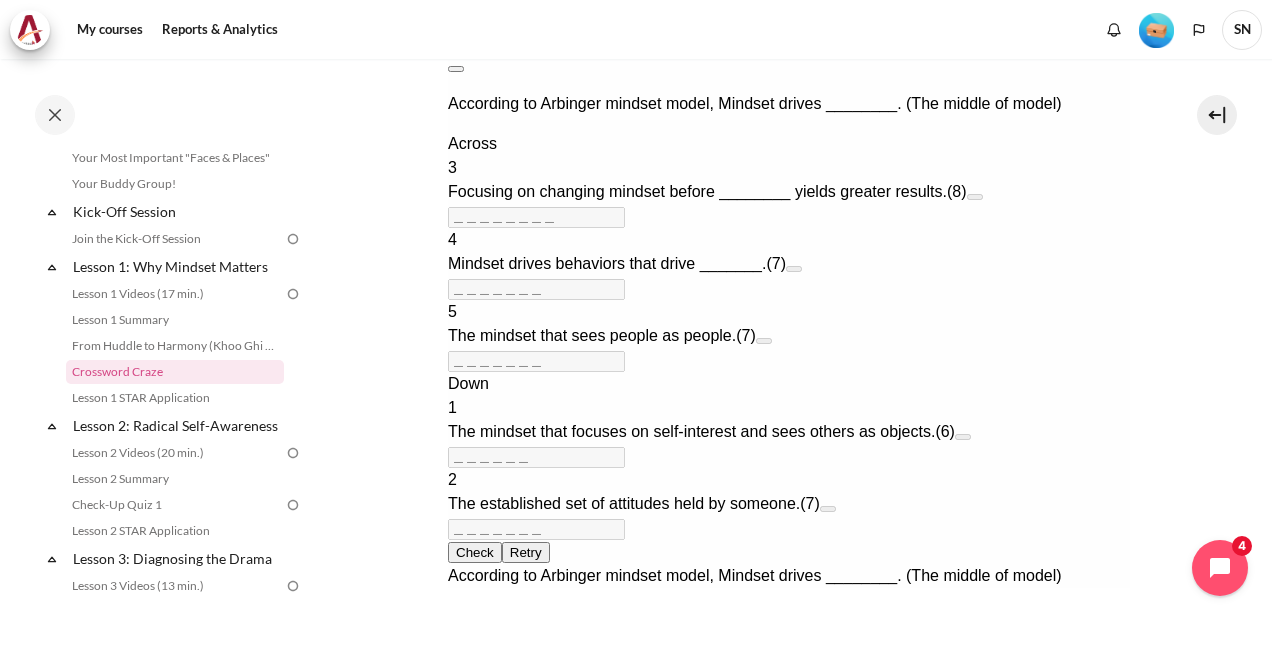 scroll, scrollTop: 586, scrollLeft: 0, axis: vertical 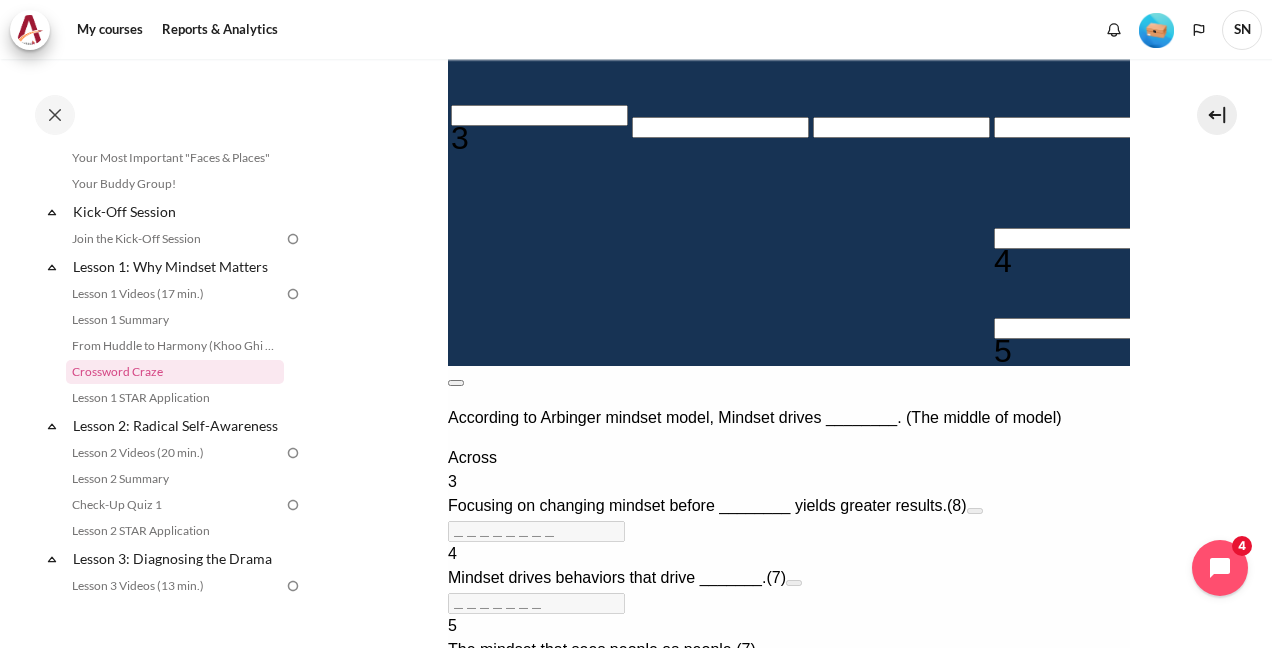 type 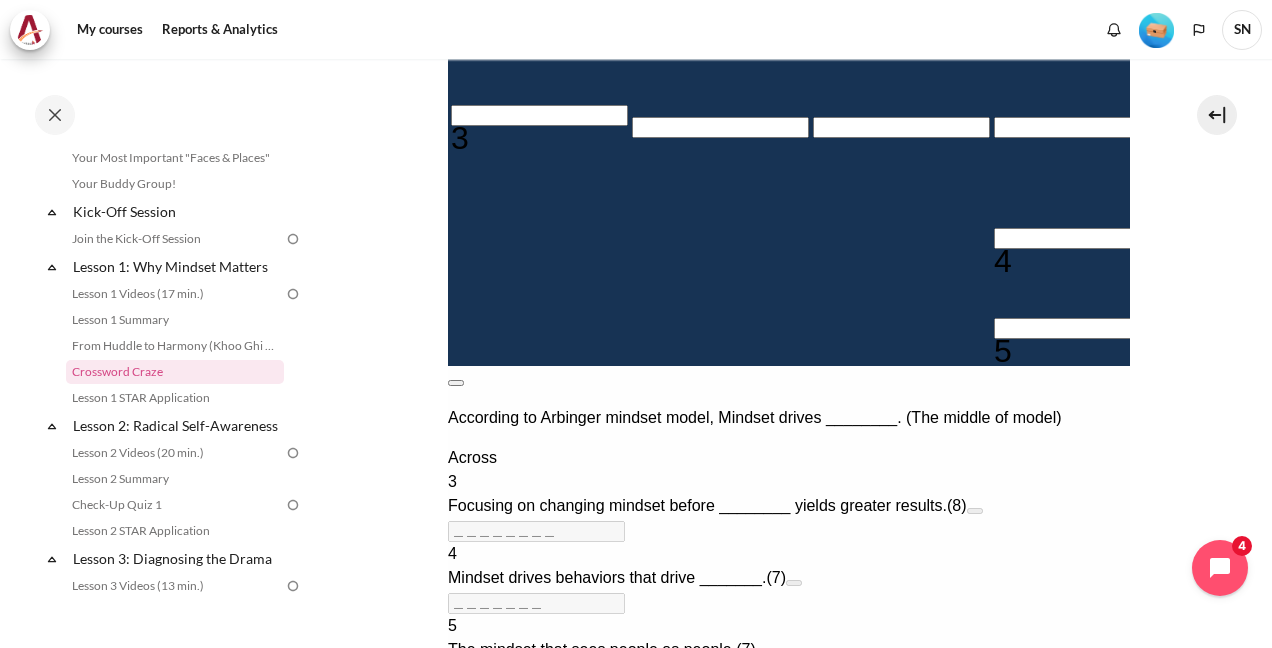 click at bounding box center [455, 383] 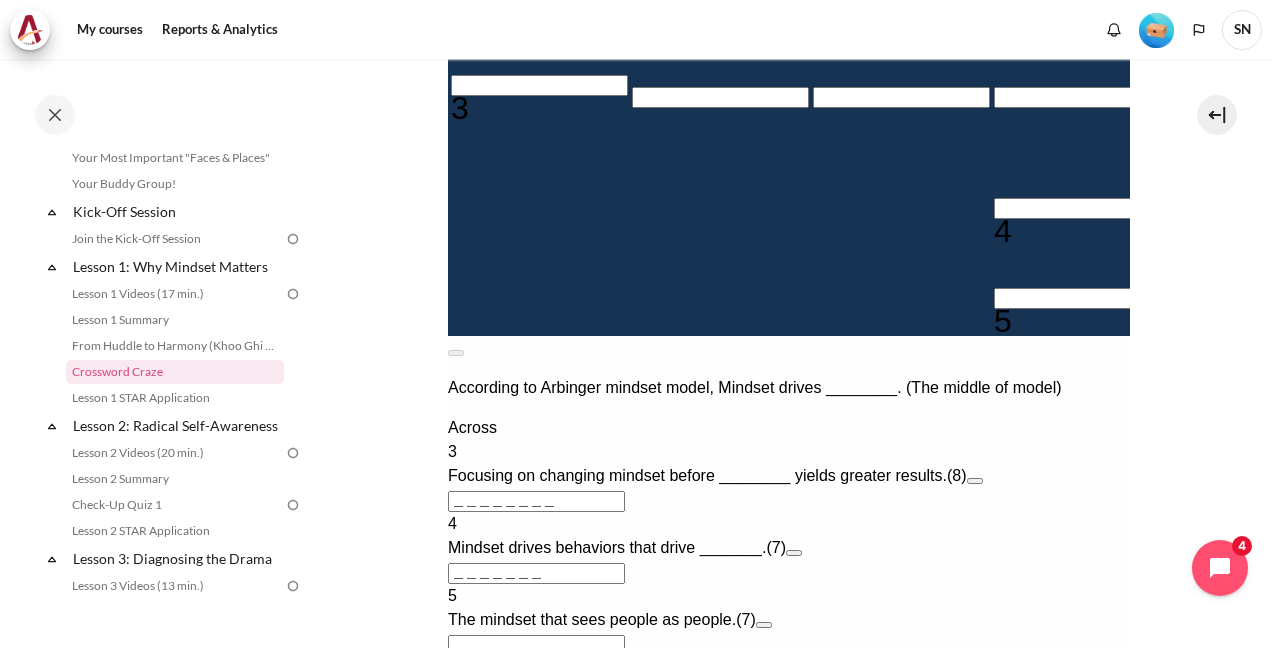 scroll, scrollTop: 586, scrollLeft: 0, axis: vertical 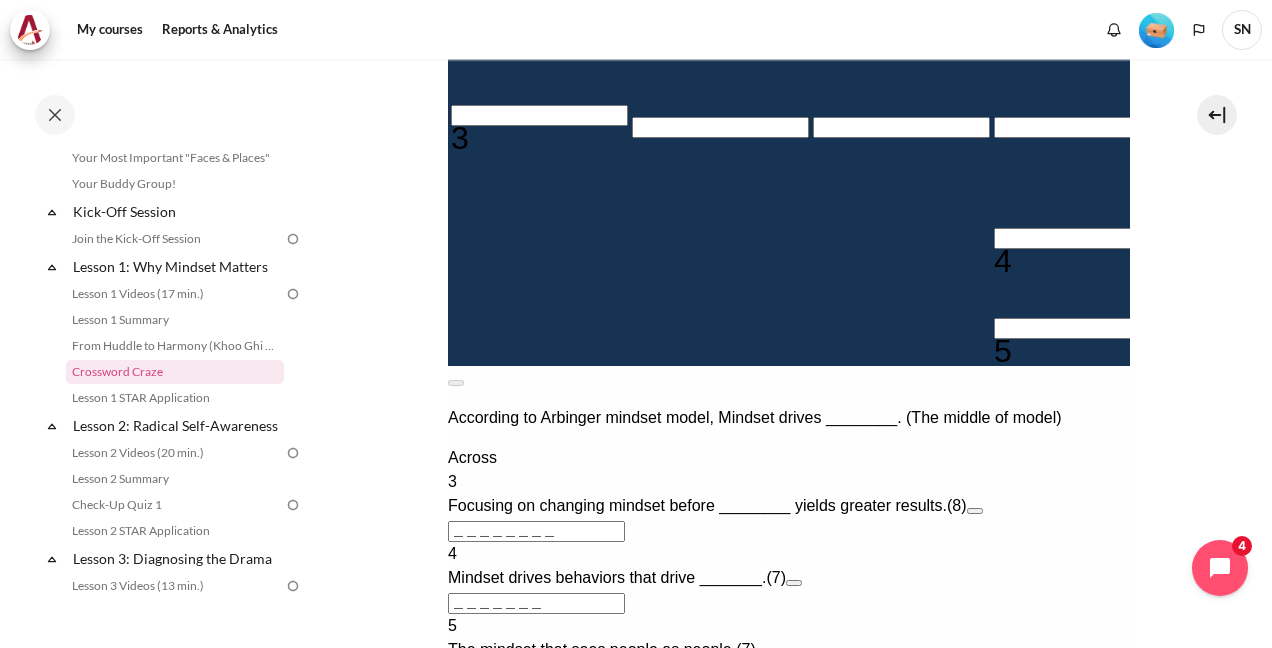 click at bounding box center (538, 115) 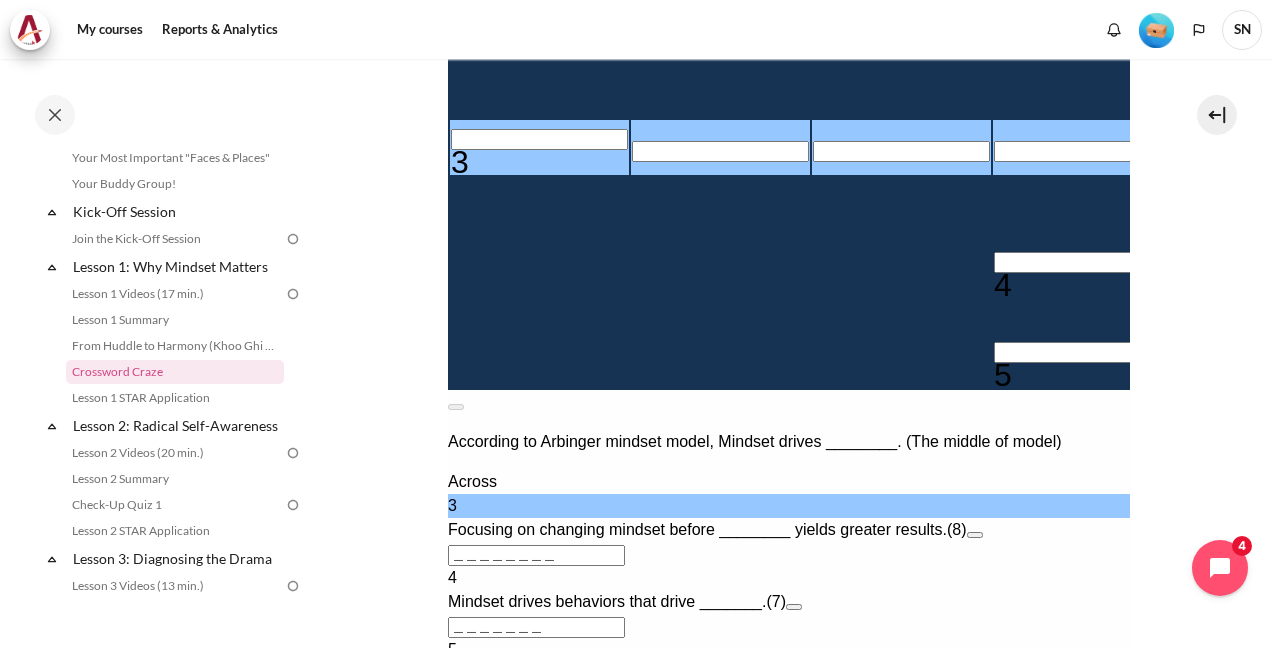 type 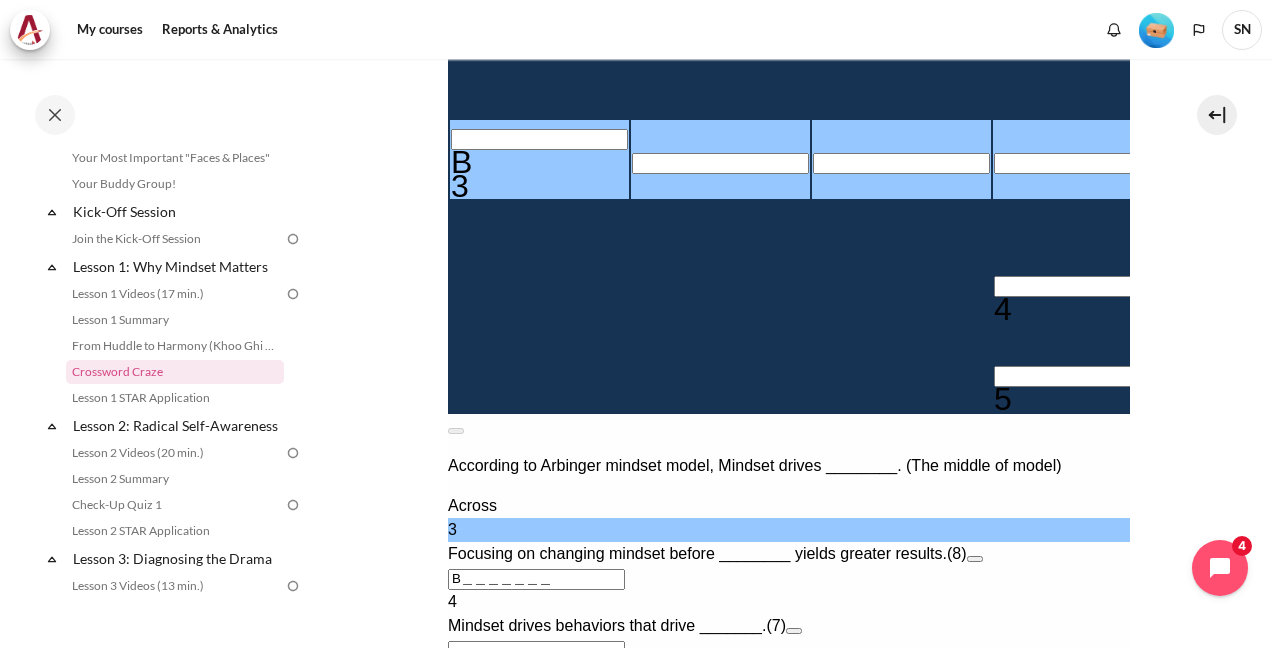 click at bounding box center [719, 163] 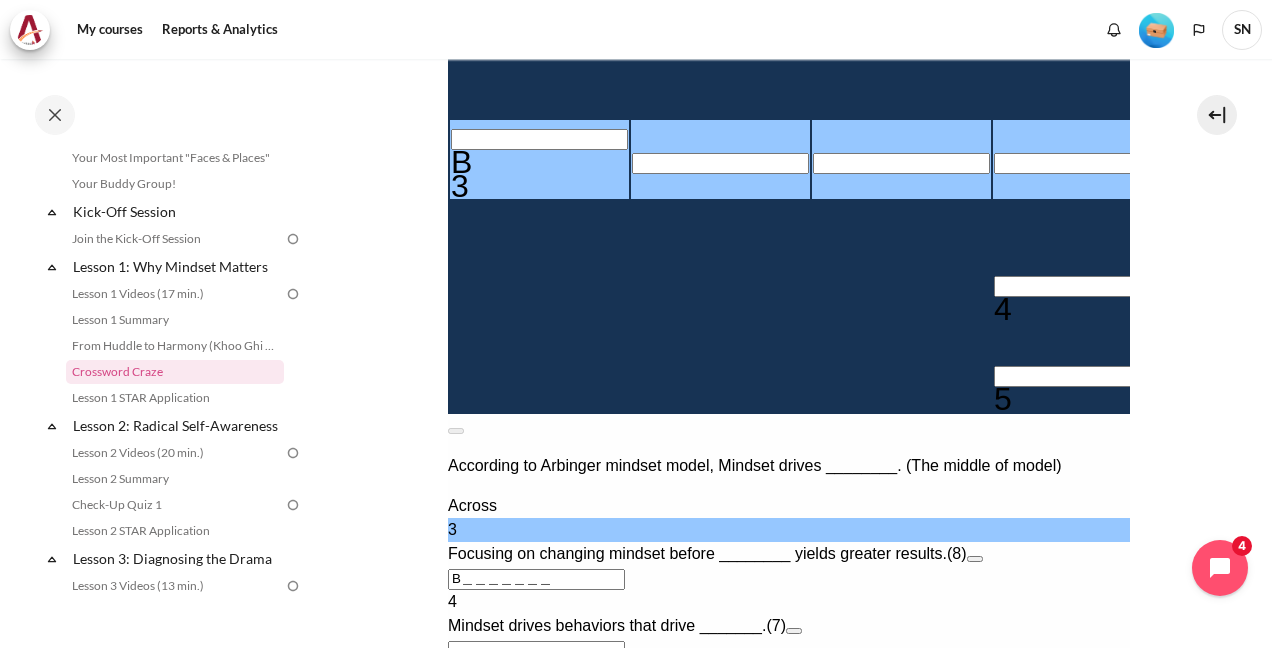 type 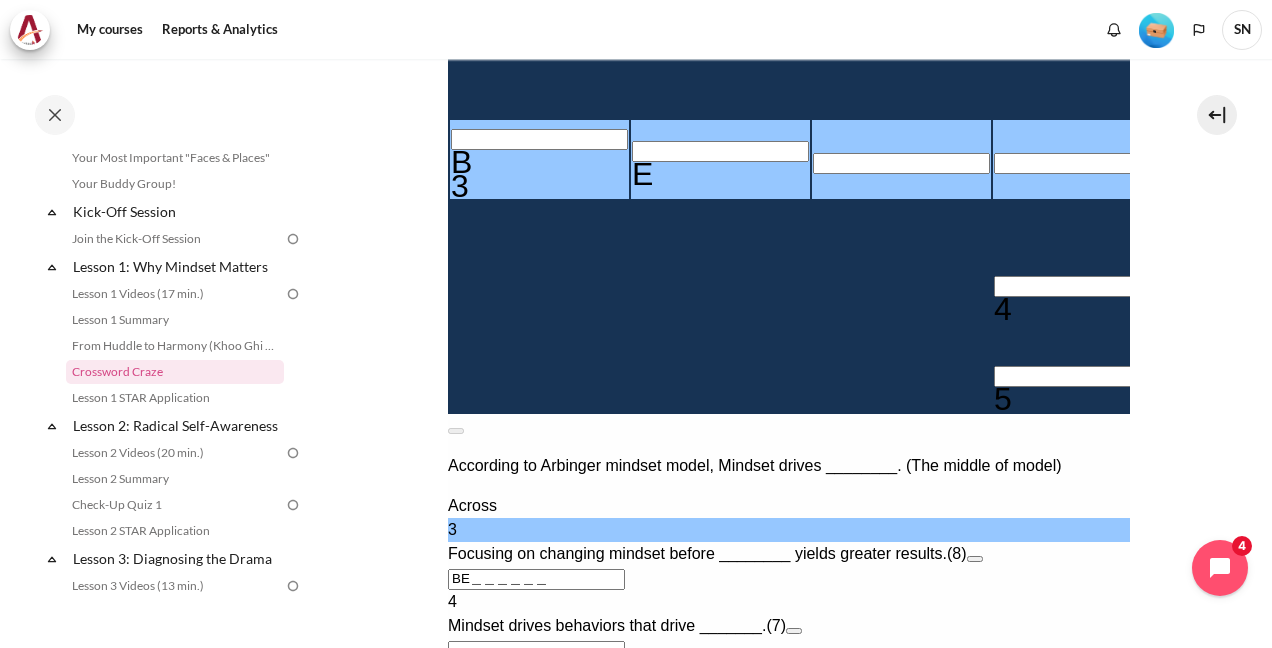 type 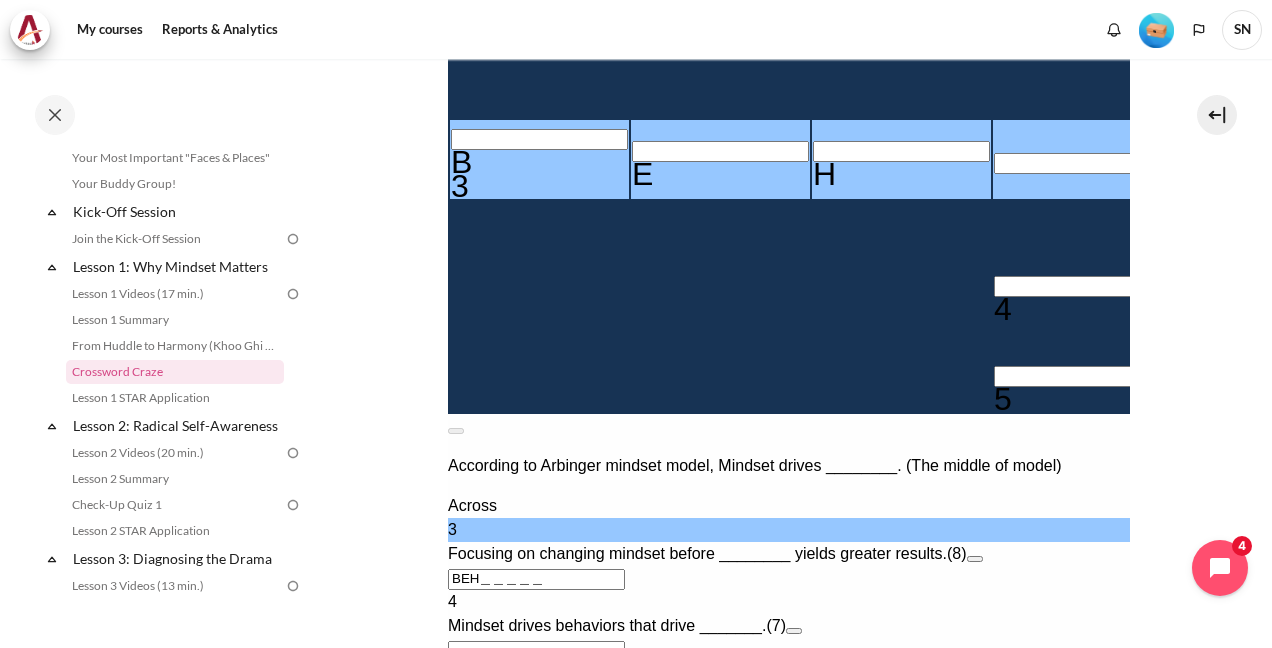type 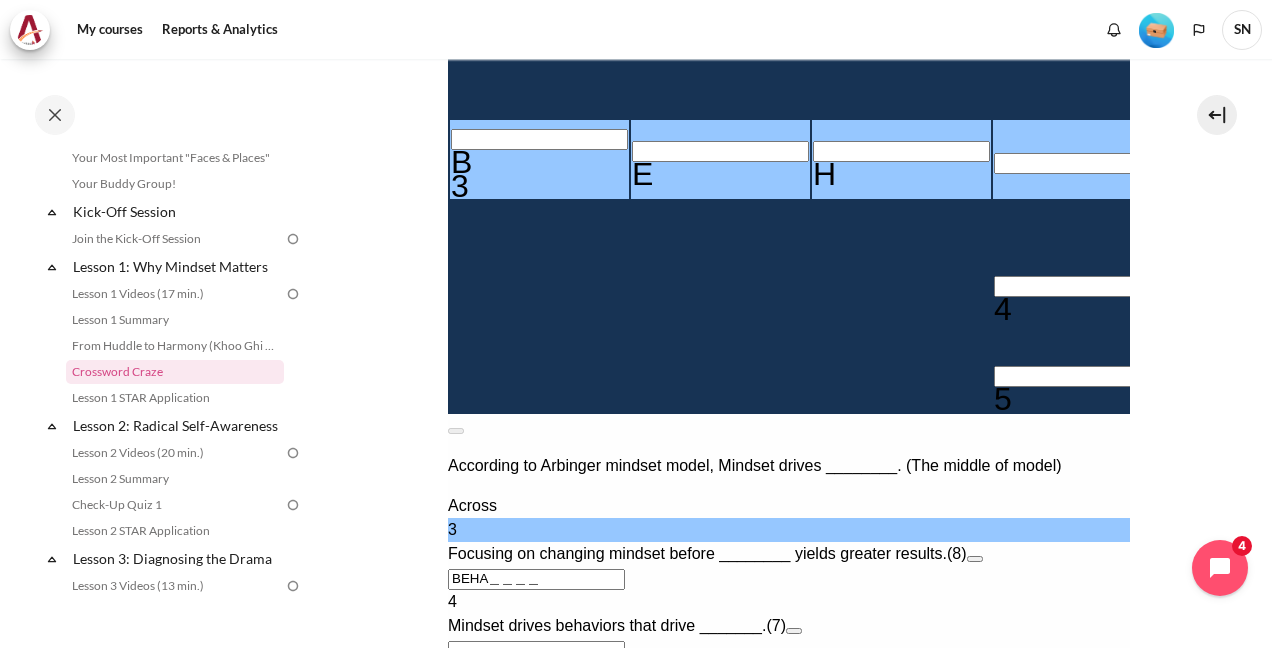type 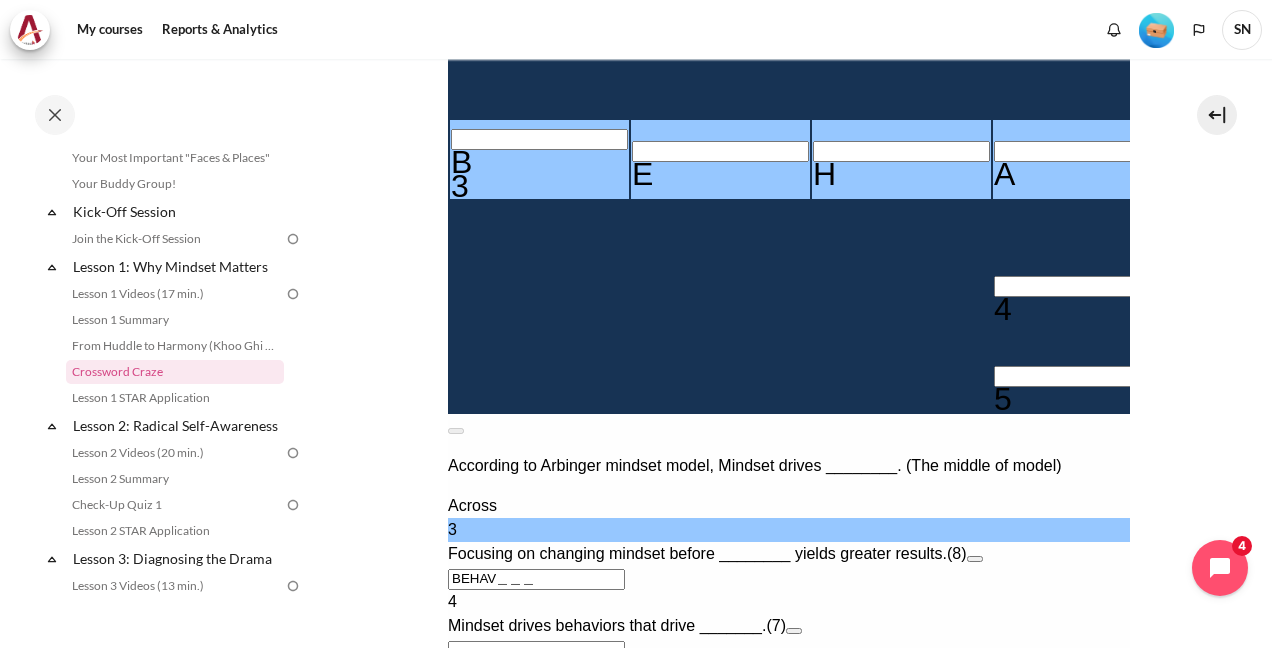 type 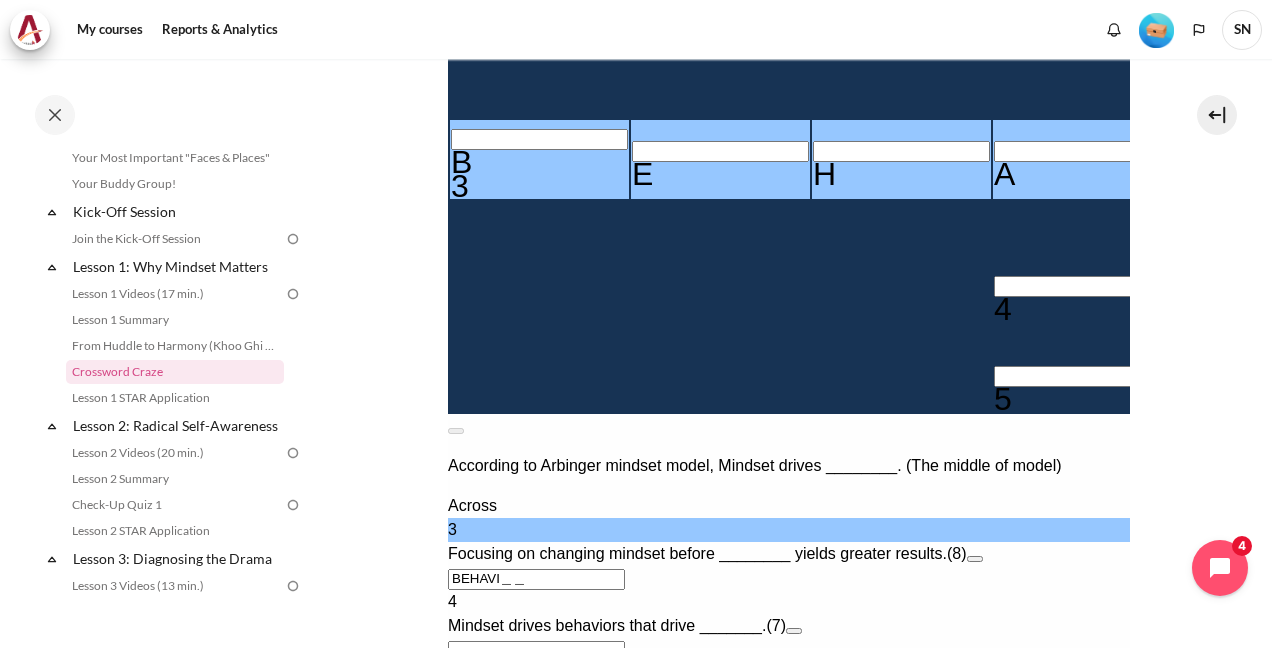 type 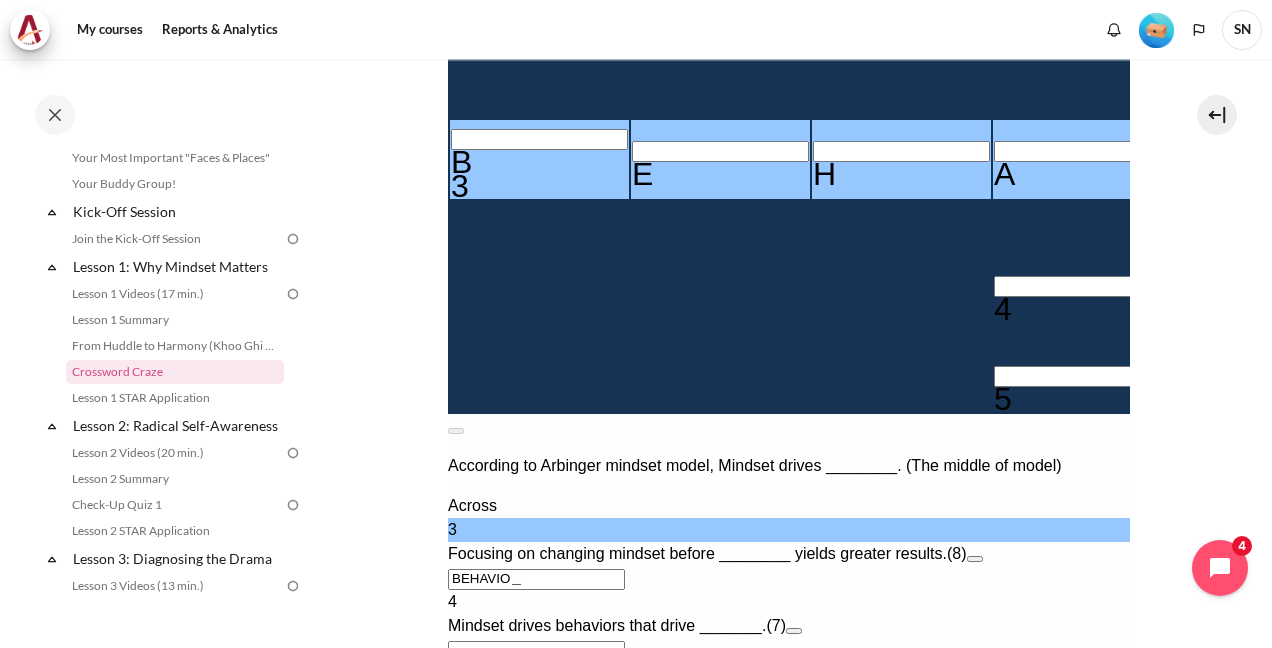 type 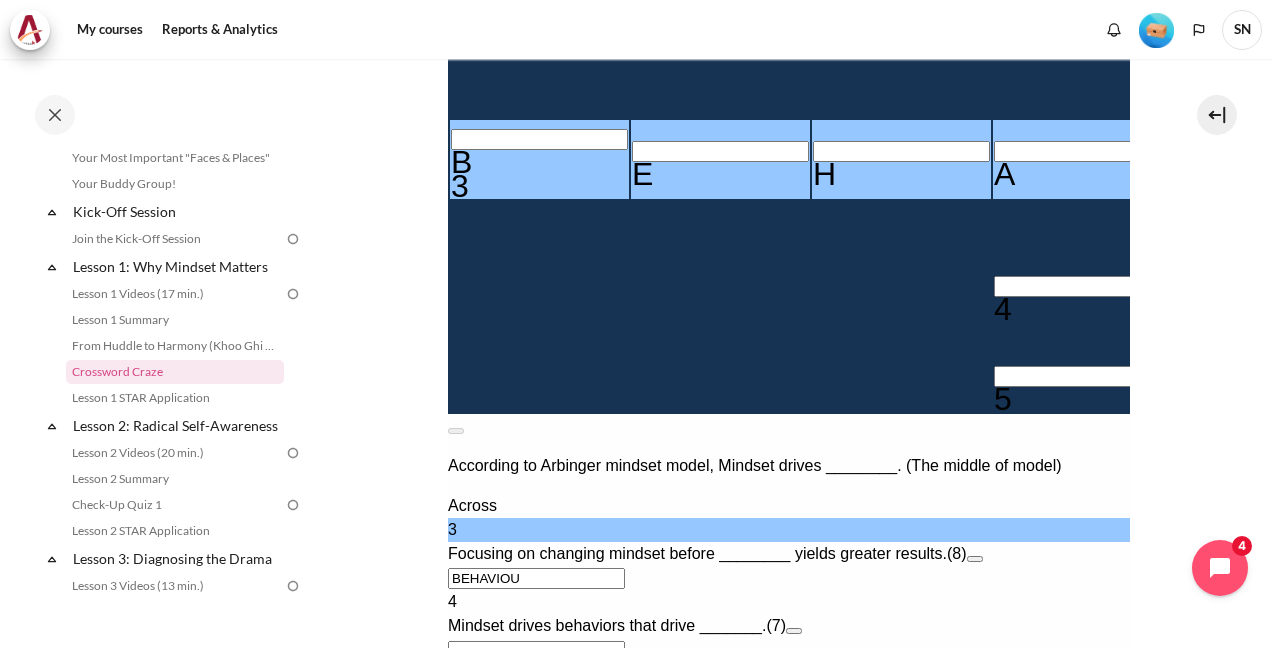 type on "BEHAVIO＿" 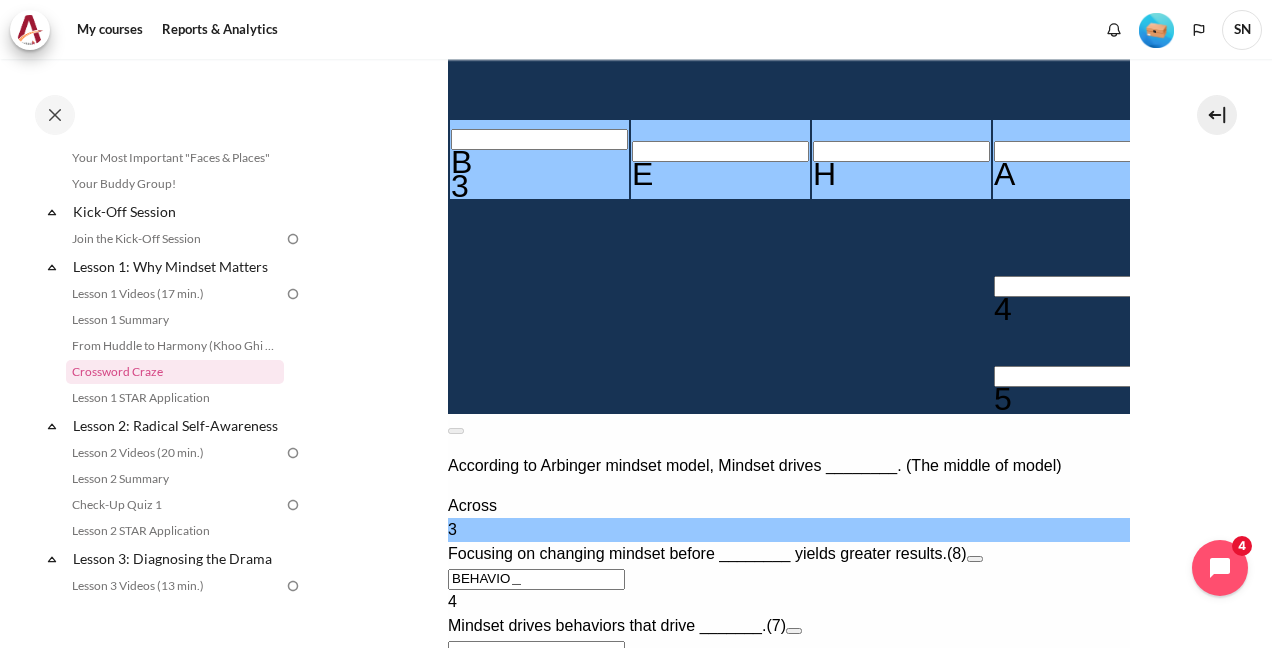 type on "＿＿＿＿＿＿" 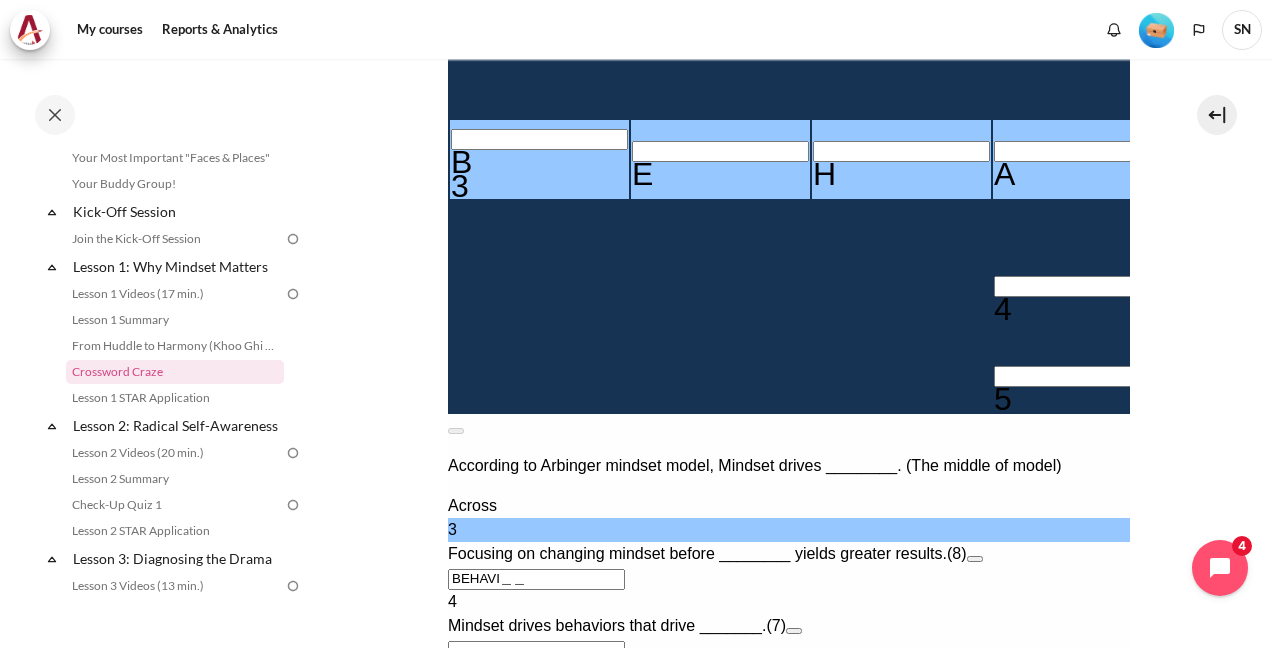 type on "BEHAV＿＿＿" 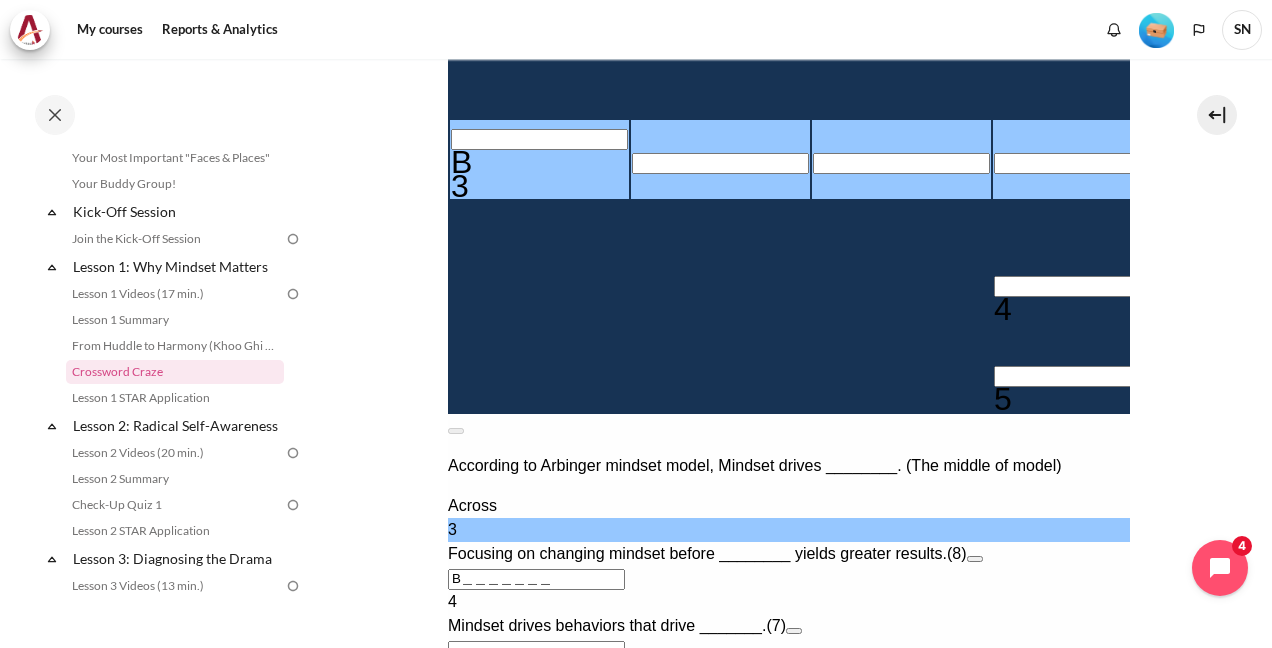 type on "＿＿＿＿＿＿＿＿" 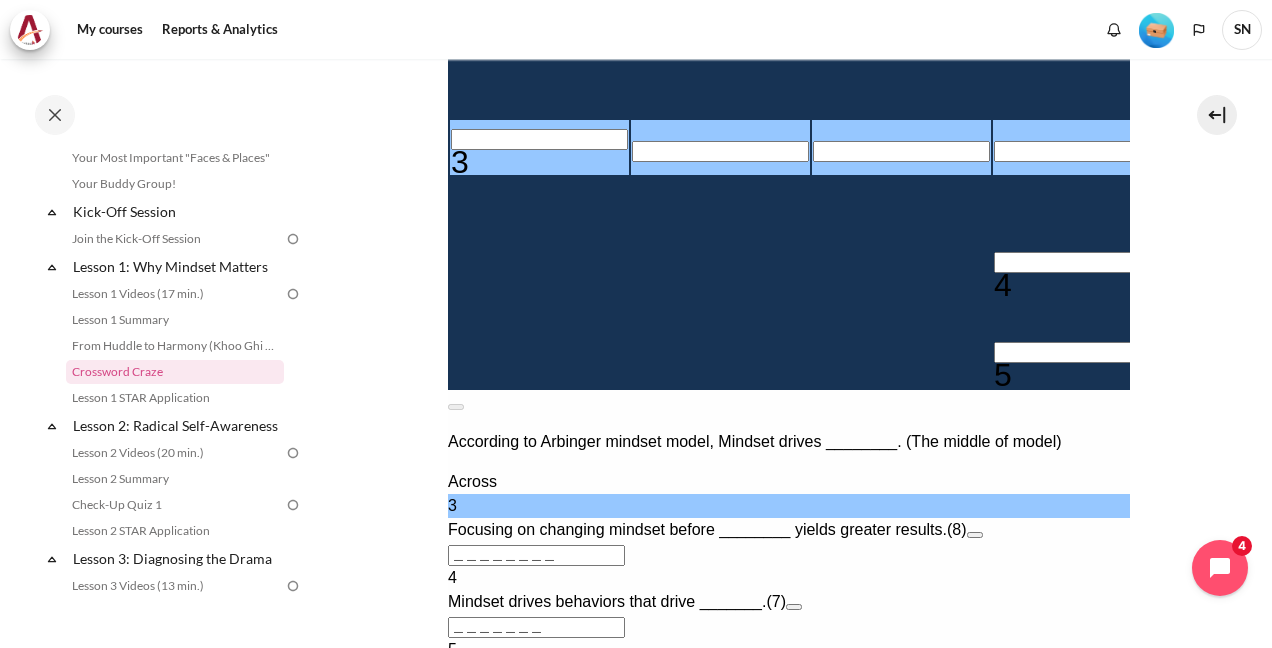 type 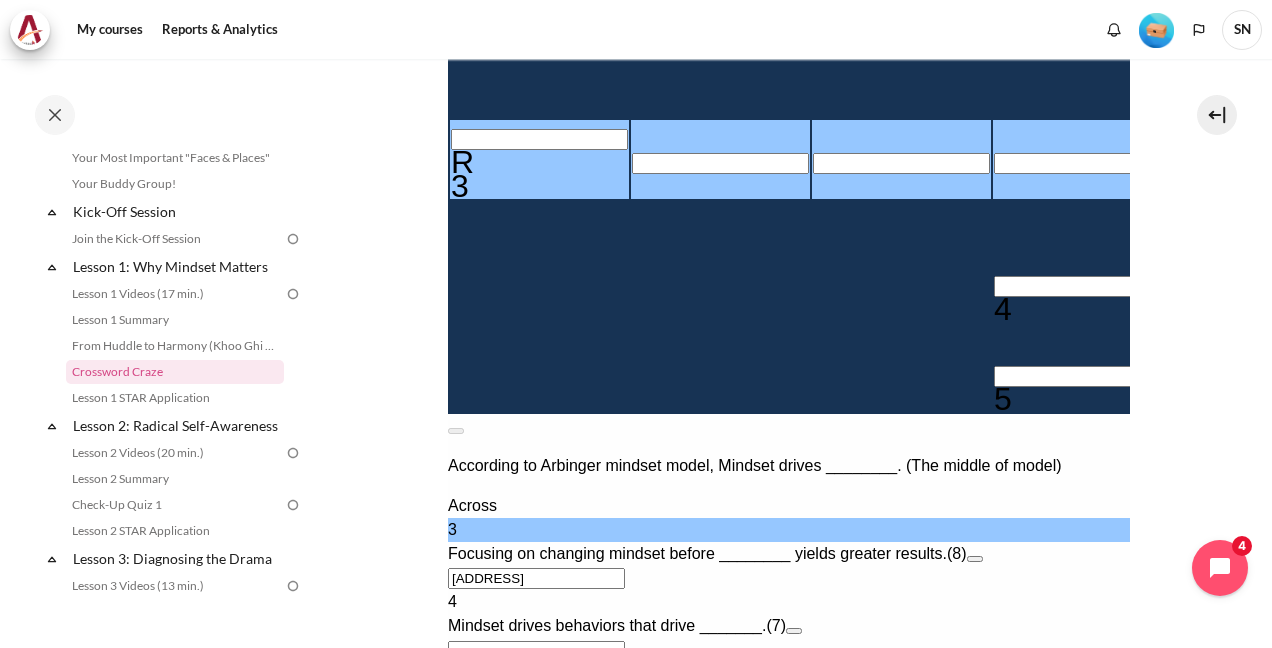 type 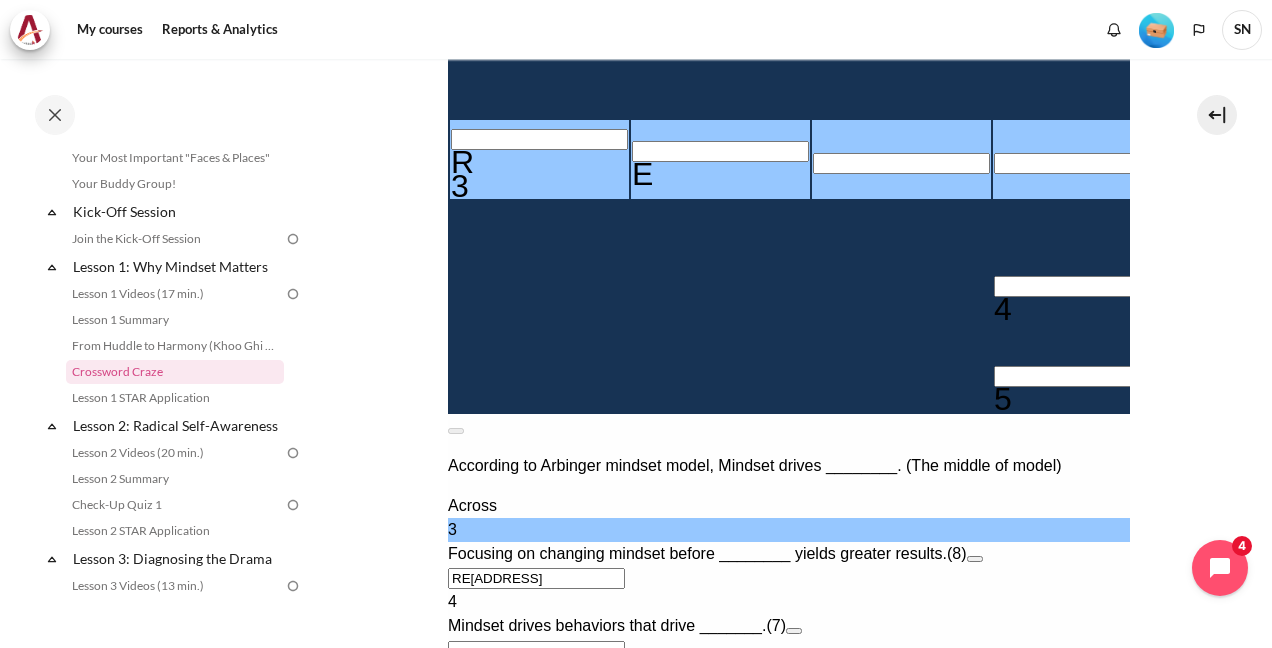 type 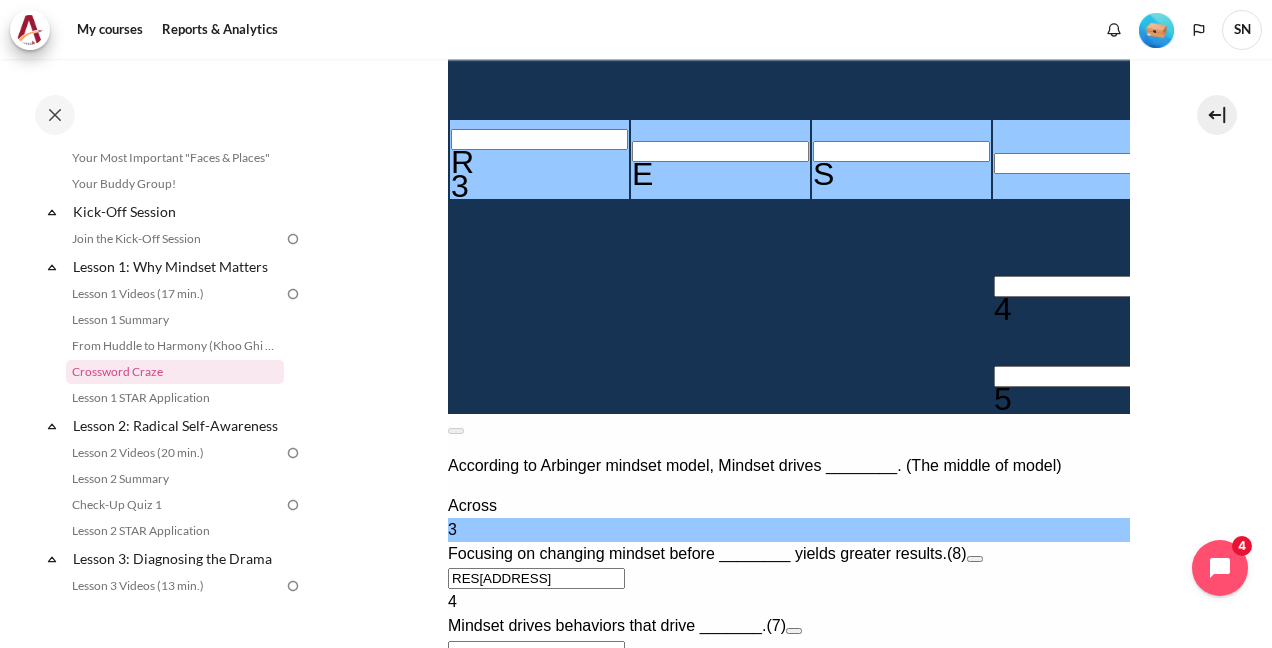 type 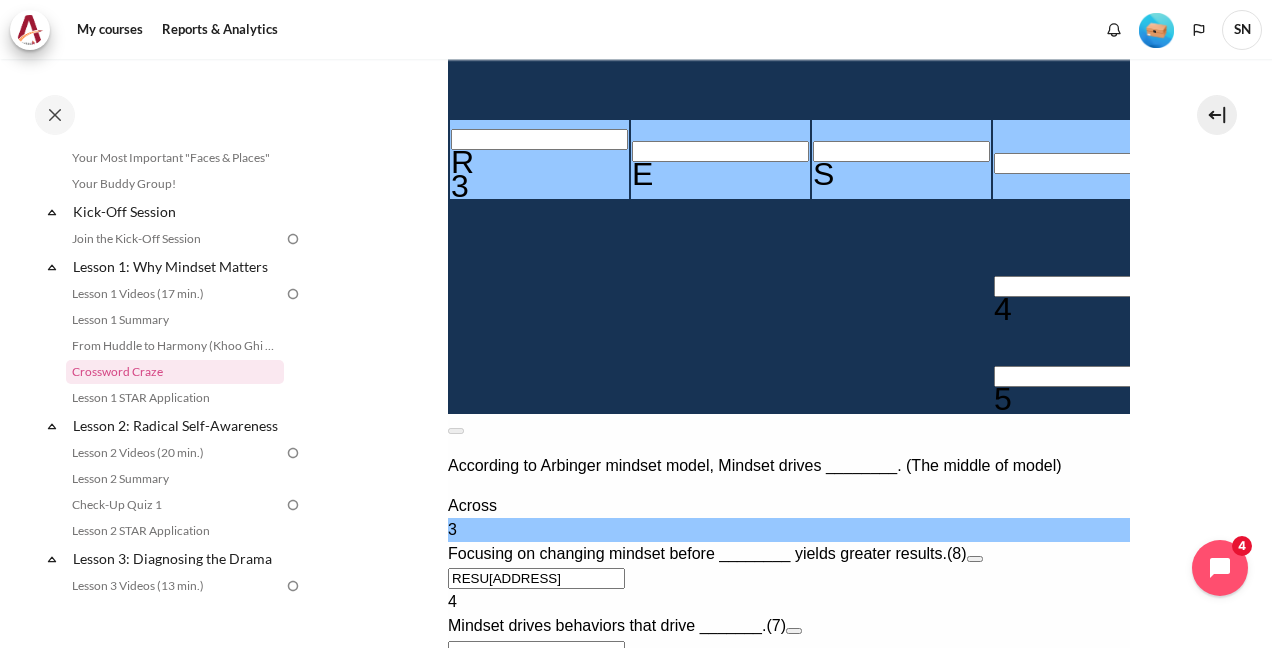 type 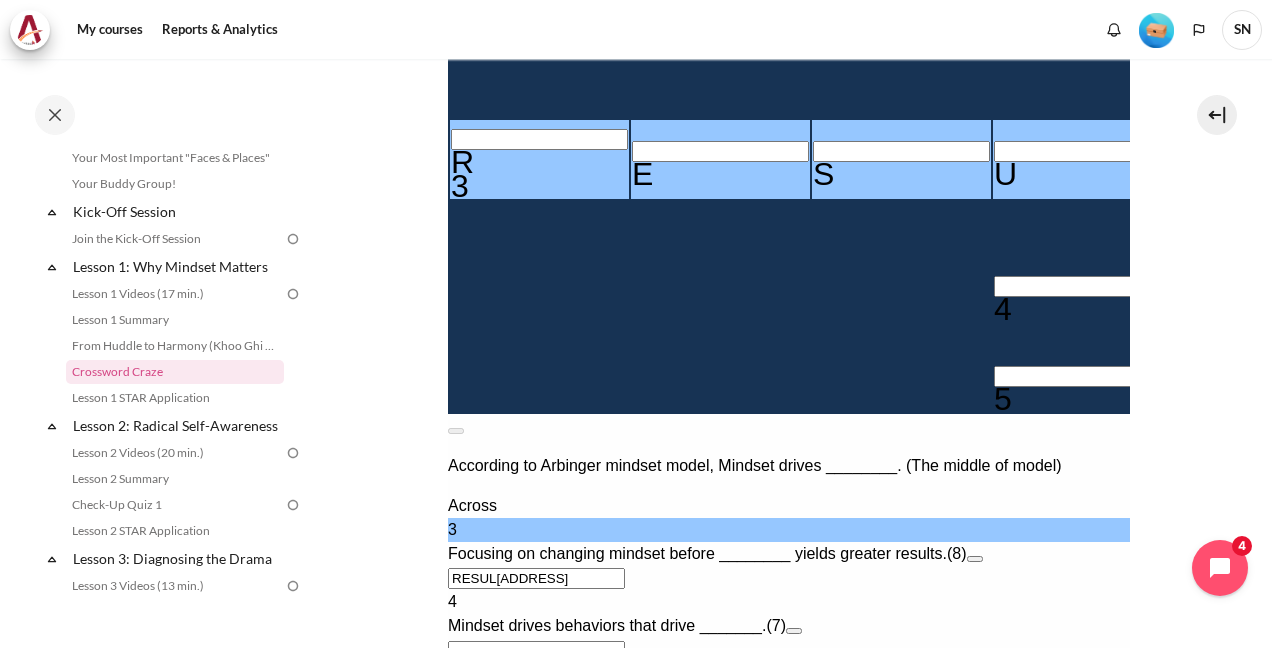 type 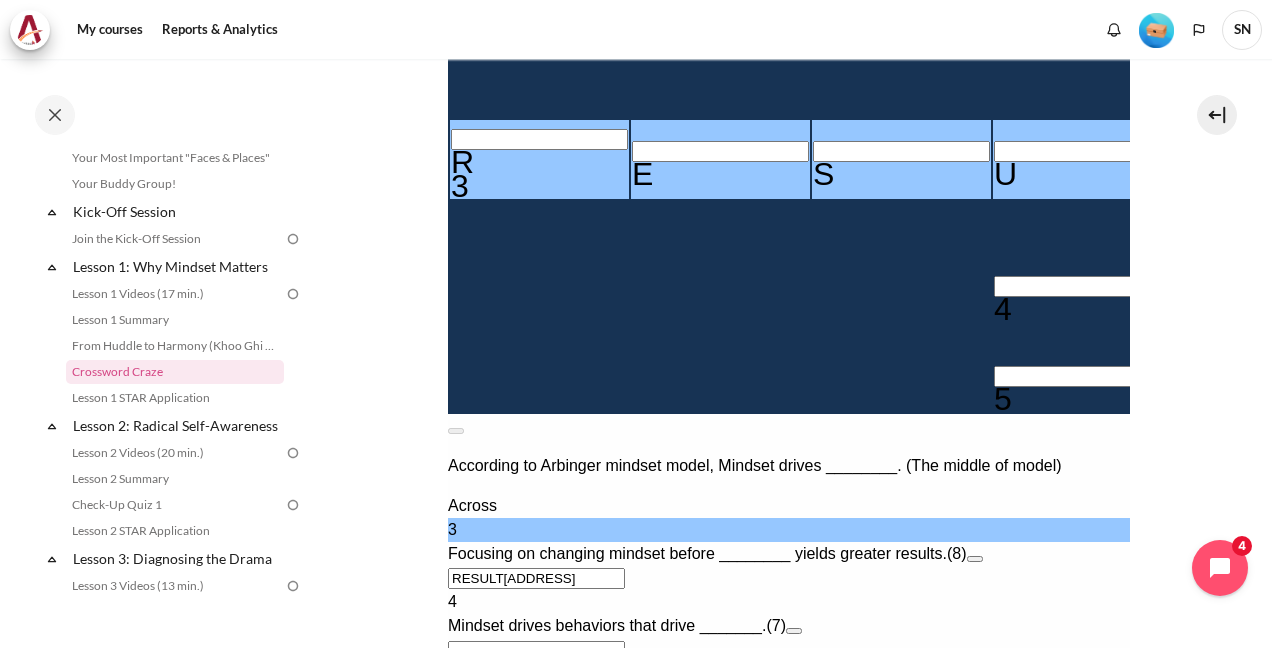 type on "RESUL＿＿＿" 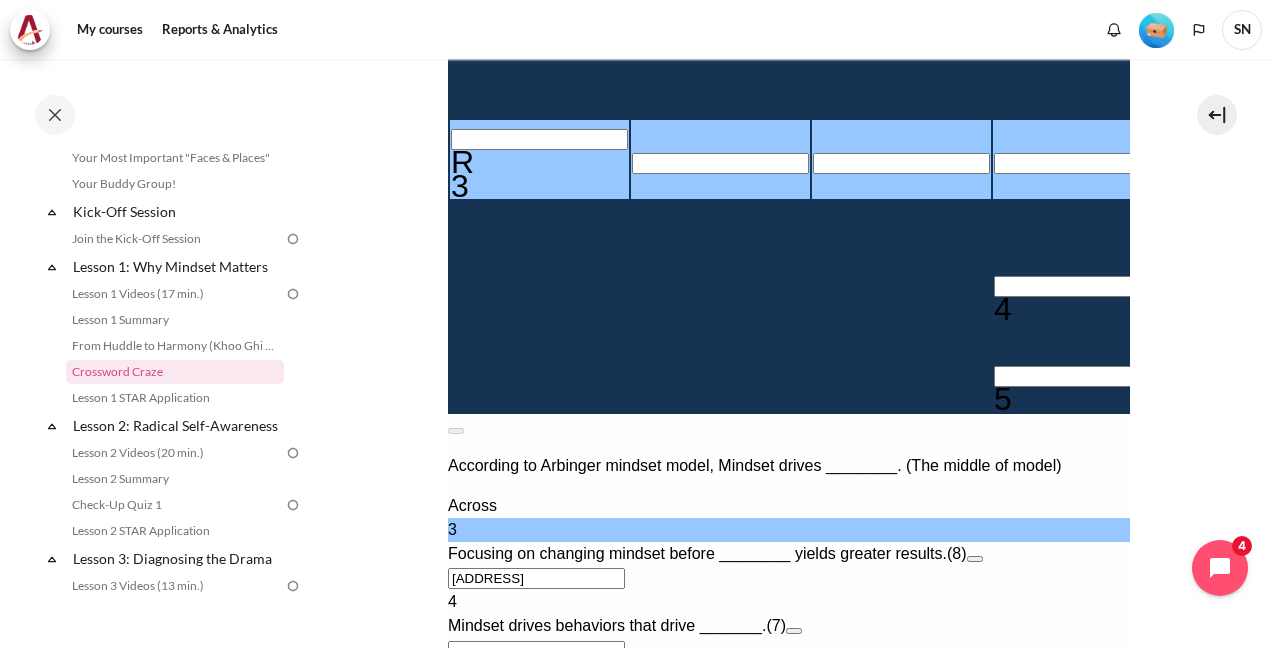 type on "＿＿＿＿＿＿＿＿" 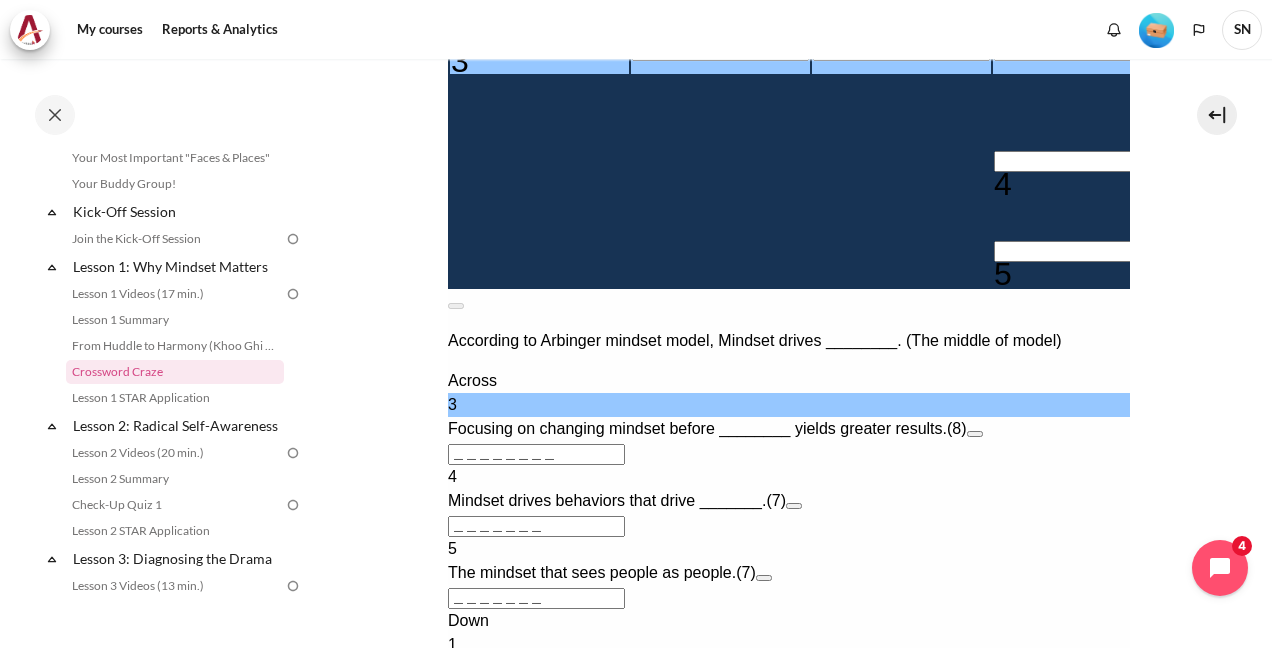 scroll, scrollTop: 786, scrollLeft: 0, axis: vertical 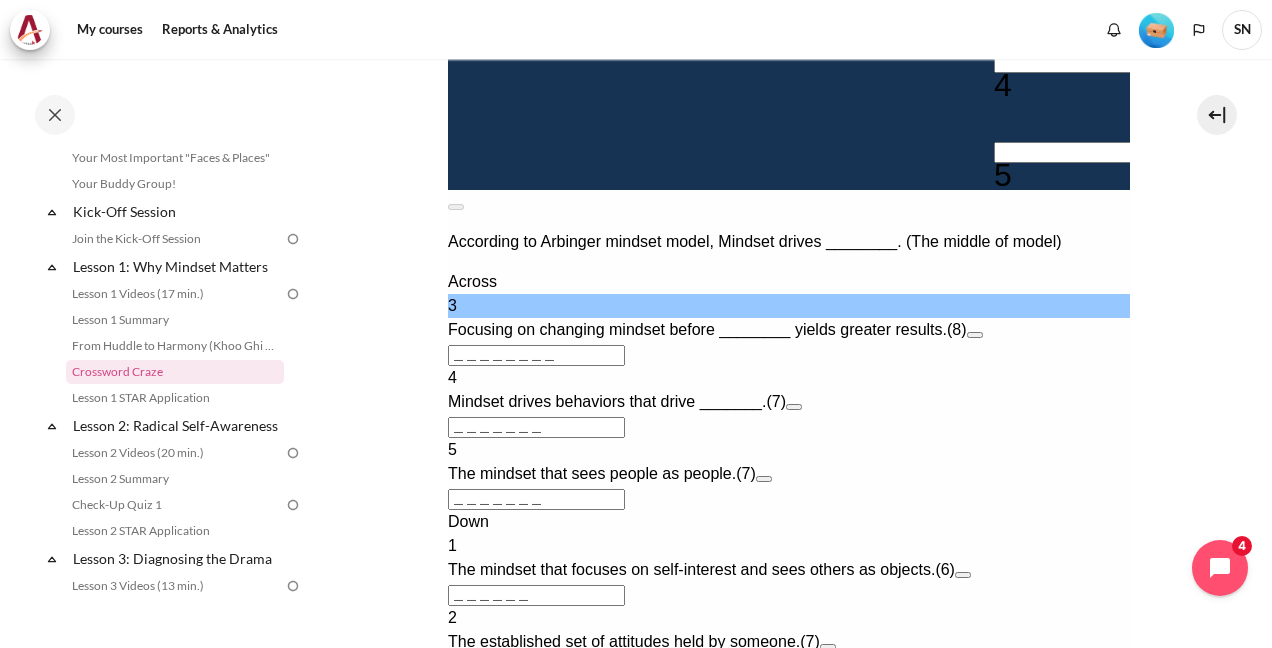 click at bounding box center [1081, 62] 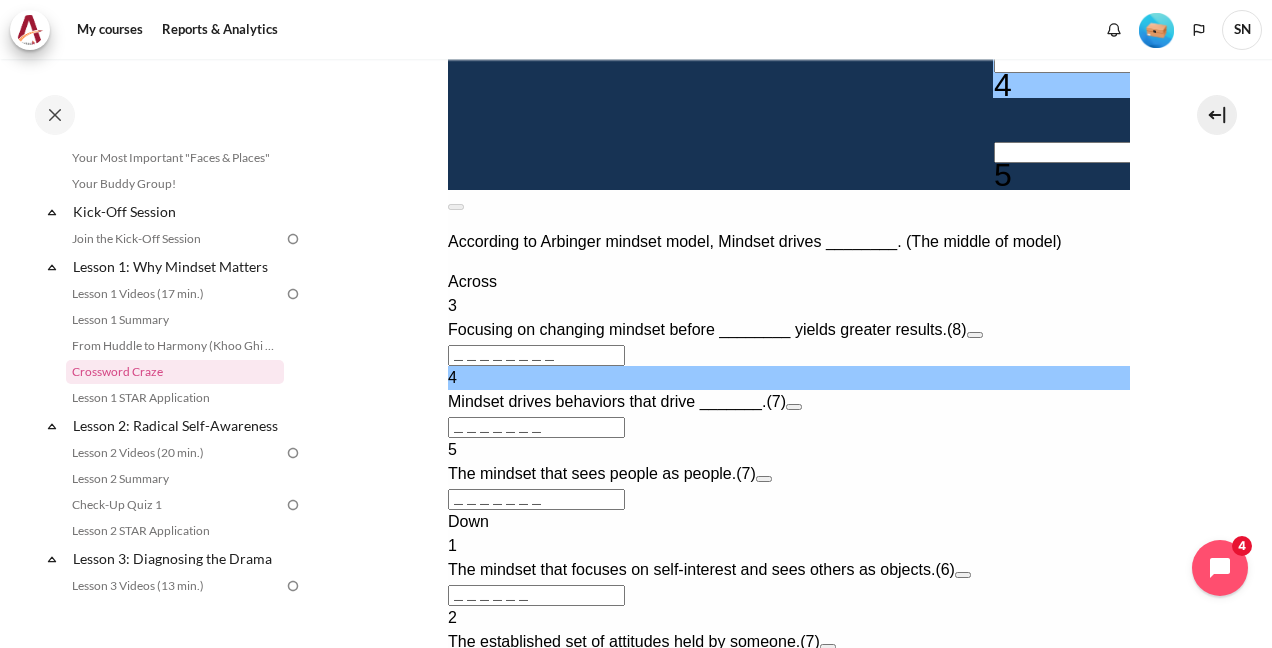 click at bounding box center [793, 407] 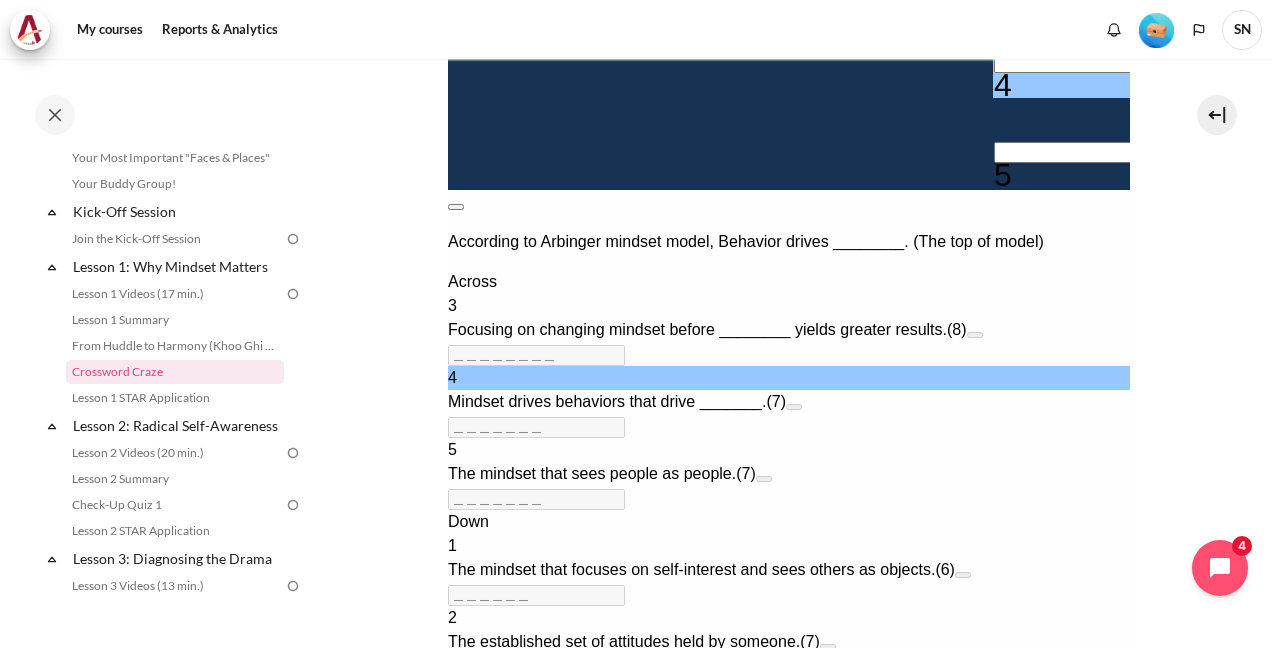 click at bounding box center [455, 207] 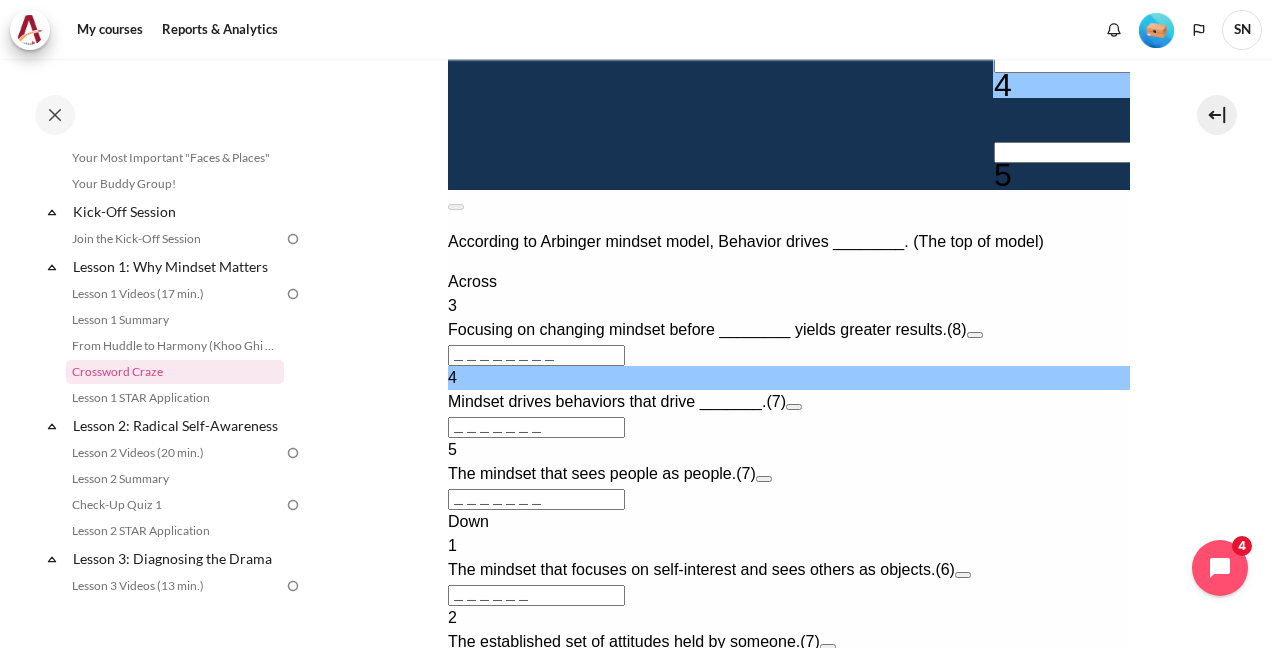 type 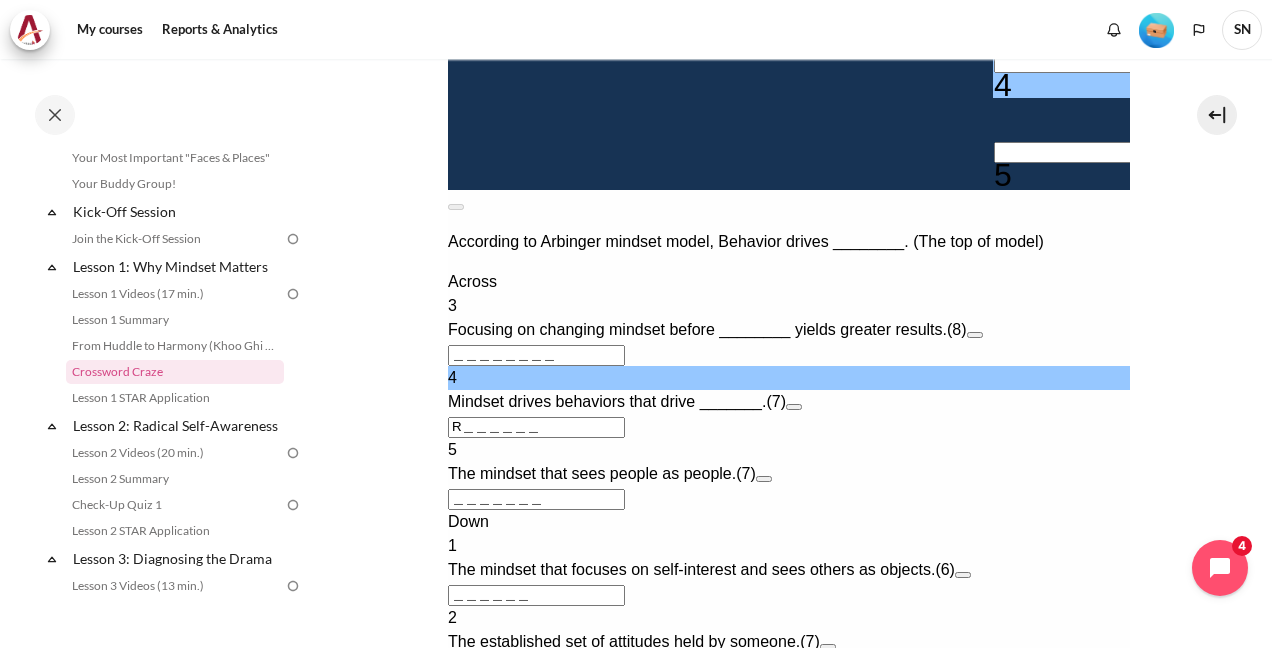 type 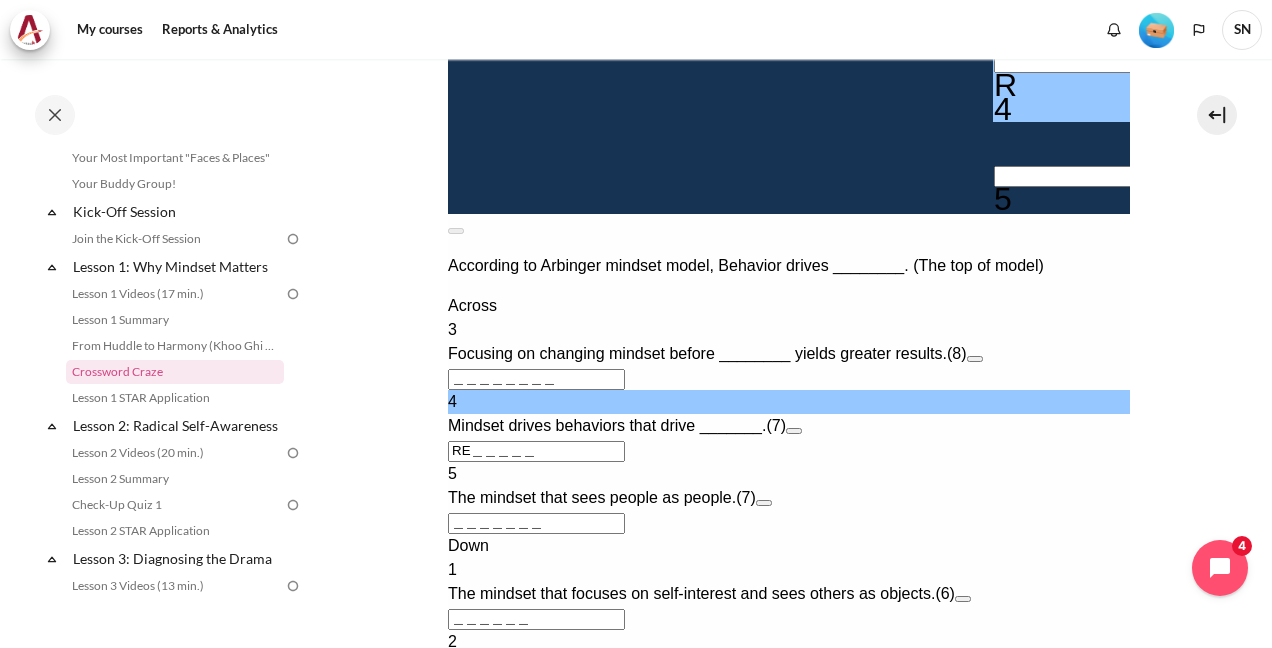 type 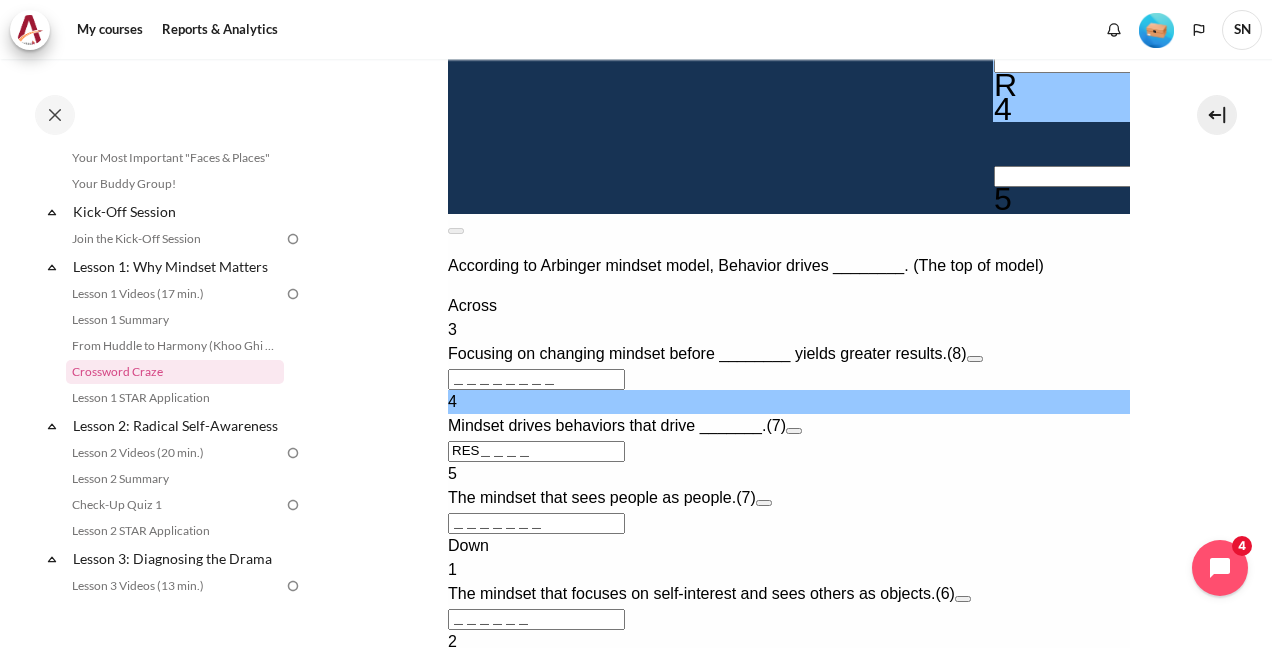 type 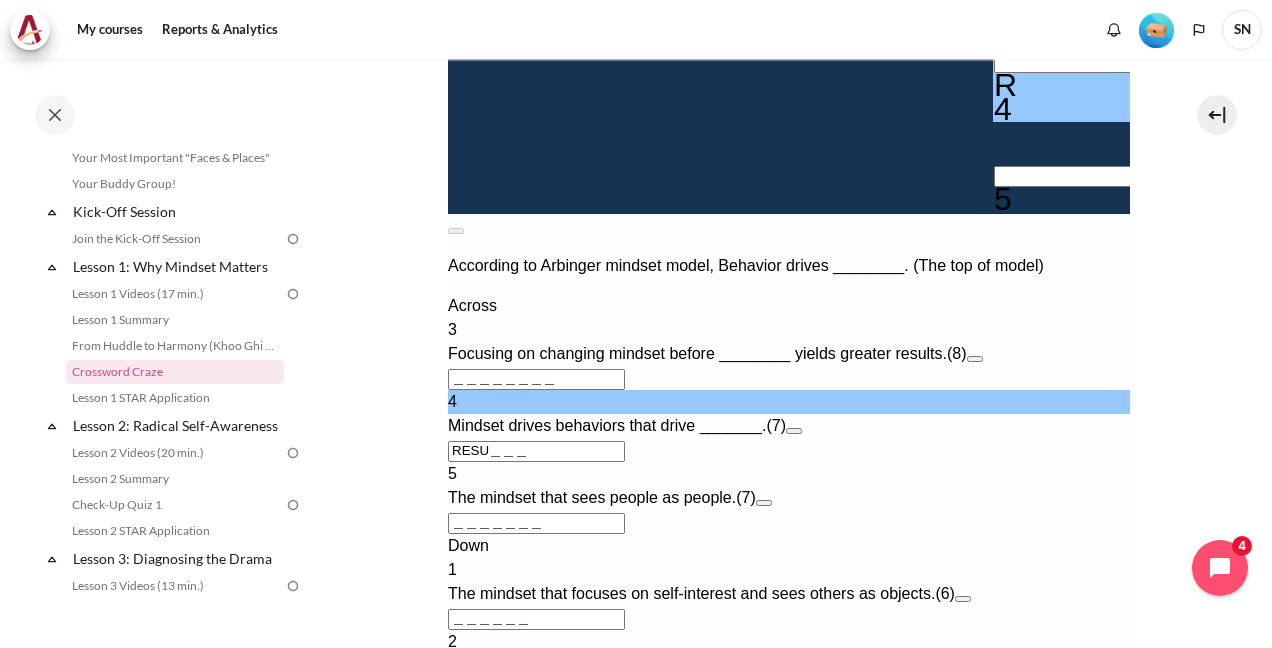 type 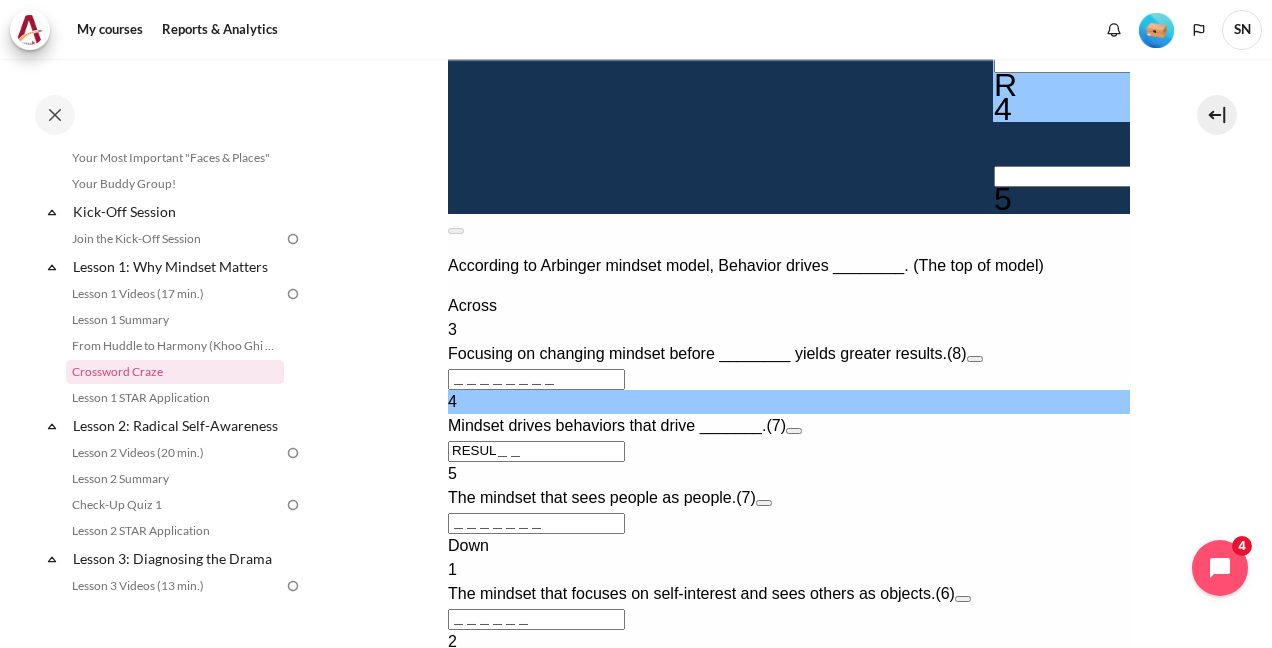 type 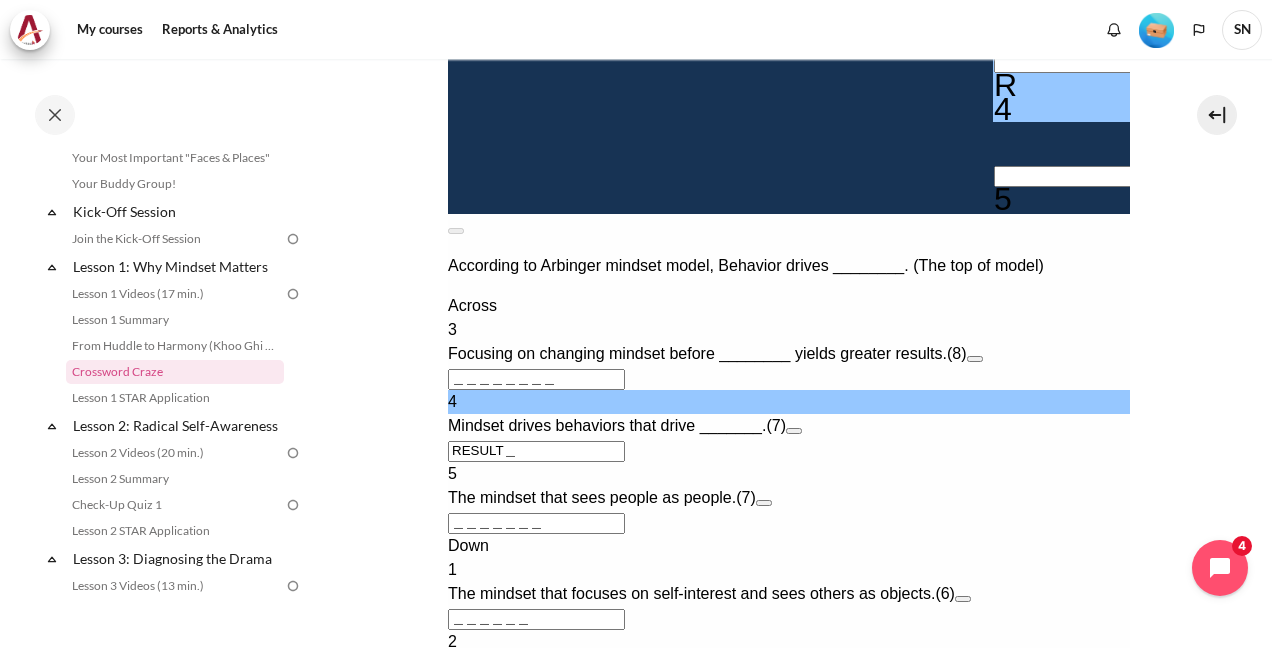 type 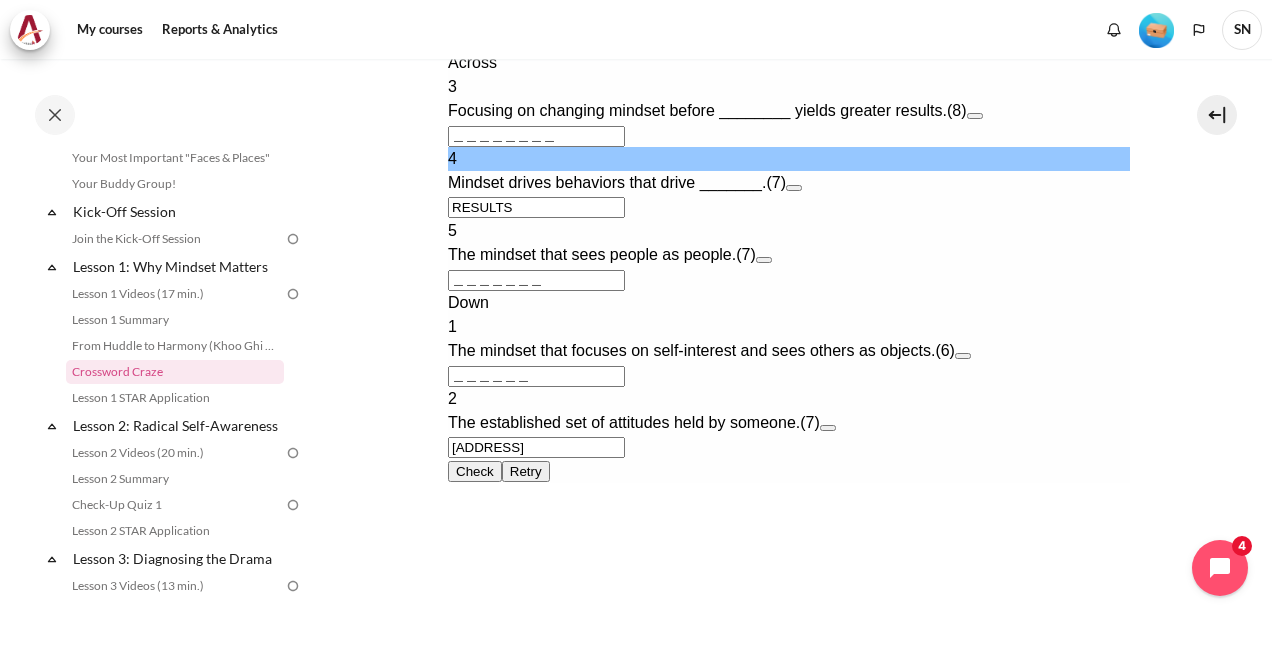 scroll, scrollTop: 986, scrollLeft: 0, axis: vertical 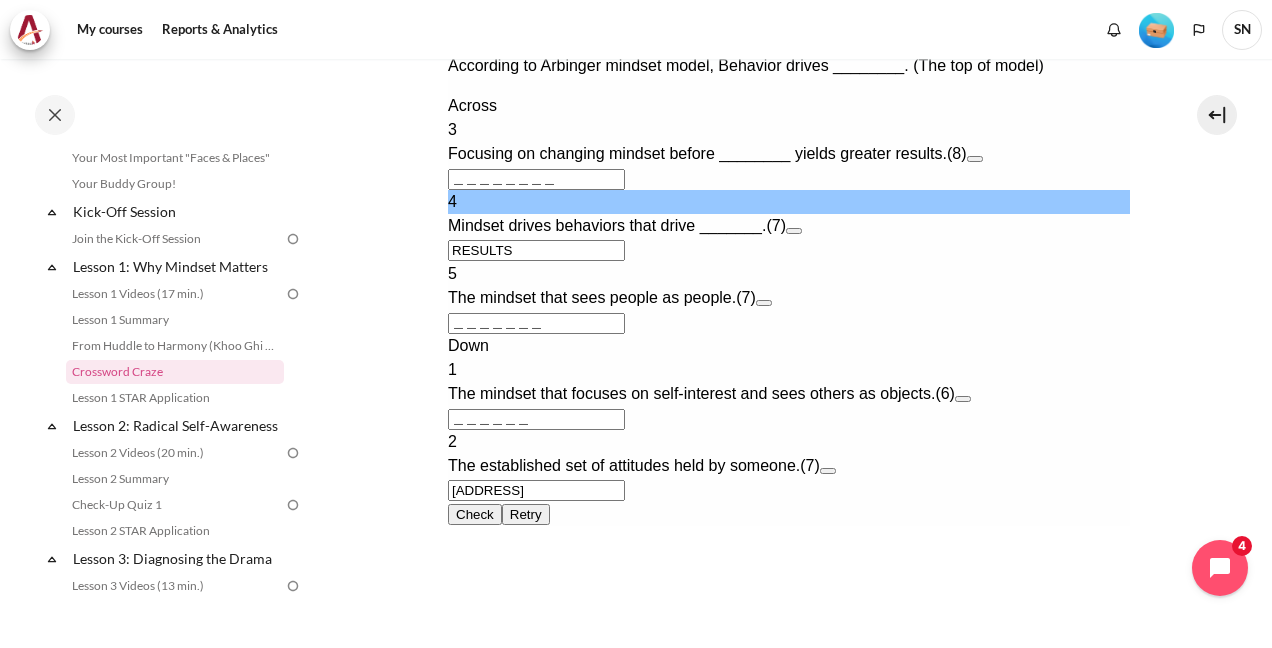 click at bounding box center [763, 303] 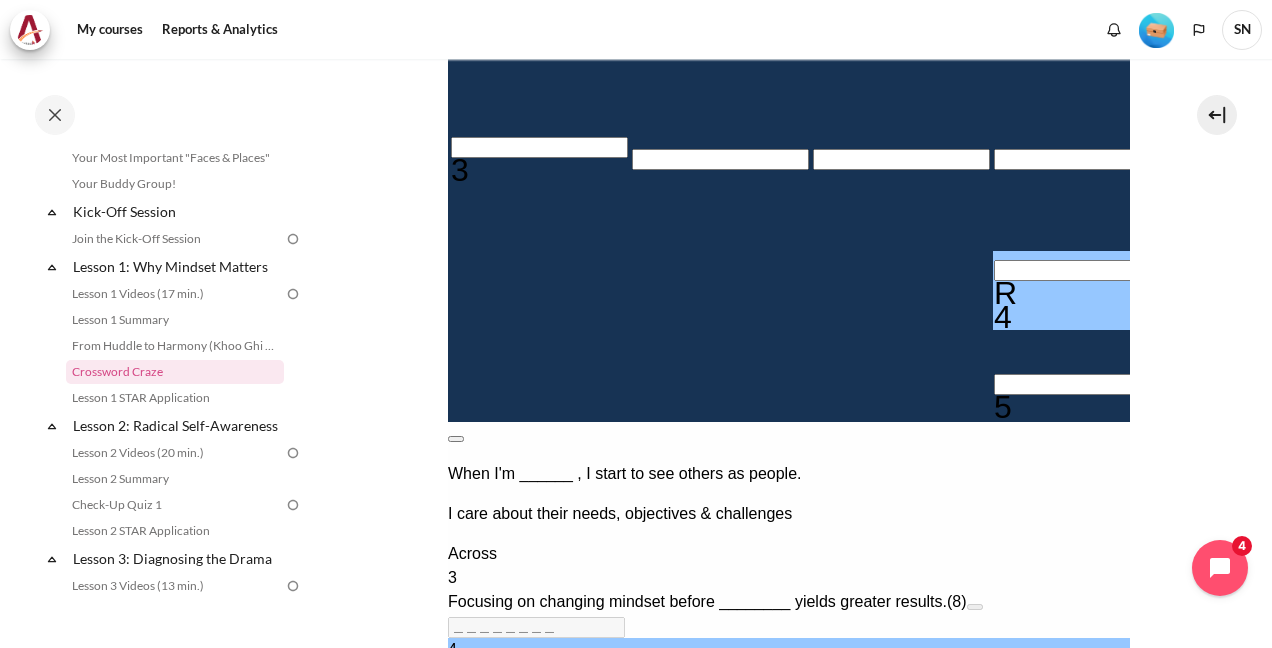 click at bounding box center [455, 439] 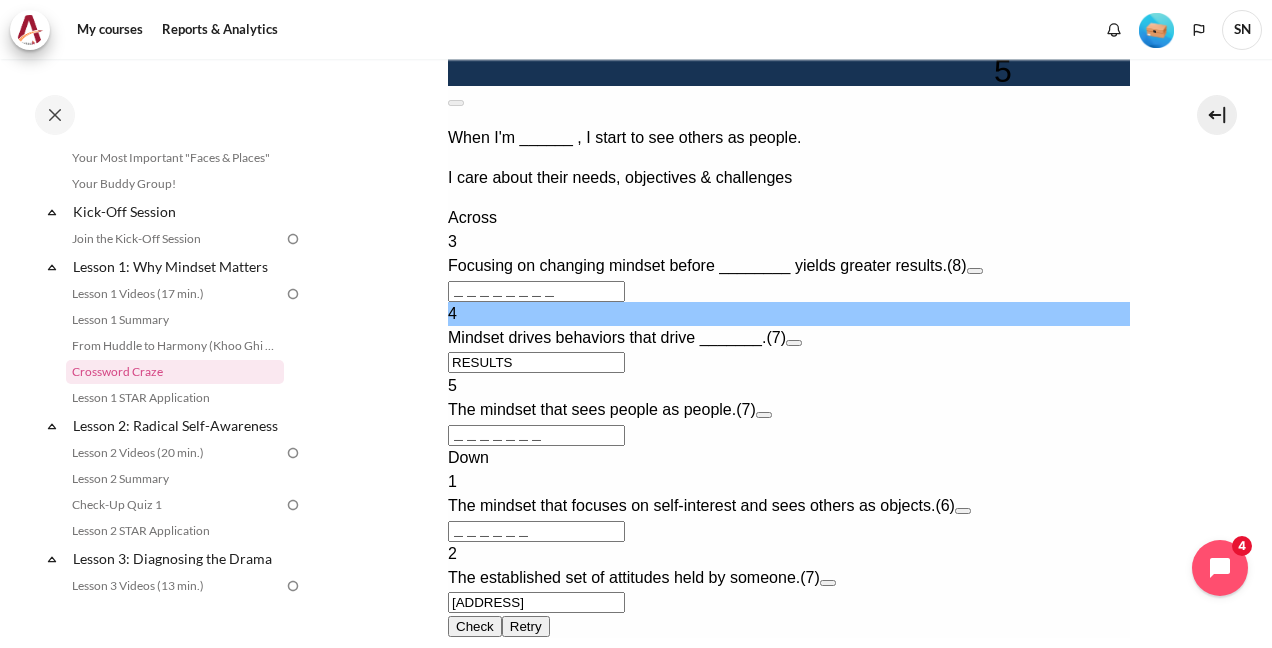 scroll, scrollTop: 883, scrollLeft: 0, axis: vertical 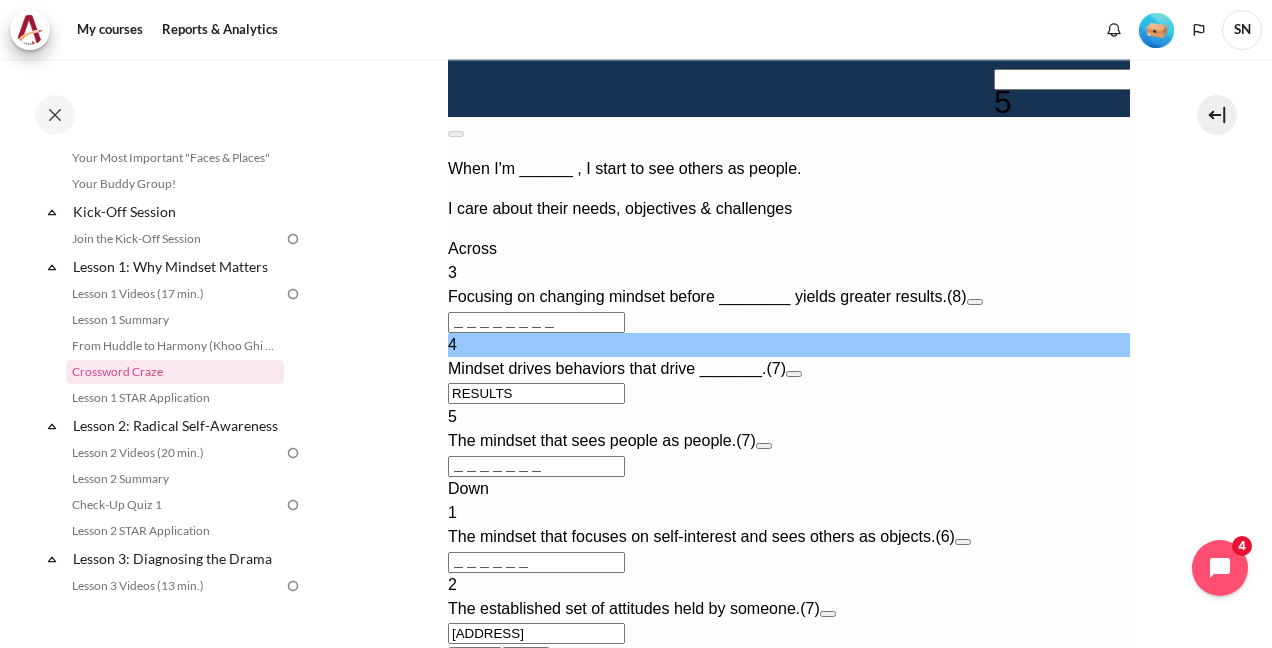 click at bounding box center [1081, 79] 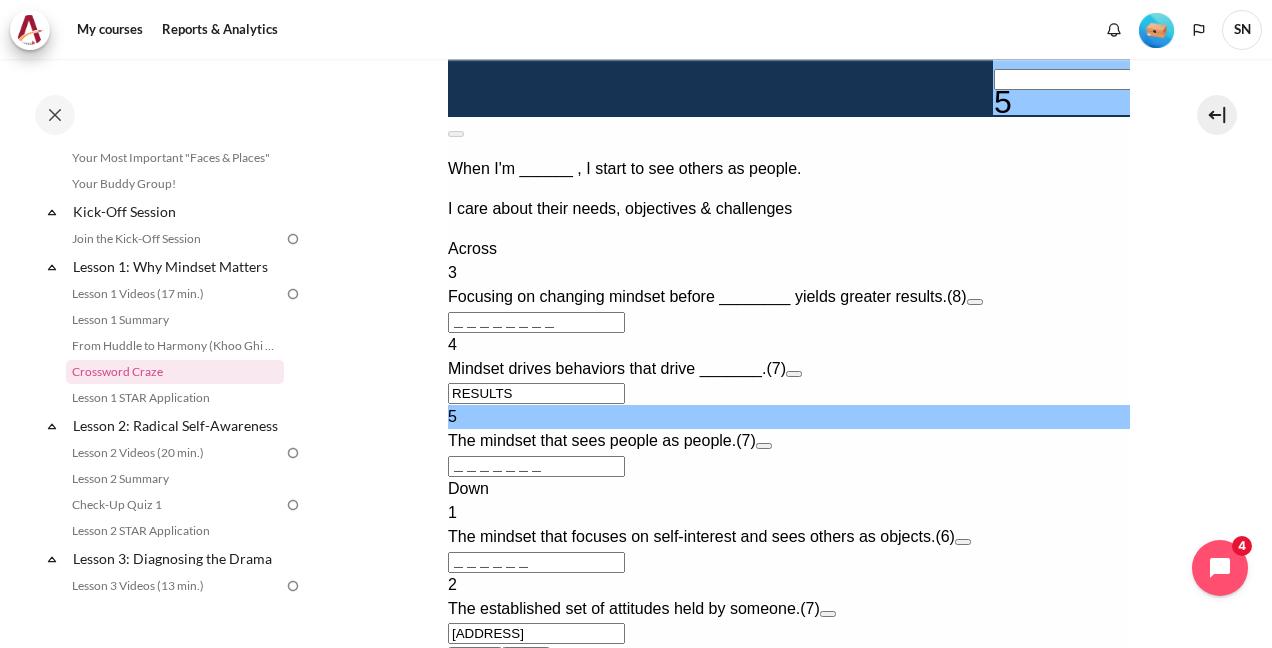 type 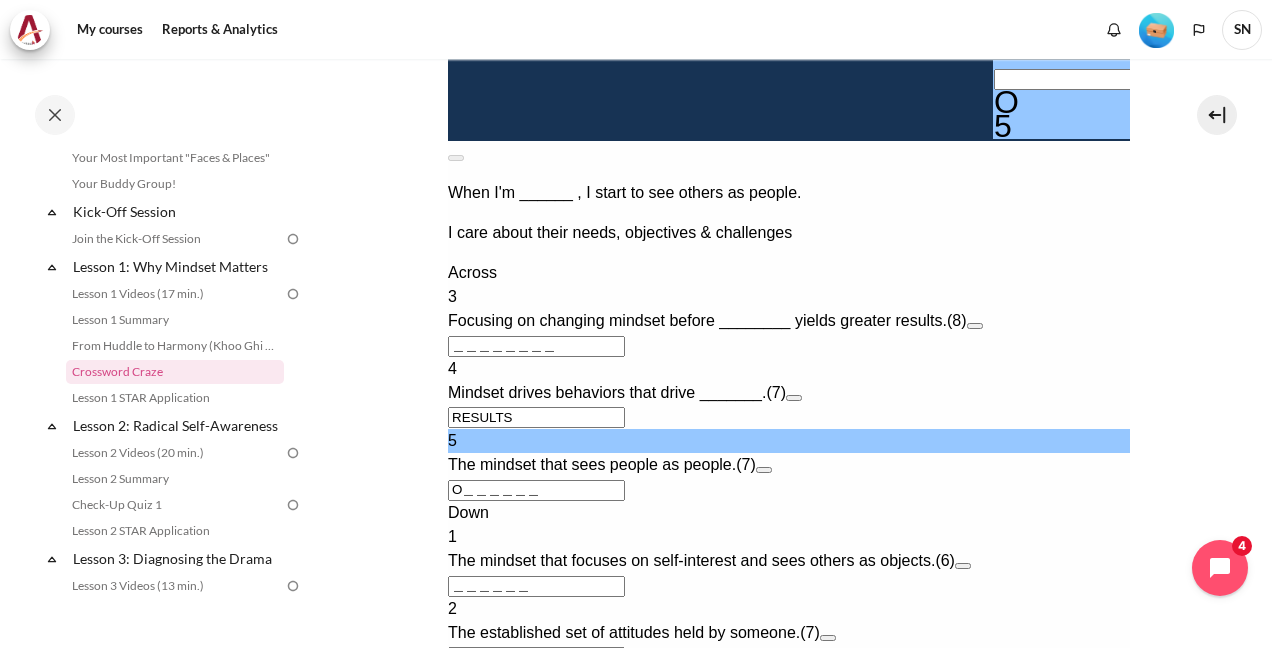 type 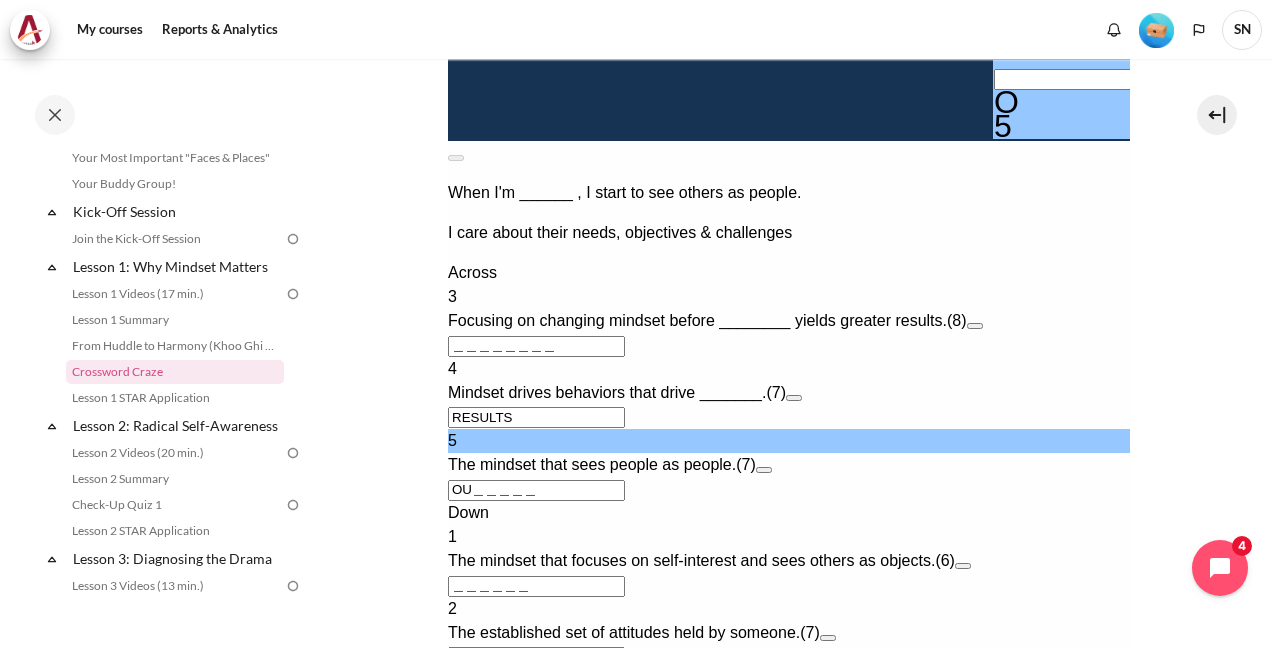type 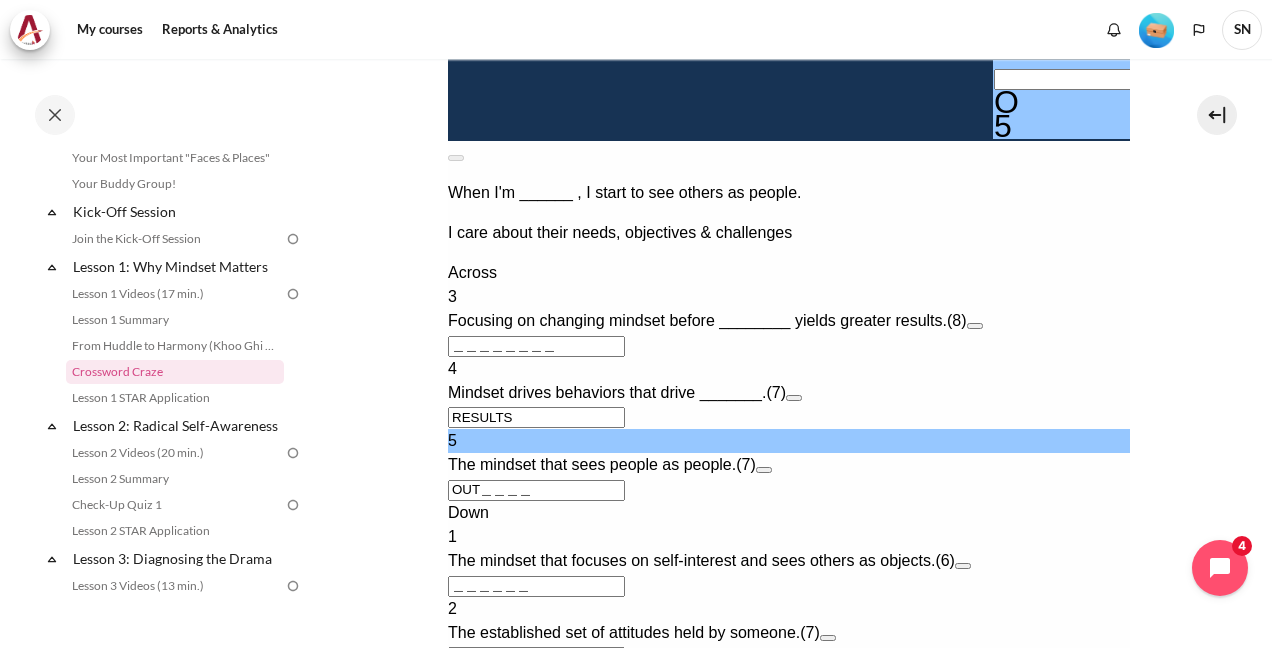 type 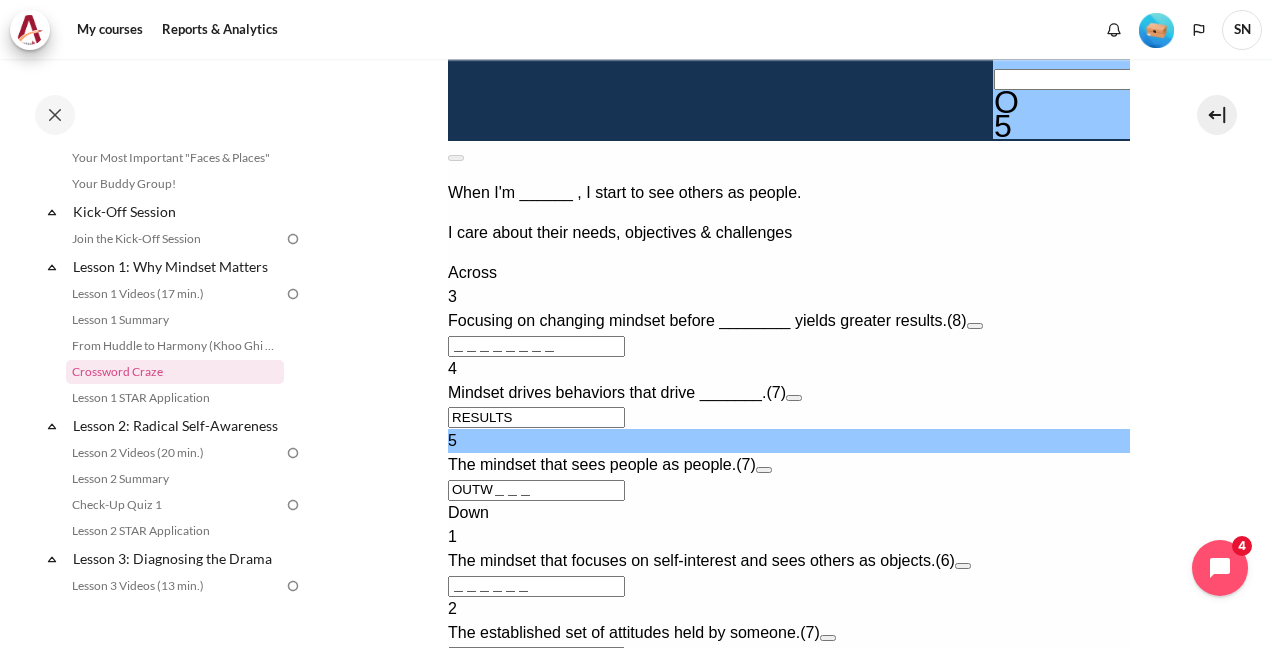 type 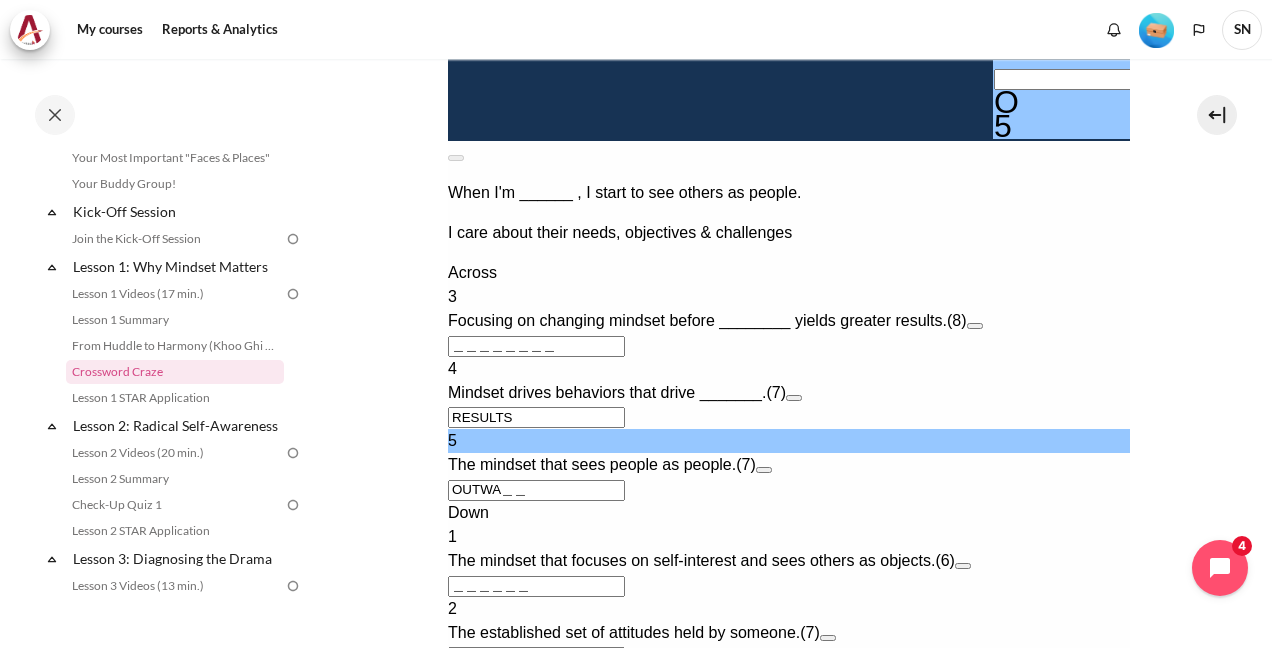 type 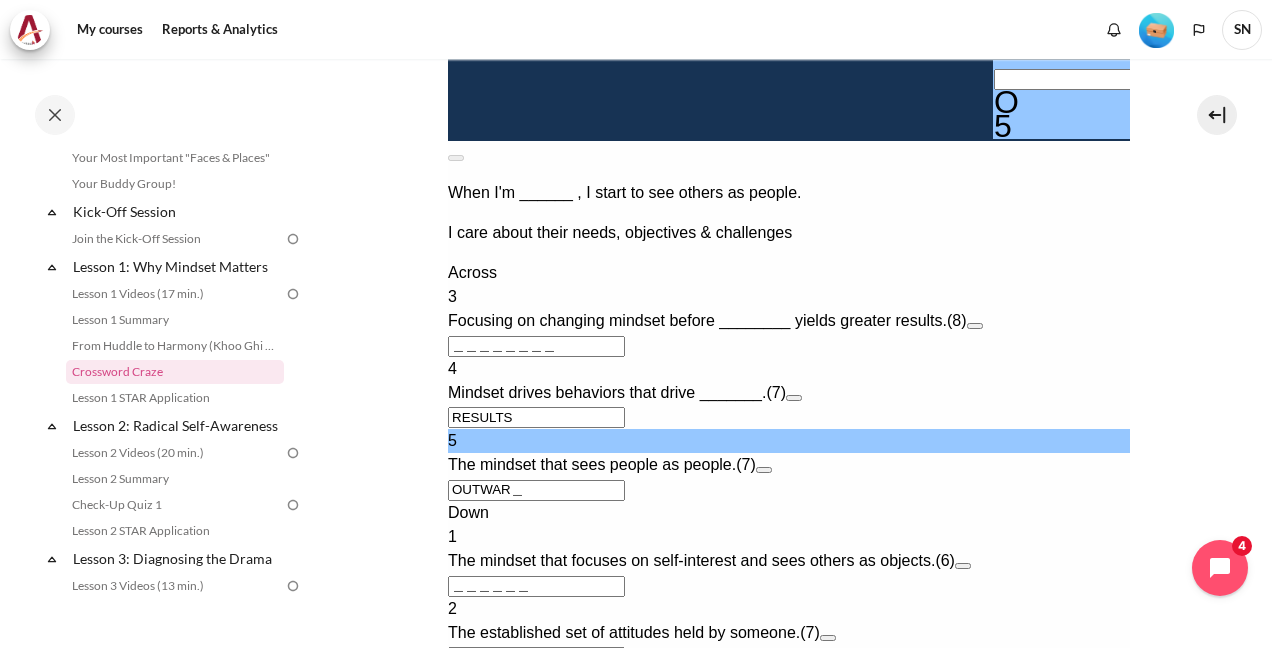 type 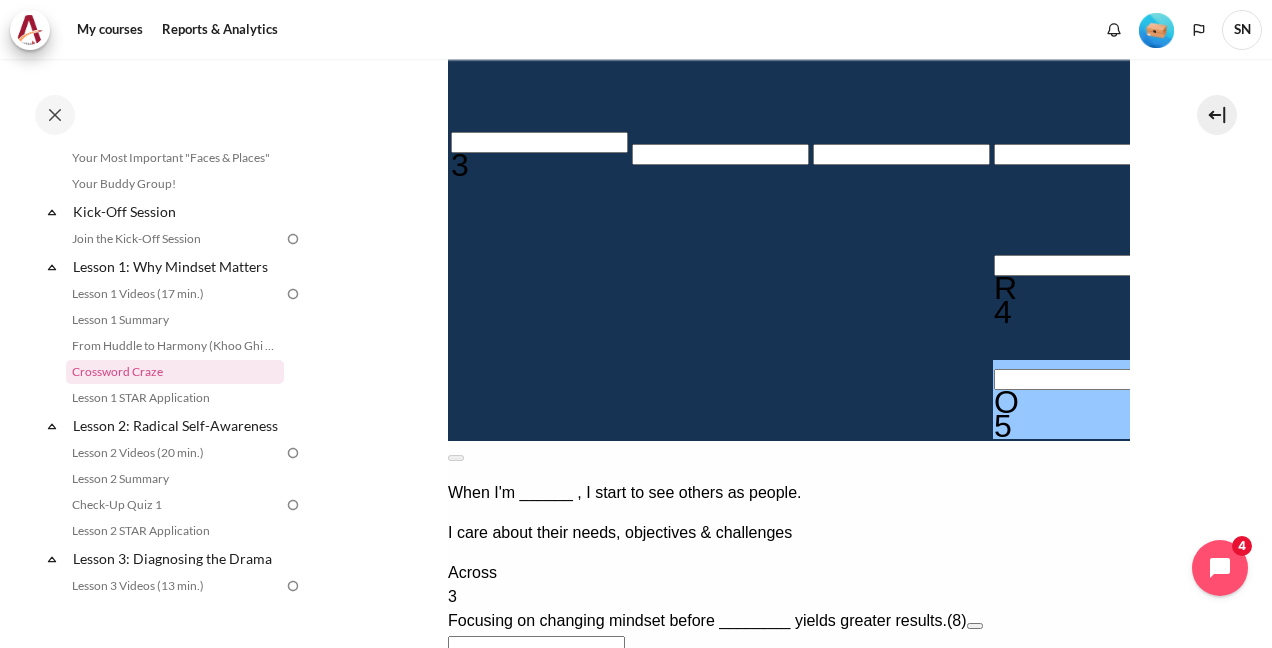 scroll, scrollTop: 383, scrollLeft: 0, axis: vertical 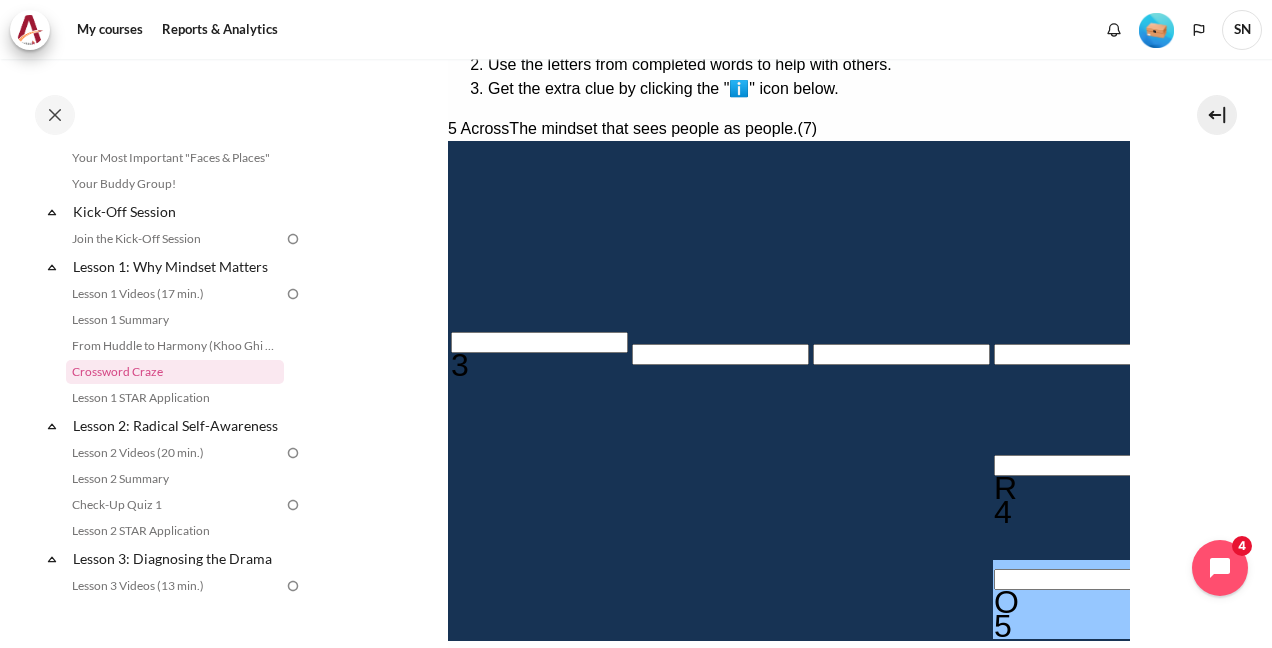 click at bounding box center (1805, 162) 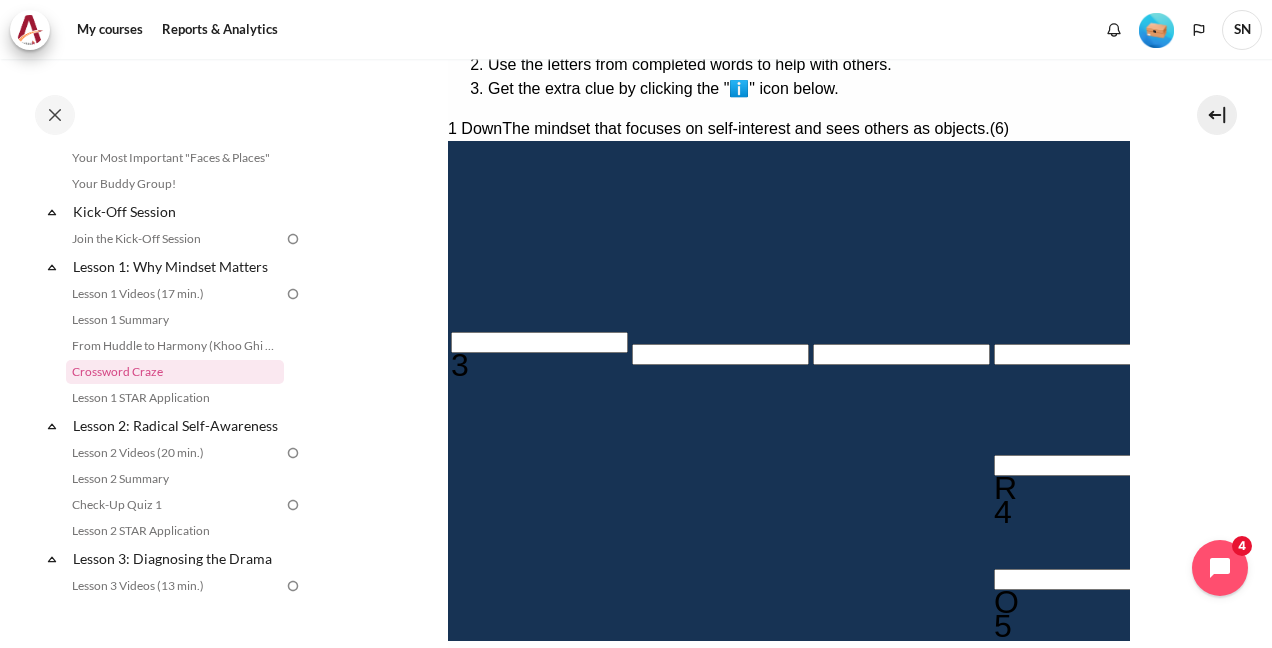 type 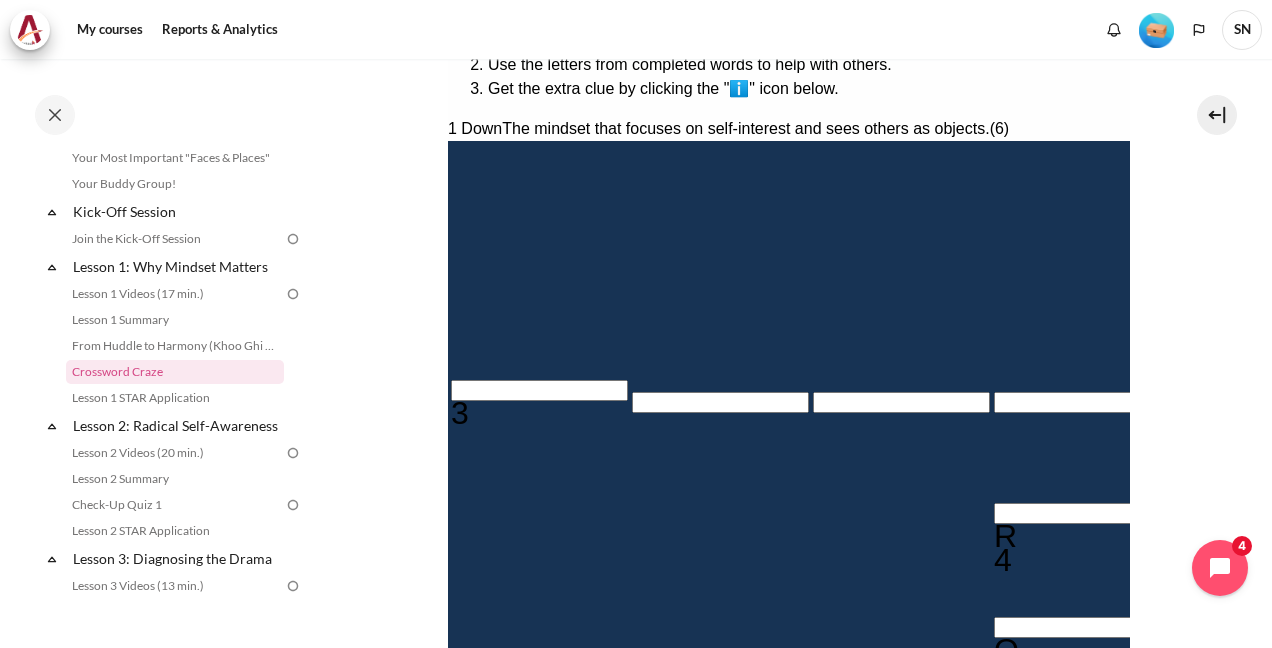 type 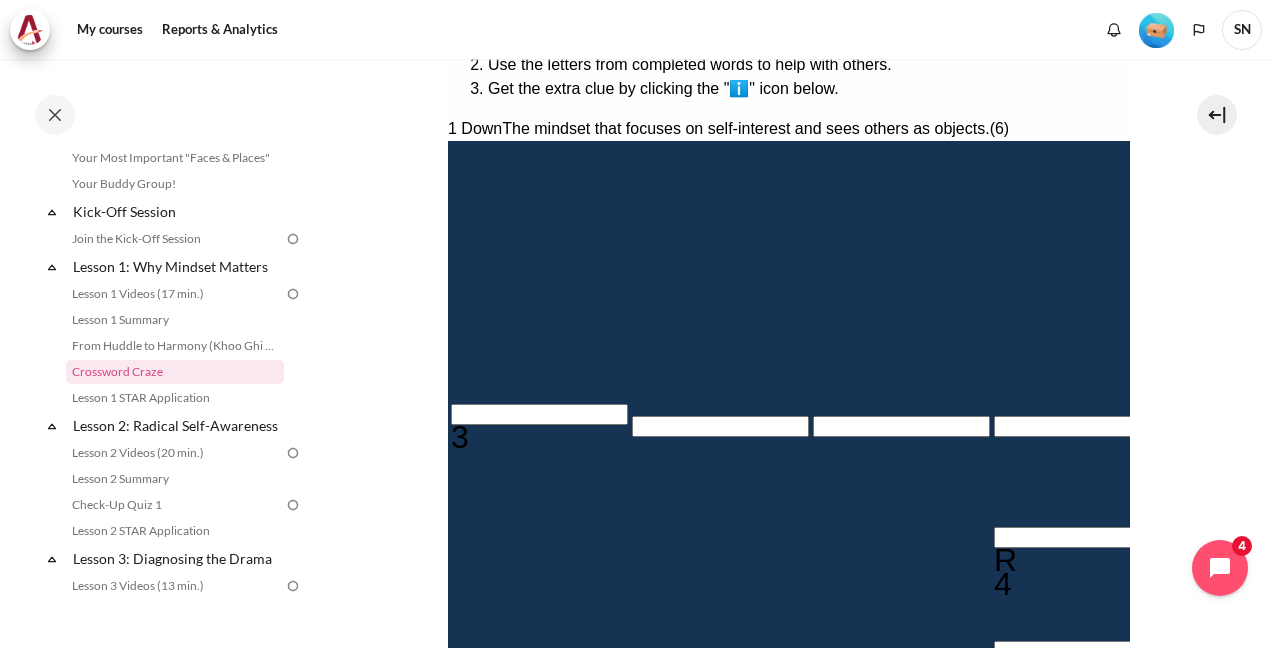 type 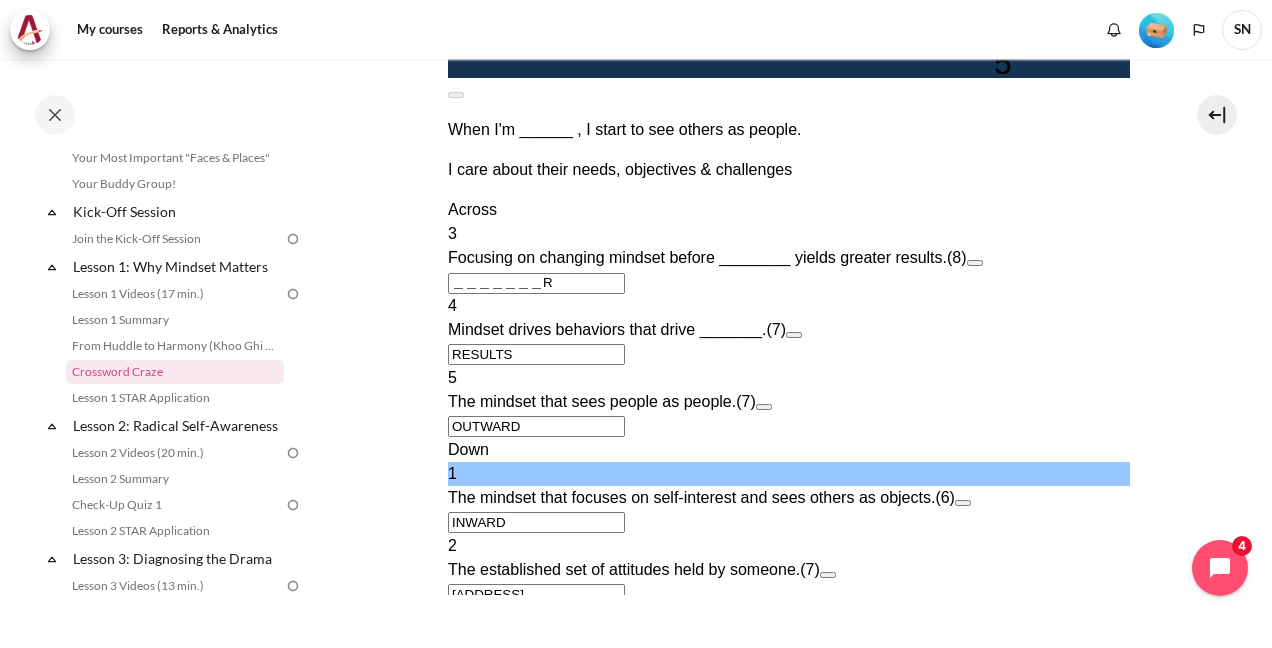 scroll, scrollTop: 1083, scrollLeft: 0, axis: vertical 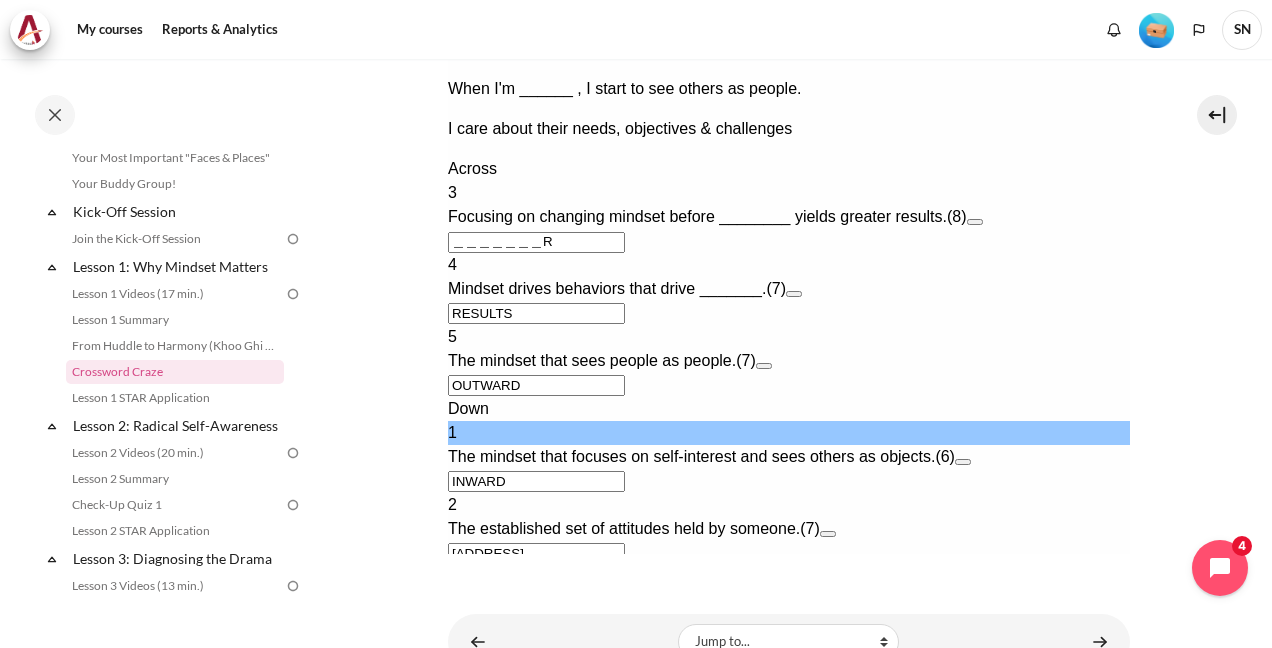 click at bounding box center (827, 534) 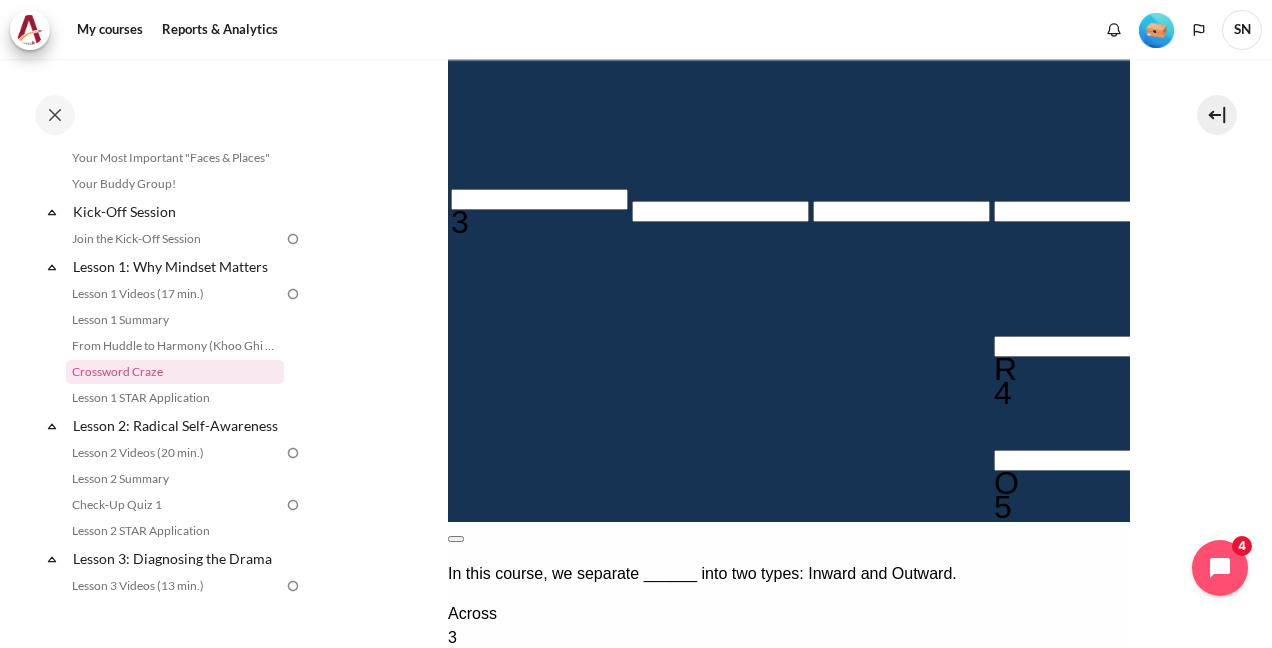 click at bounding box center [455, 539] 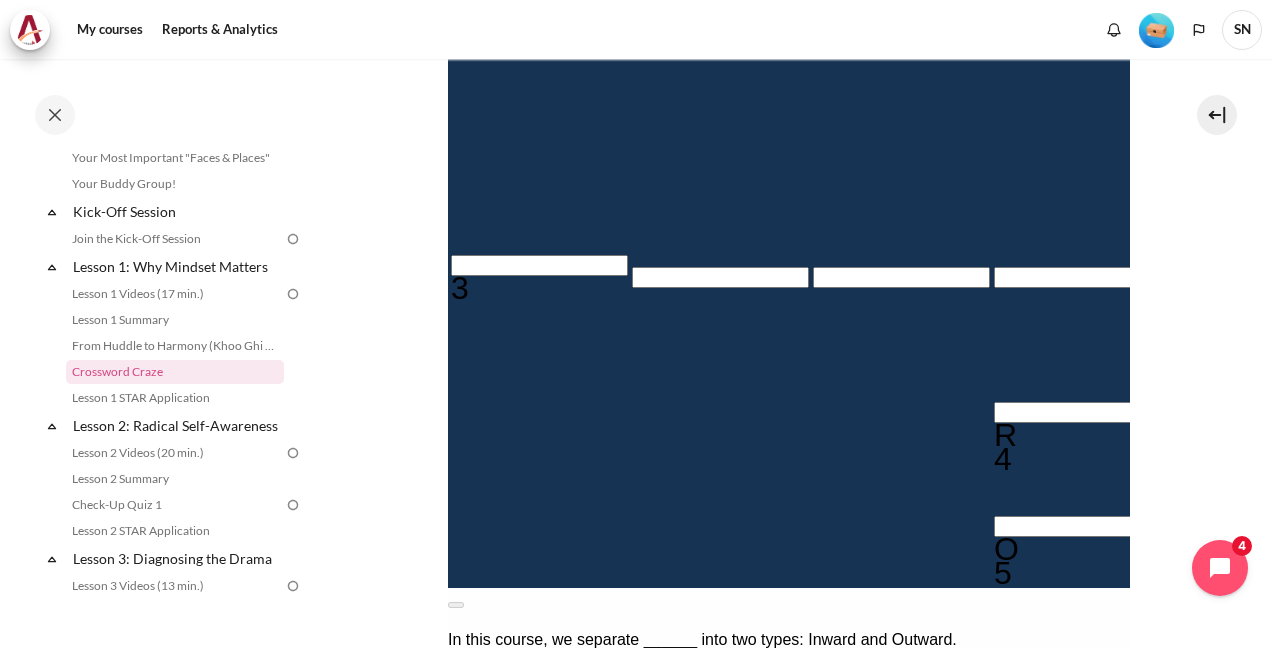 scroll, scrollTop: 460, scrollLeft: 0, axis: vertical 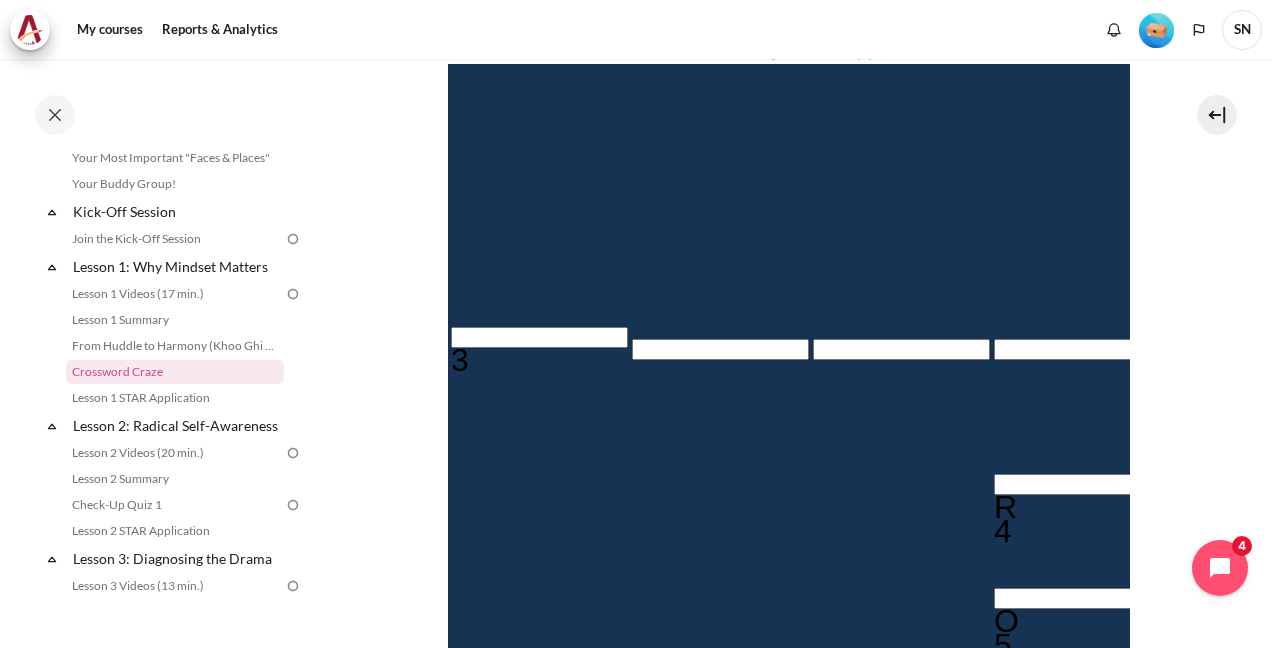 click at bounding box center [1443, 280] 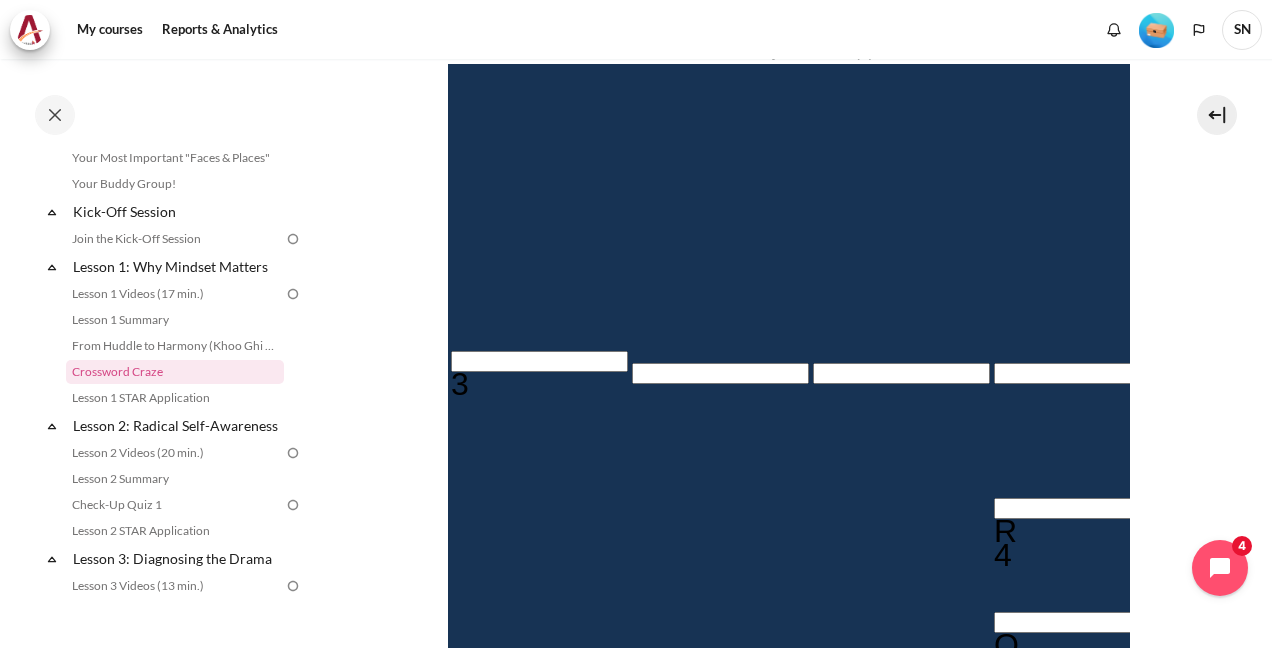 type 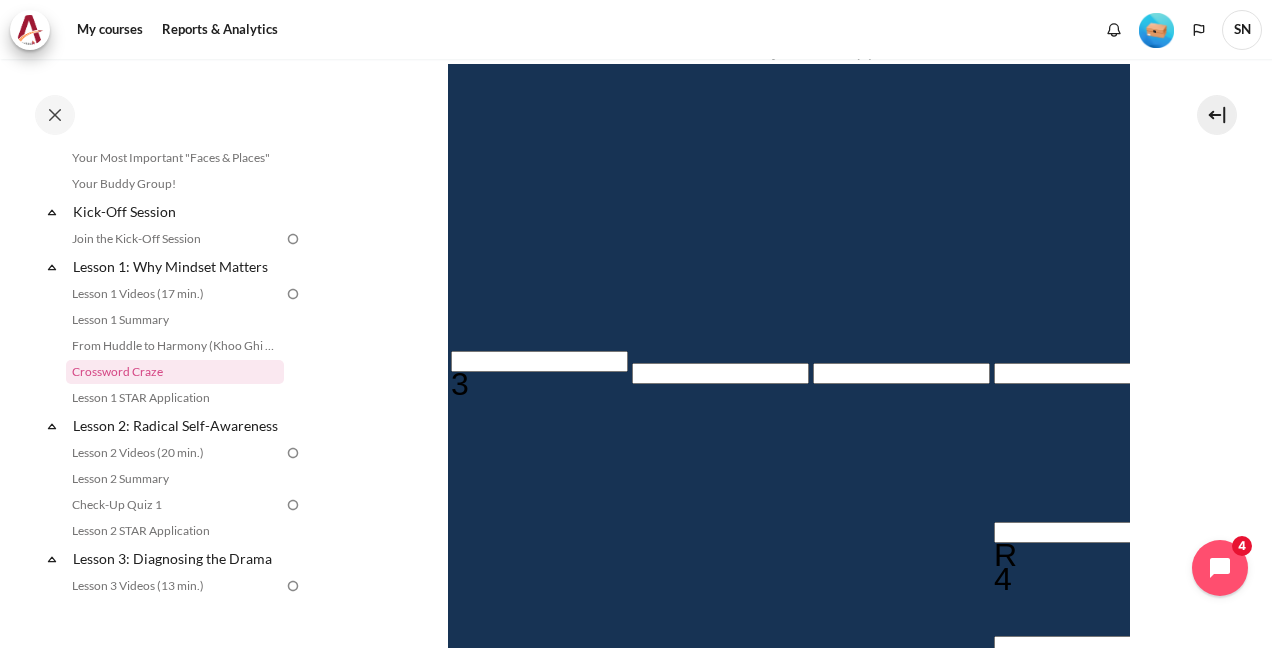 type 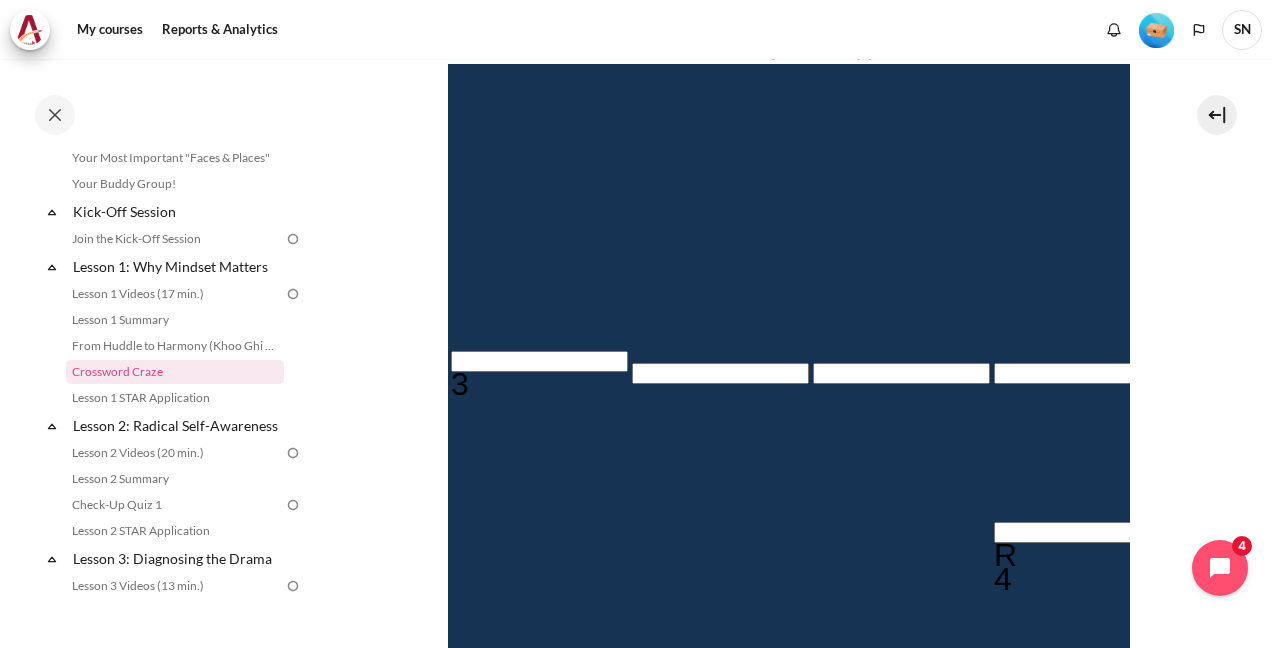 scroll, scrollTop: 496, scrollLeft: 0, axis: vertical 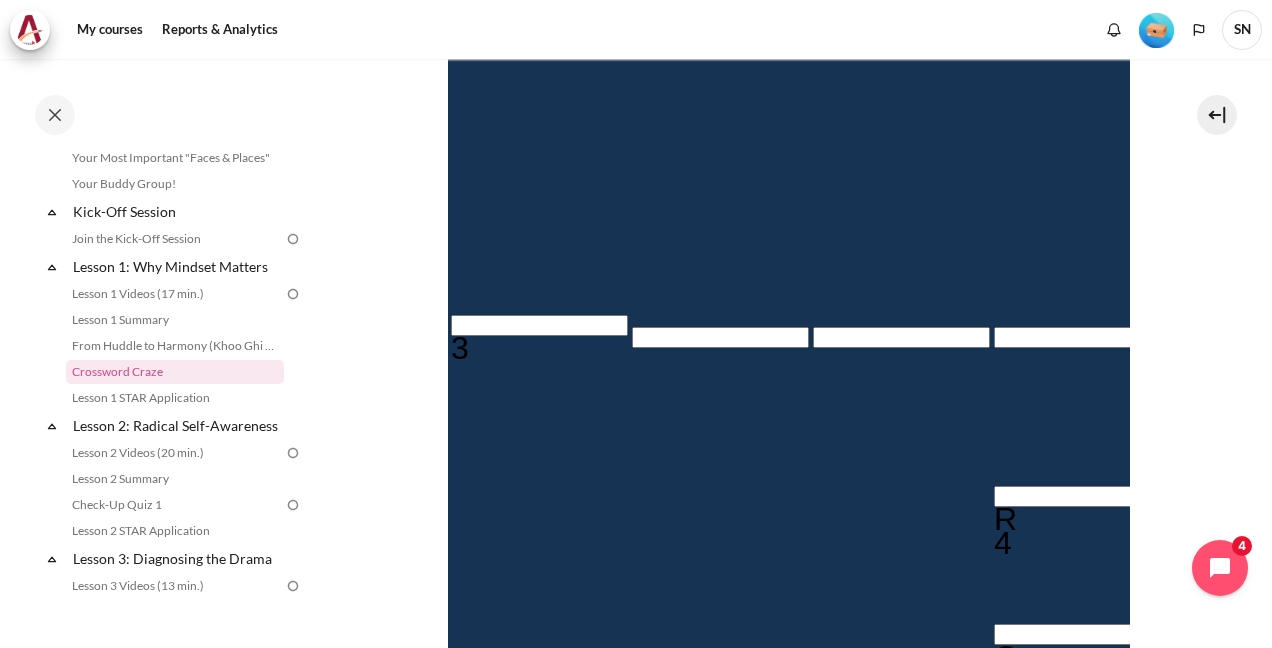 type 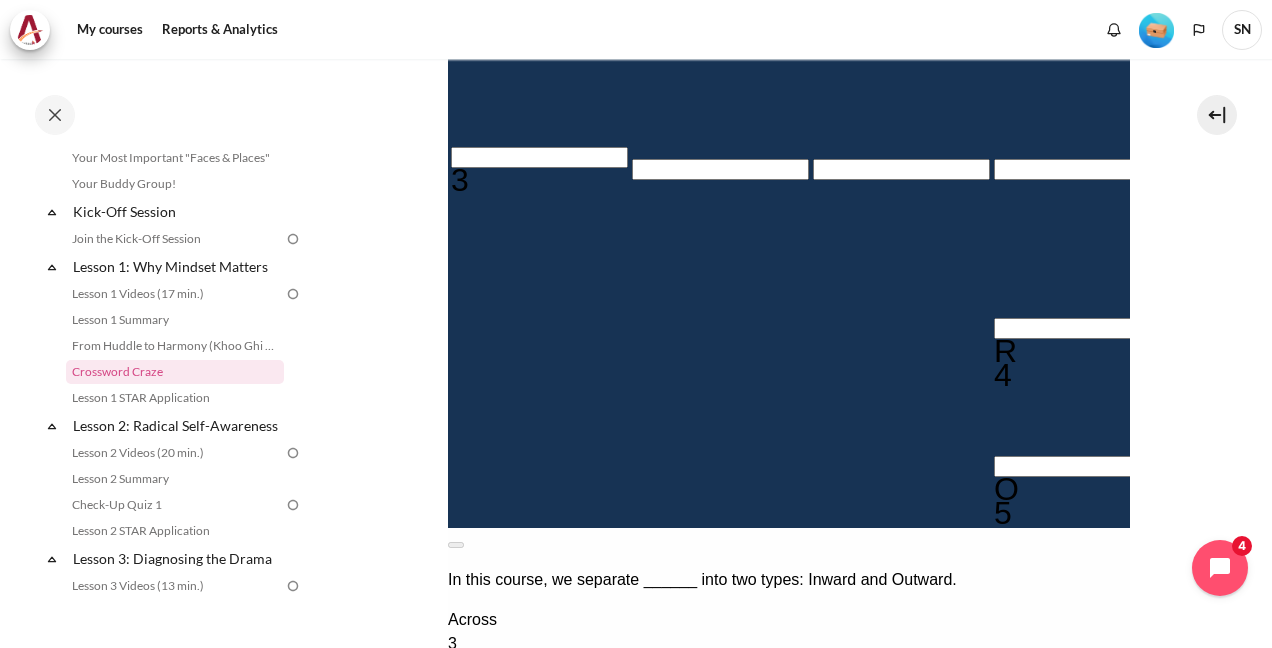 scroll, scrollTop: 696, scrollLeft: 0, axis: vertical 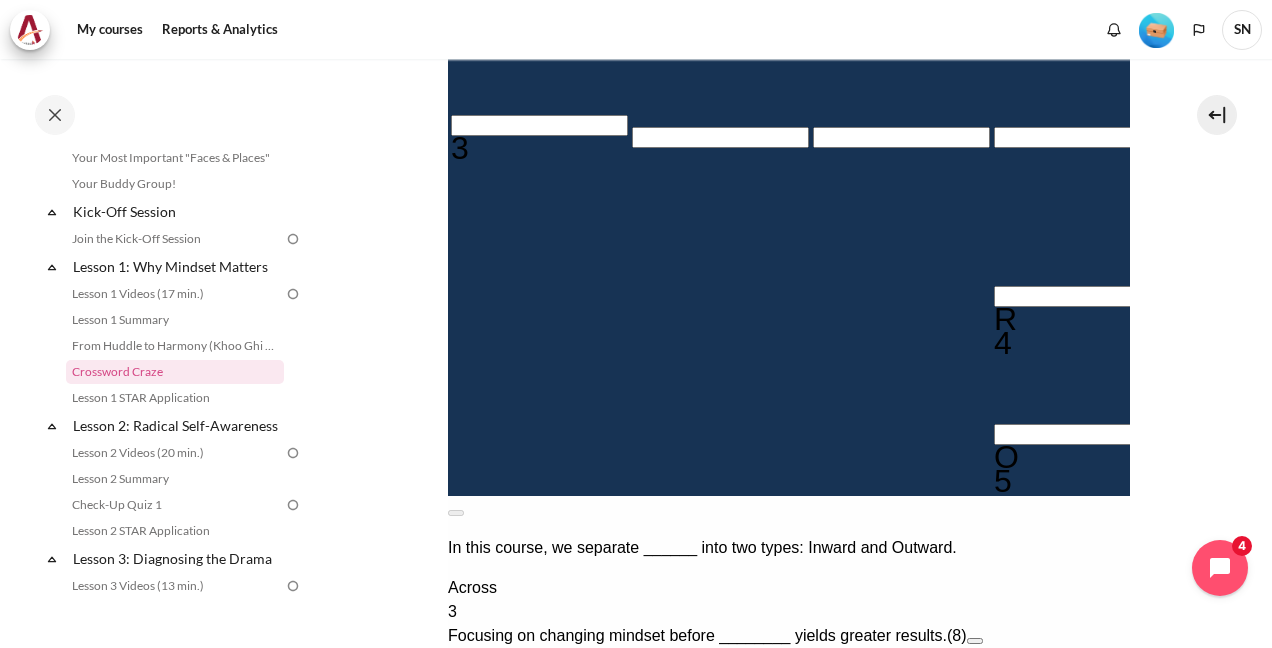 click at bounding box center [538, 125] 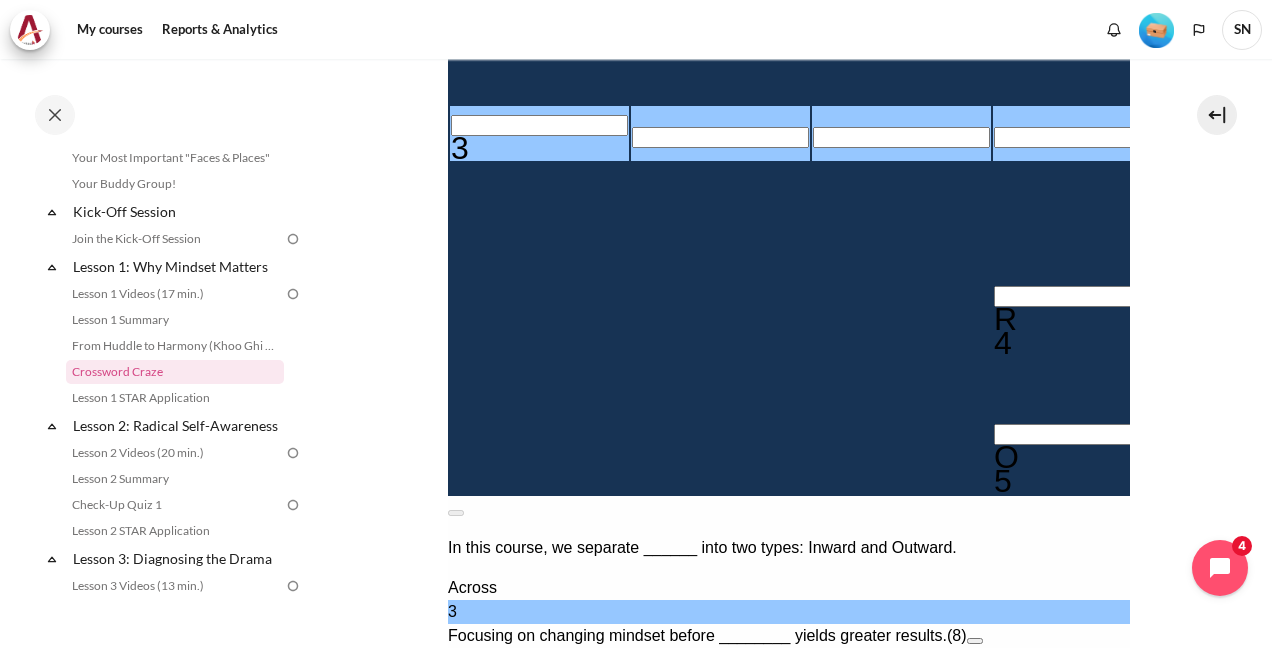 type 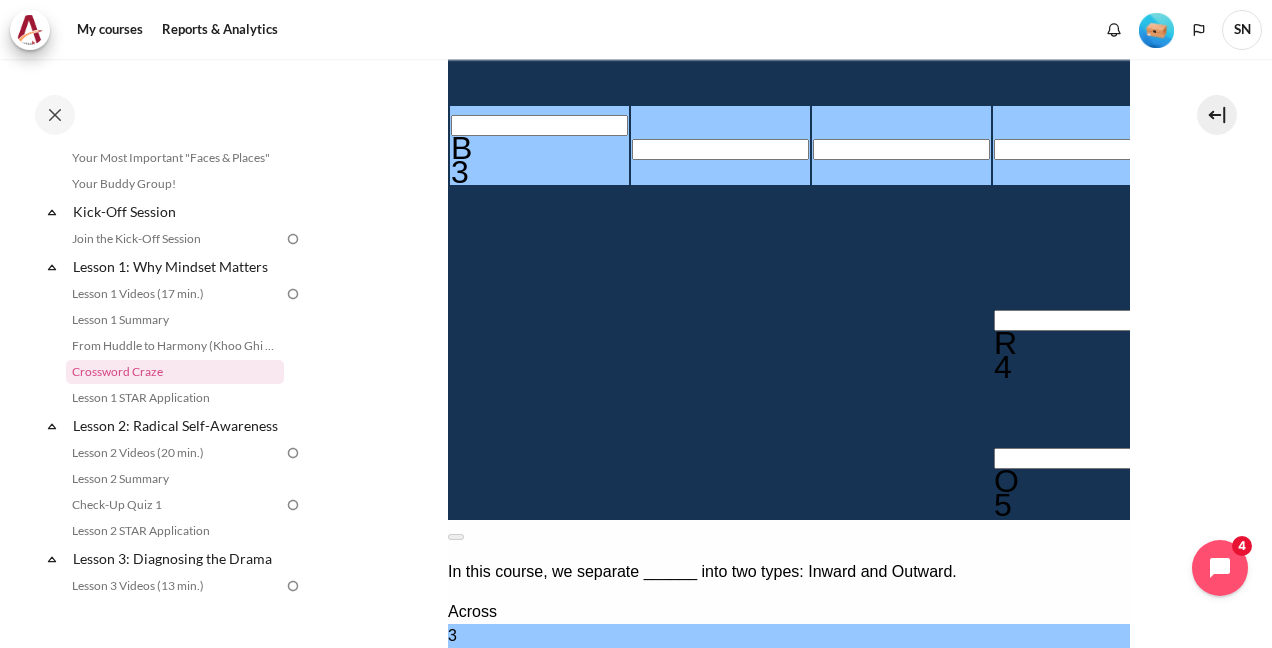 type 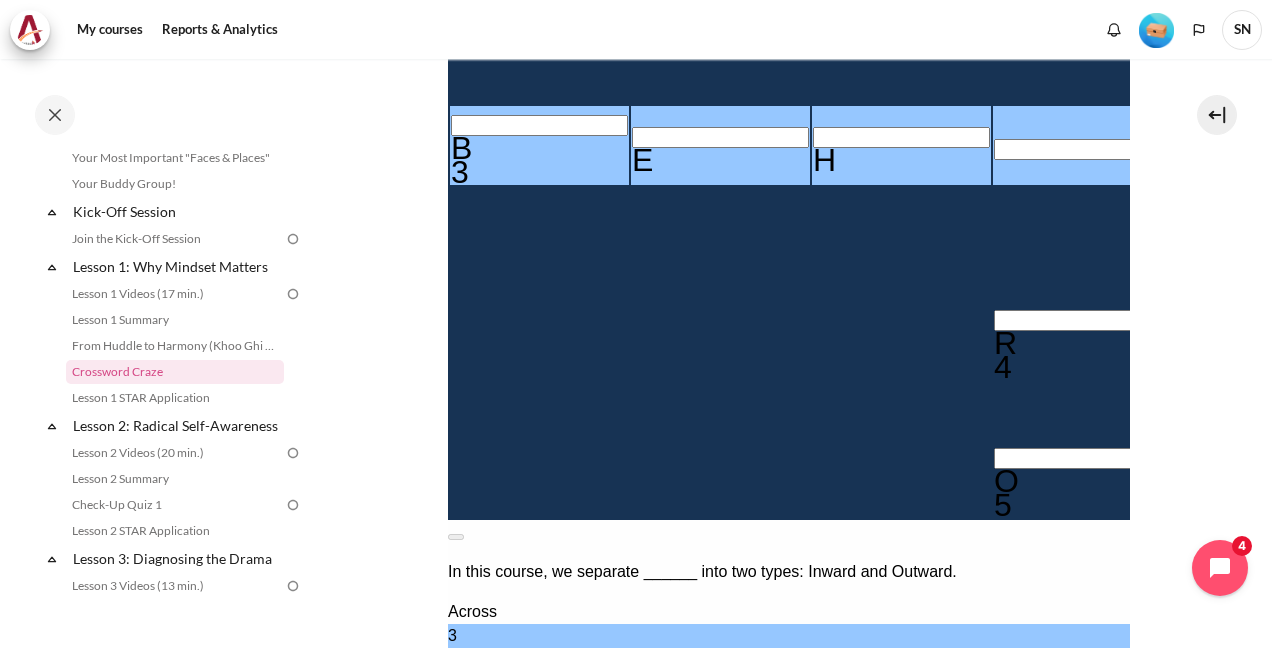 type 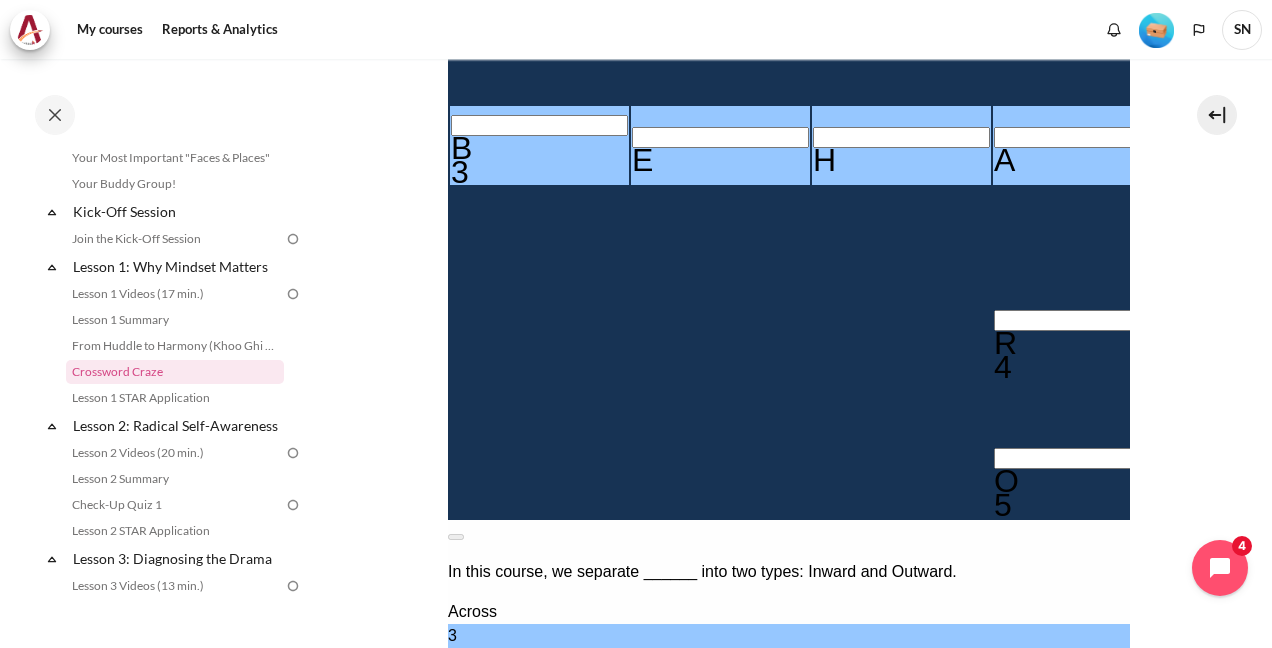 type 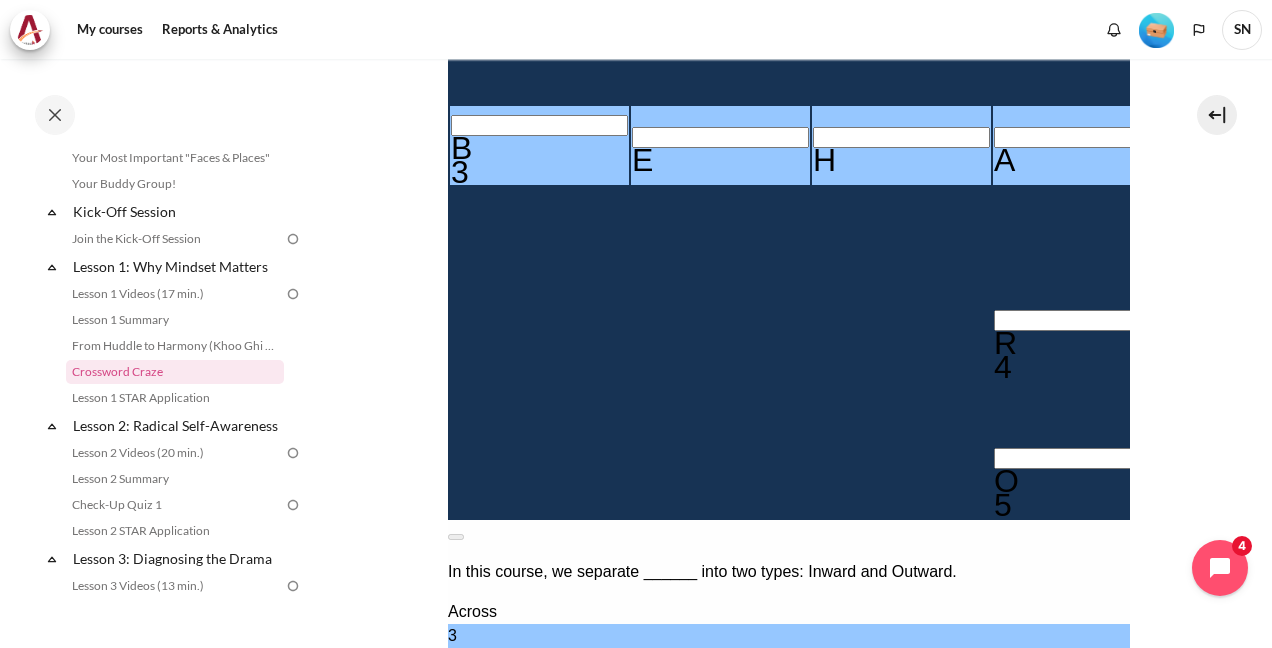 type 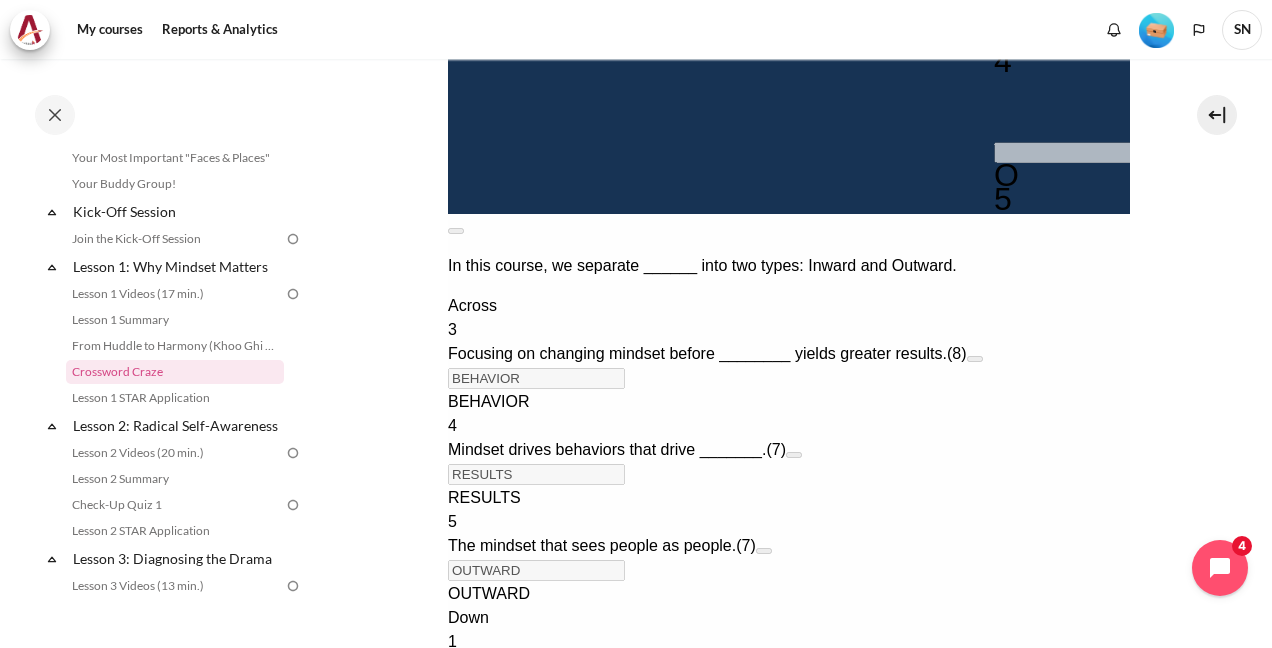 scroll, scrollTop: 1000, scrollLeft: 0, axis: vertical 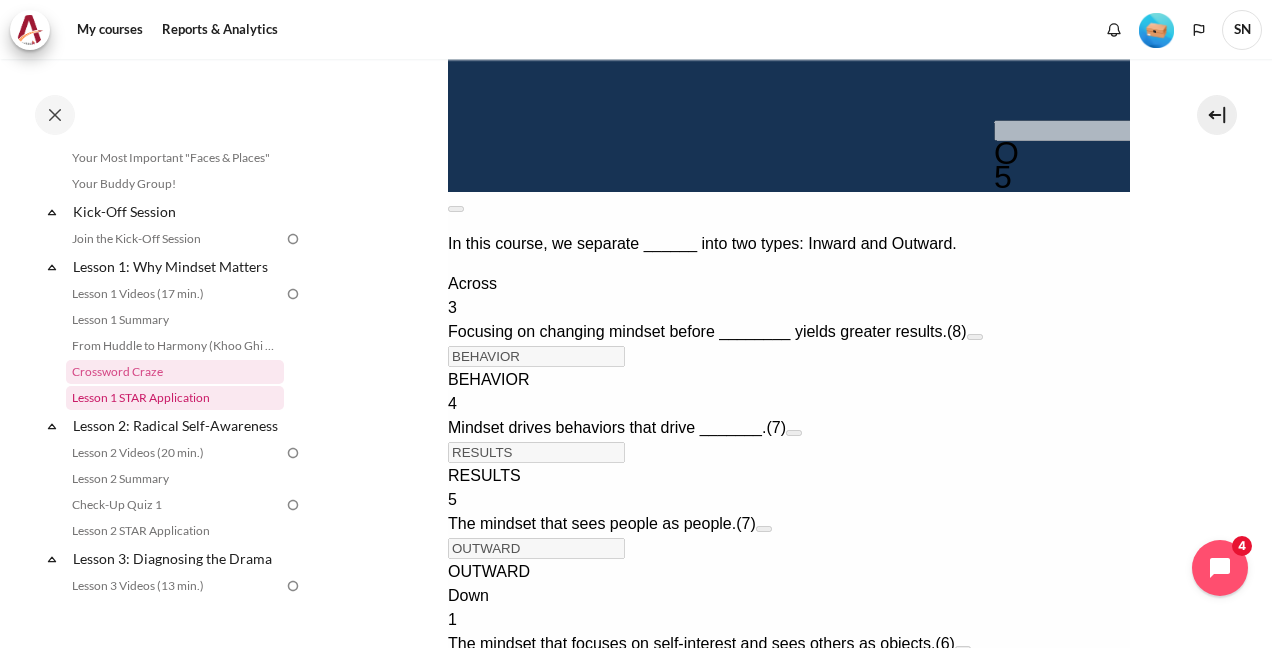 drag, startPoint x: 158, startPoint y: 398, endPoint x: 178, endPoint y: 398, distance: 20 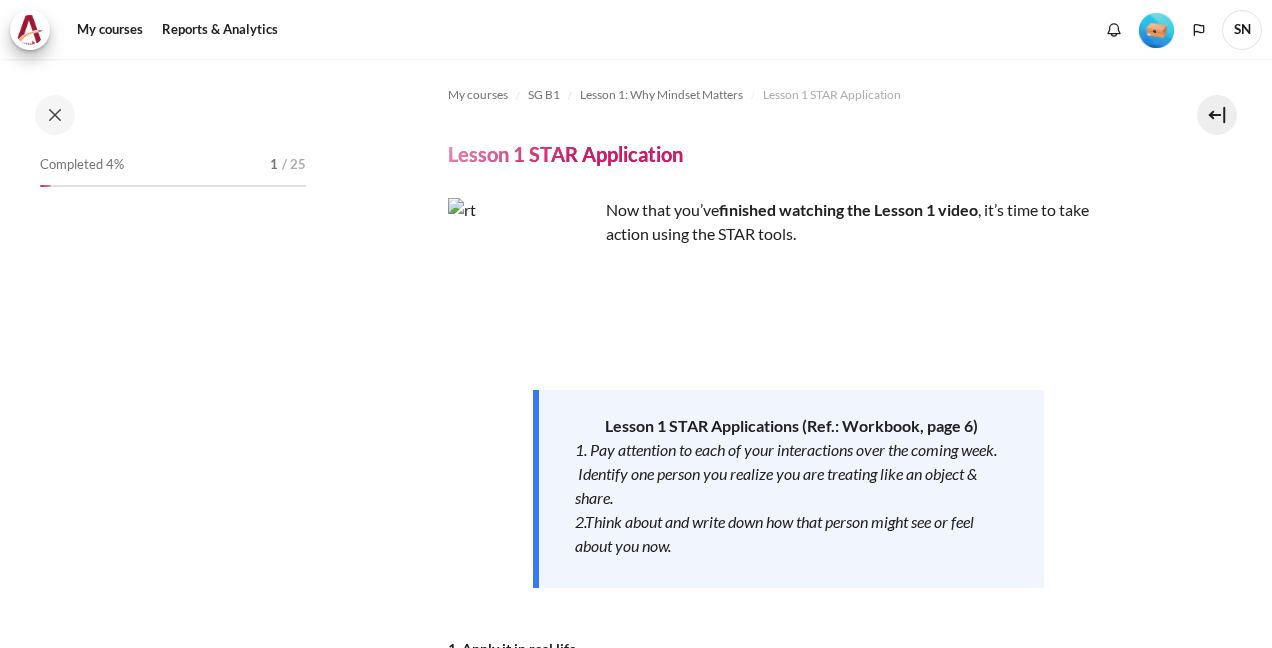 scroll, scrollTop: 0, scrollLeft: 0, axis: both 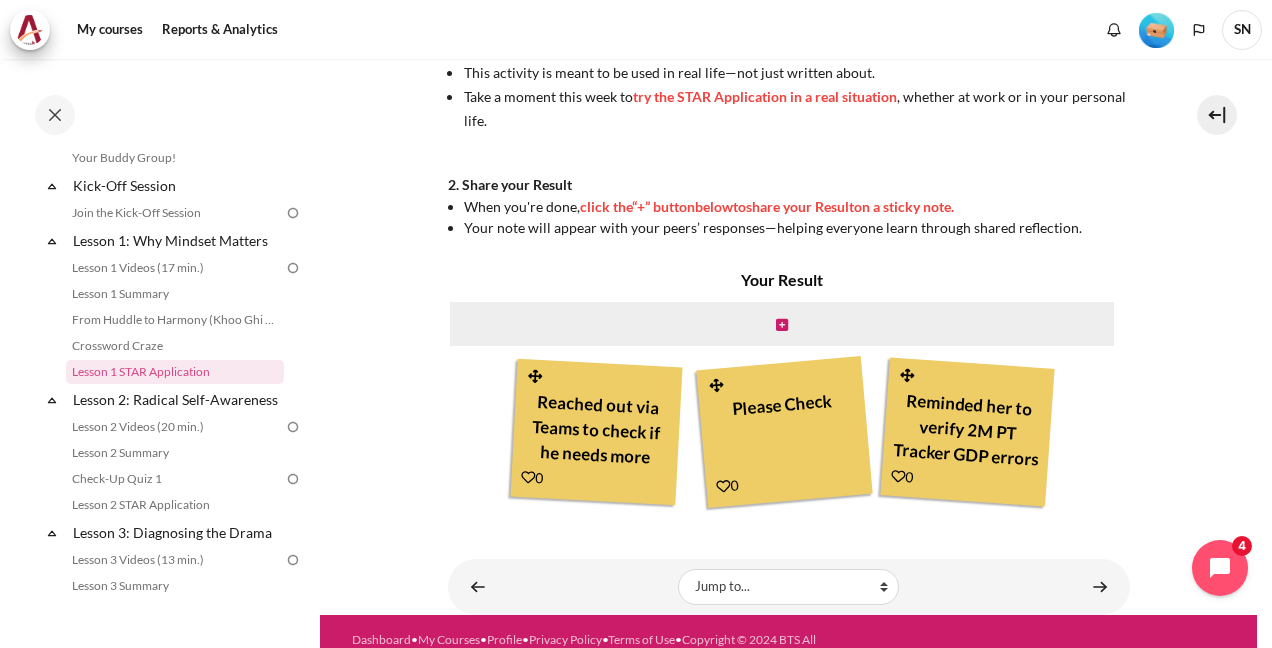 click on "Please Check" at bounding box center (784, 428) 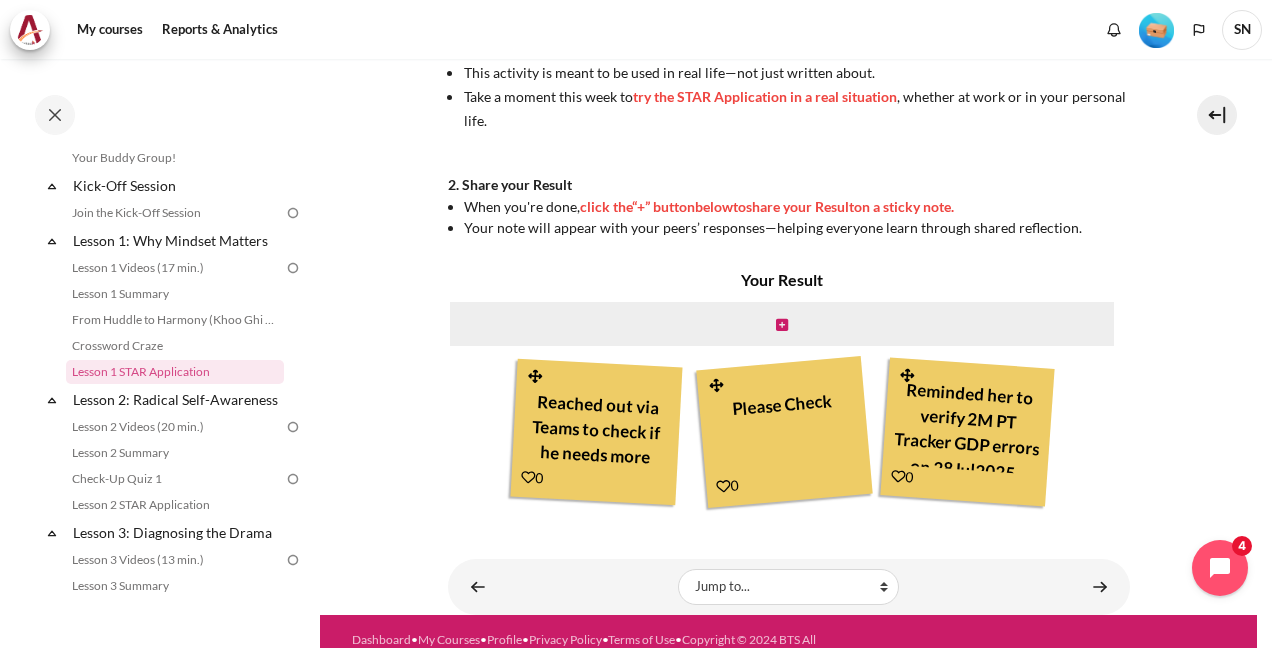 scroll, scrollTop: 47, scrollLeft: 0, axis: vertical 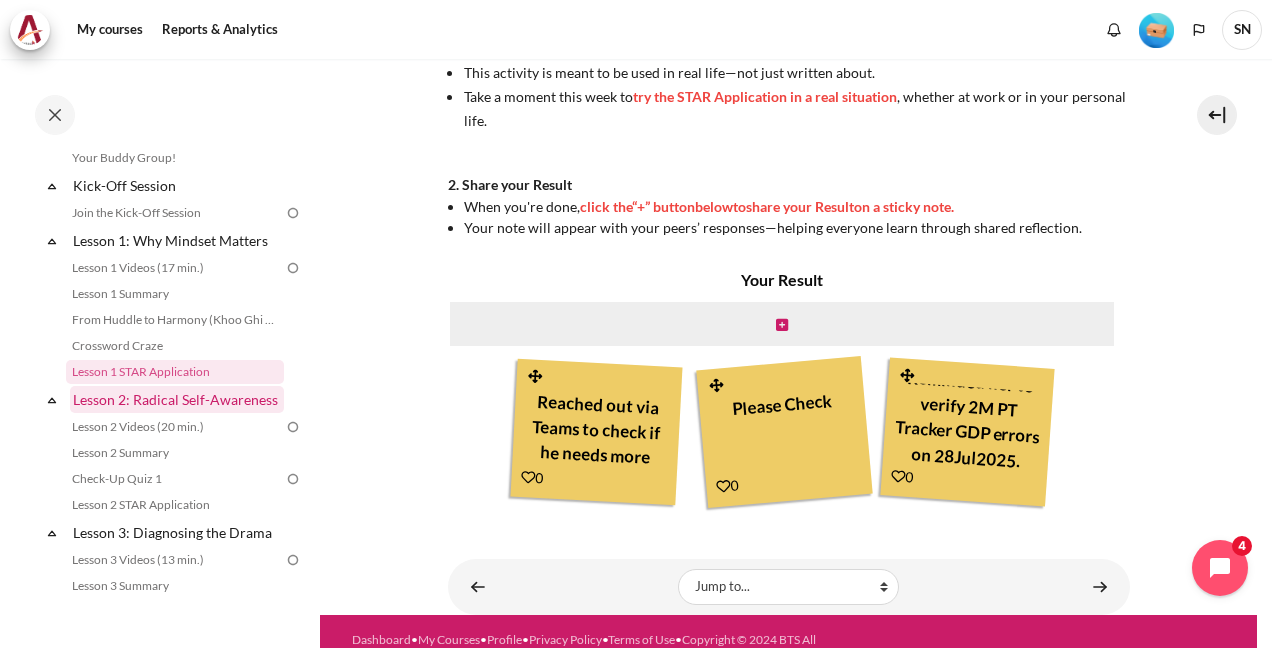 click on "Lesson 2: Radical Self-Awareness" at bounding box center (177, 399) 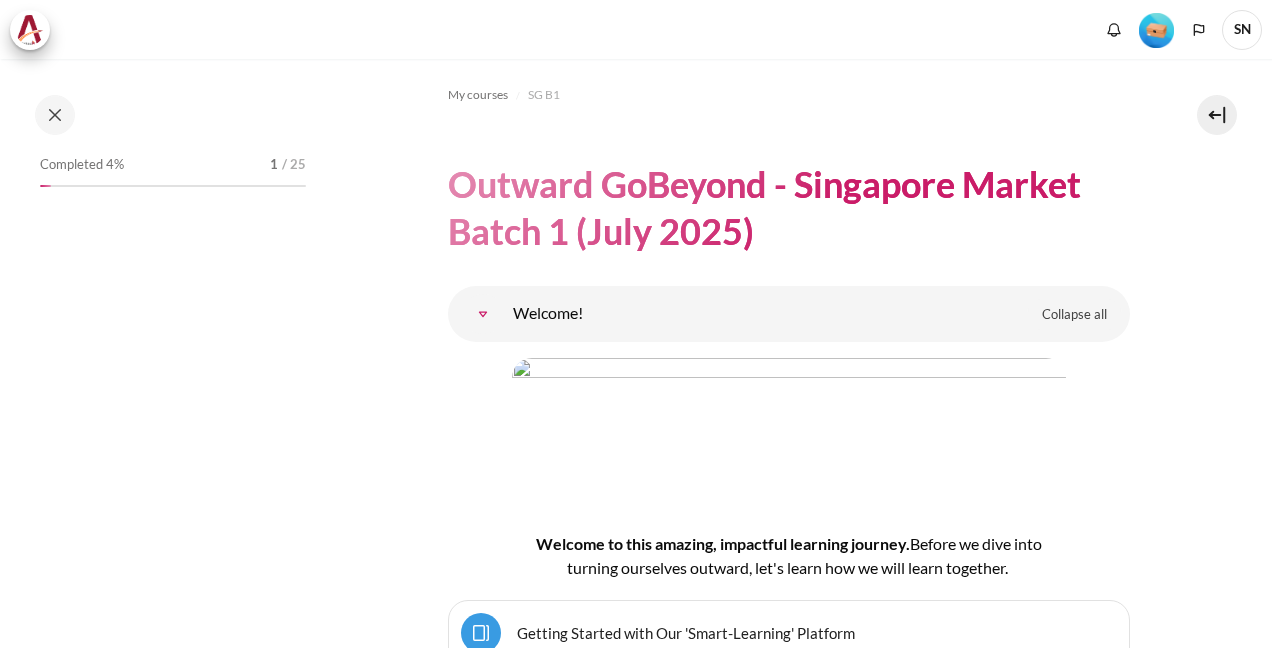 scroll, scrollTop: 0, scrollLeft: 0, axis: both 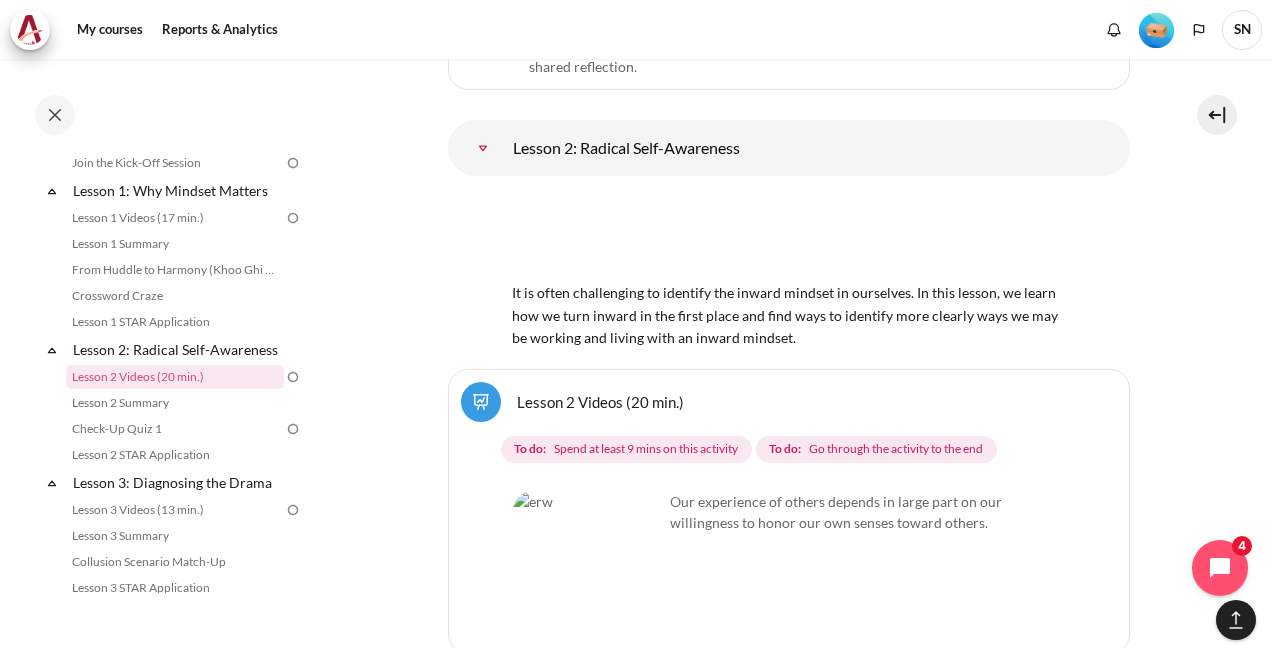 click at bounding box center (789, 235) 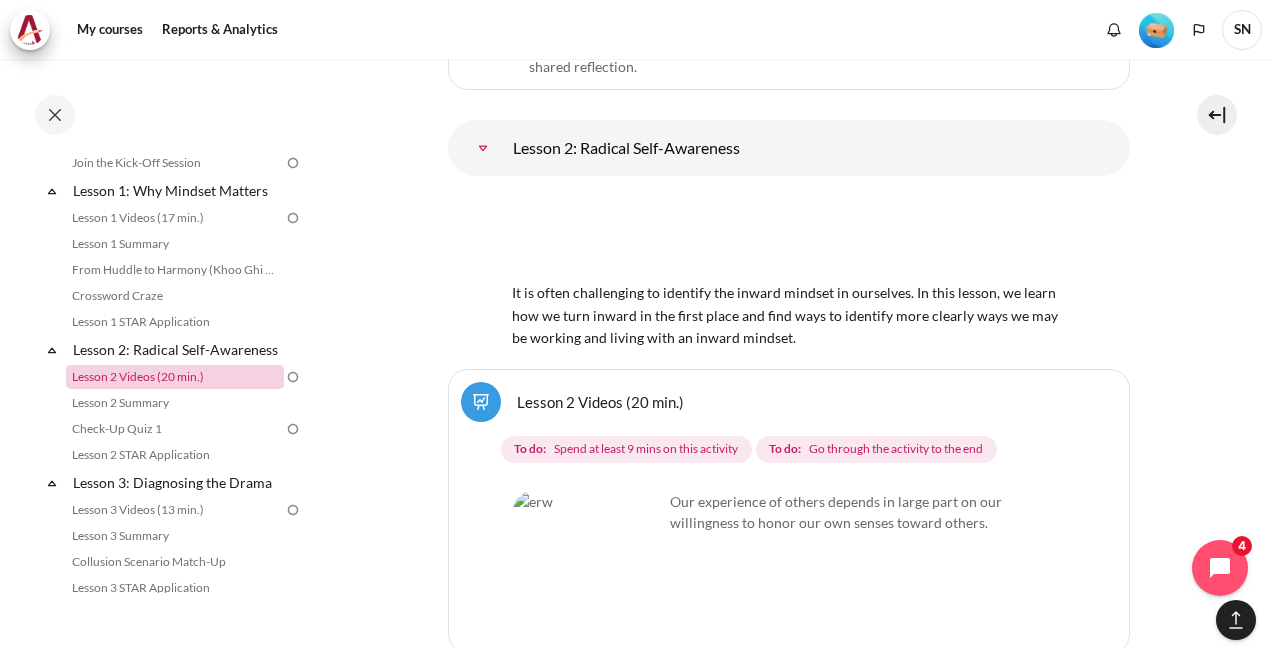 click on "Lesson 2 Videos (20 min.)" at bounding box center [175, 377] 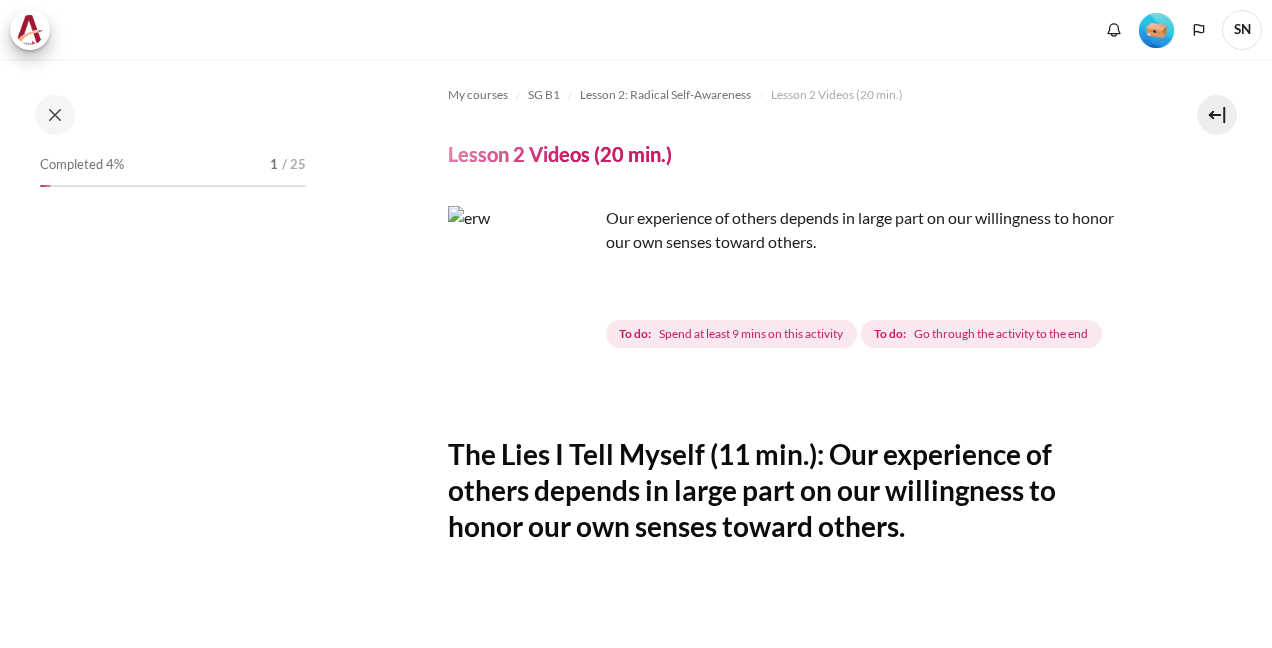 scroll, scrollTop: 0, scrollLeft: 0, axis: both 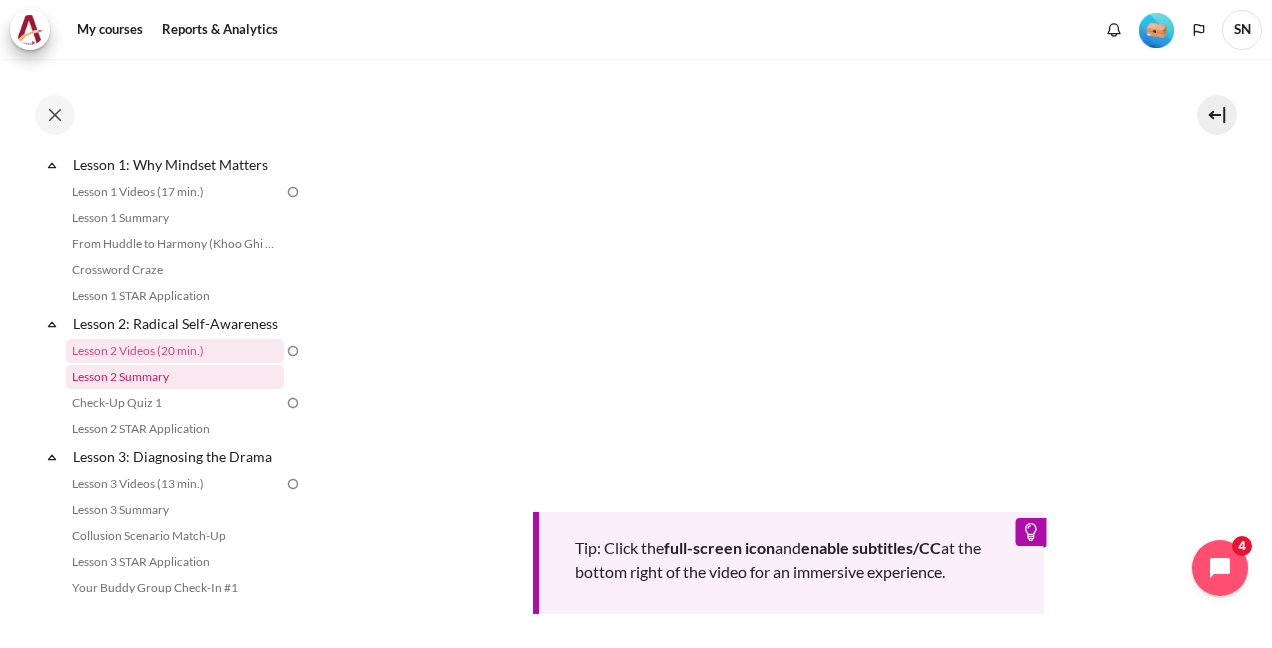 click on "Lesson 2 Summary" at bounding box center (175, 377) 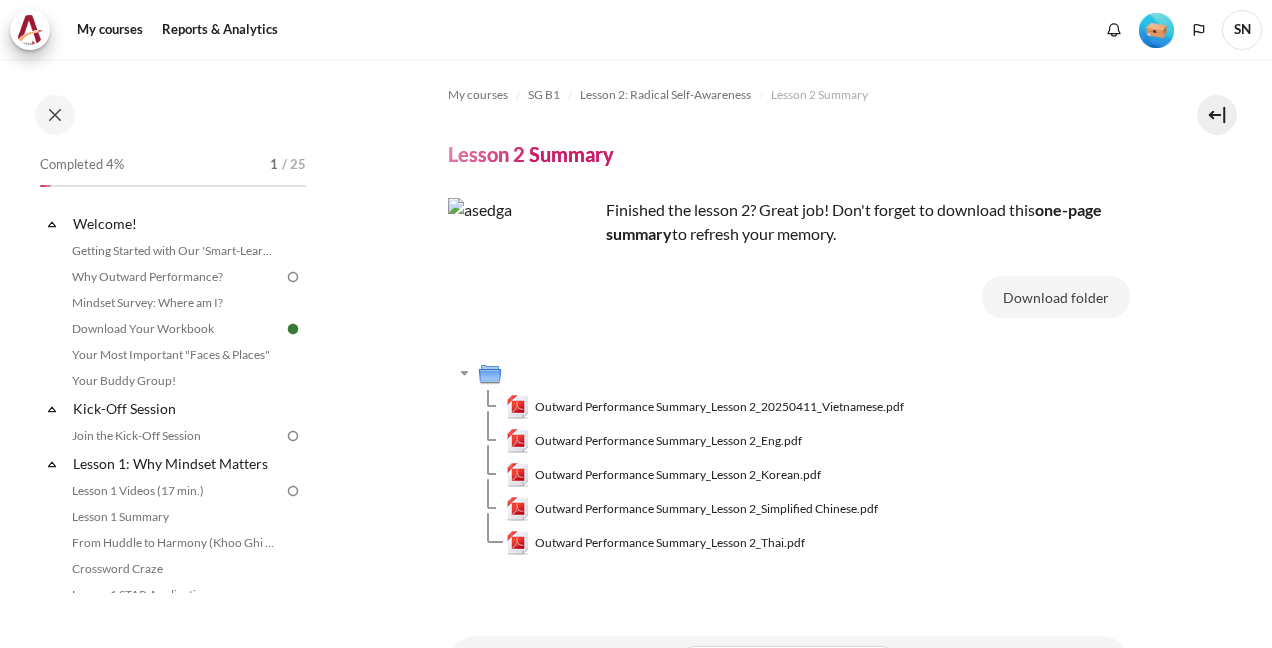 scroll, scrollTop: 0, scrollLeft: 0, axis: both 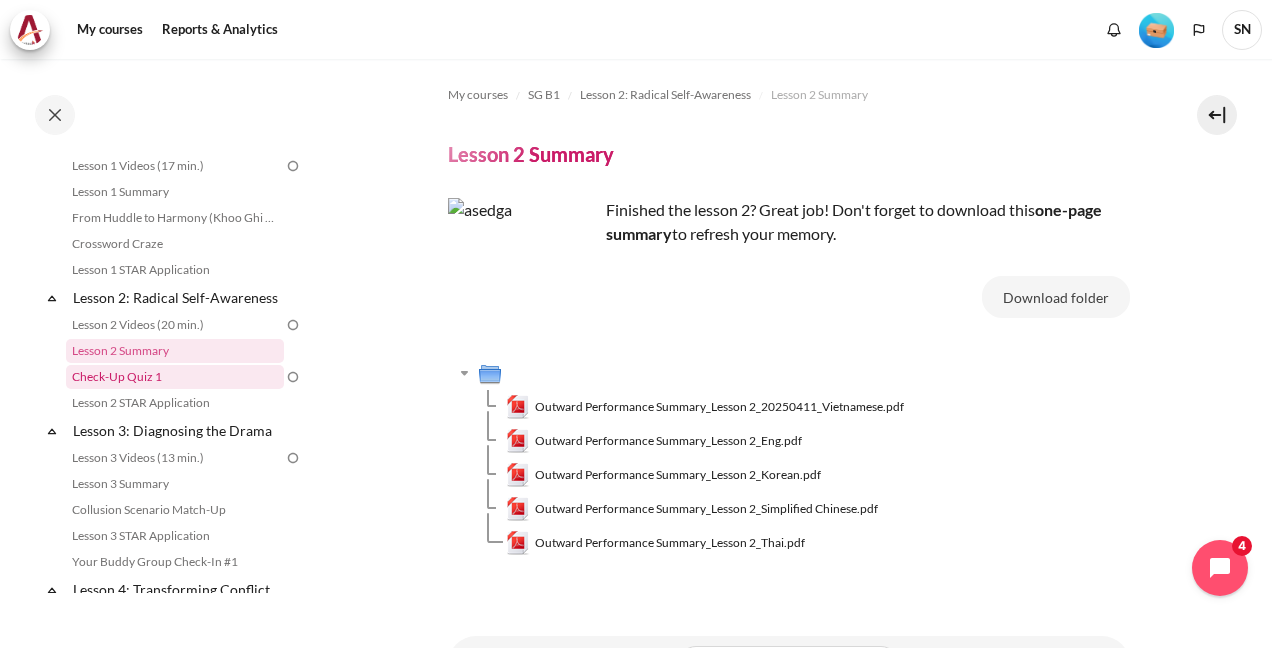 click on "Check-Up Quiz 1" at bounding box center (175, 377) 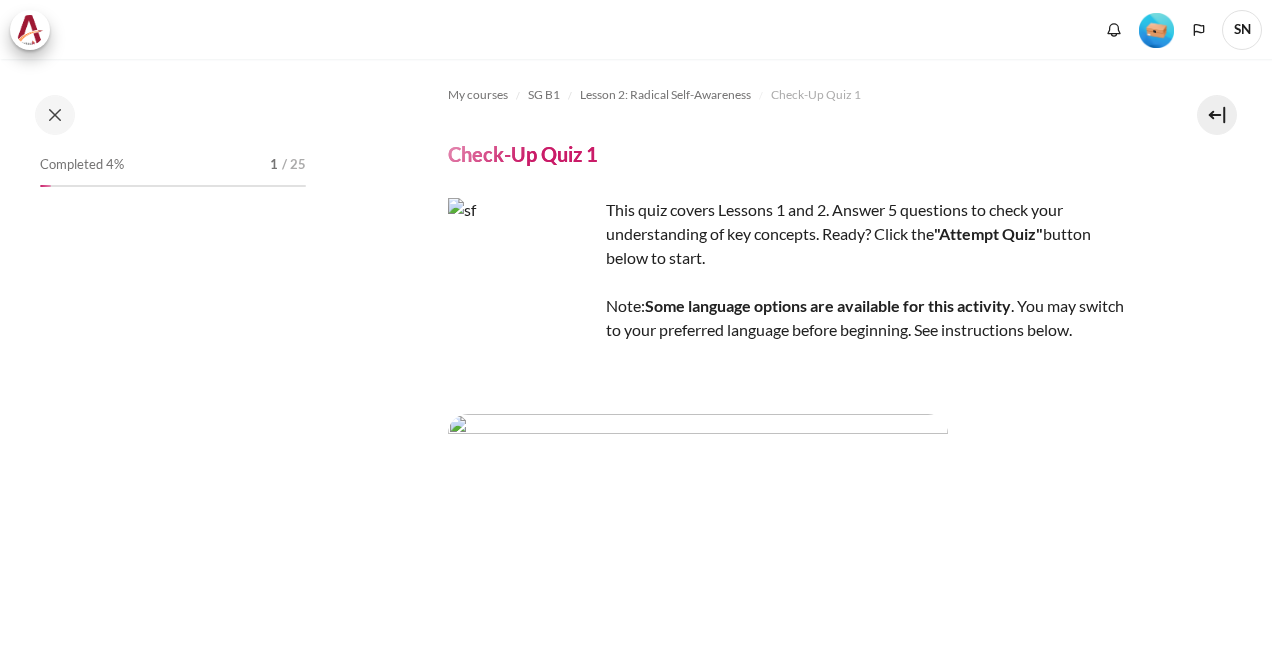 scroll, scrollTop: 0, scrollLeft: 0, axis: both 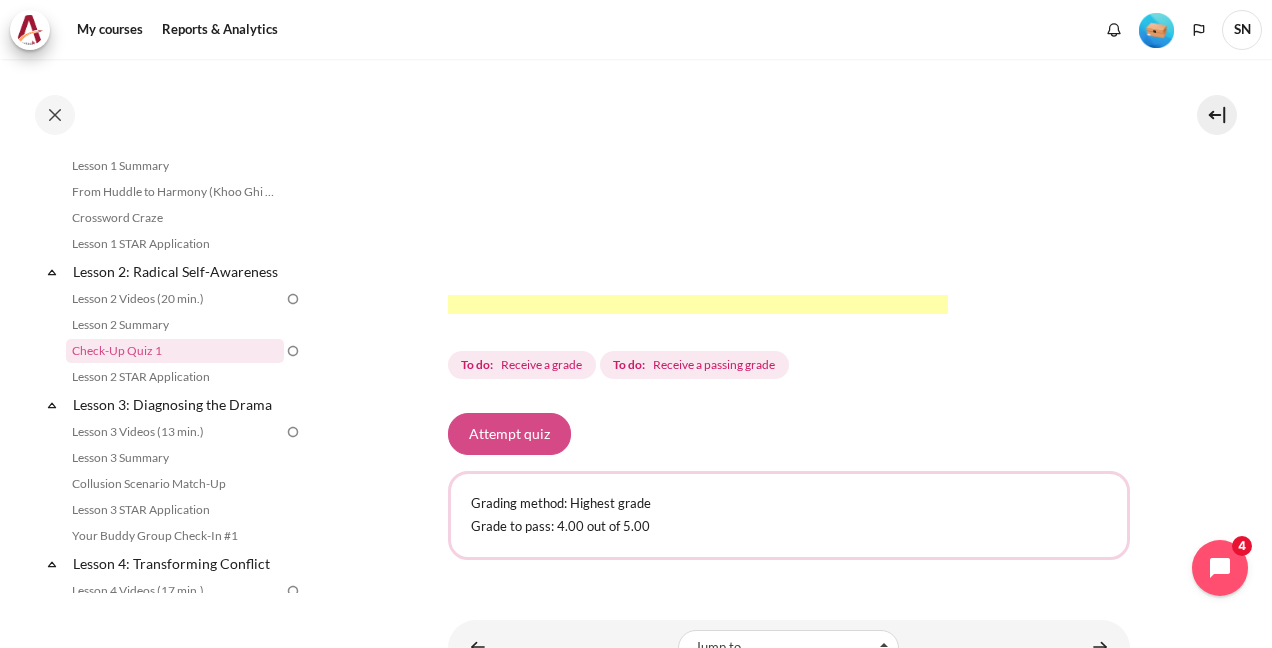 click on "Attempt quiz" at bounding box center (509, 434) 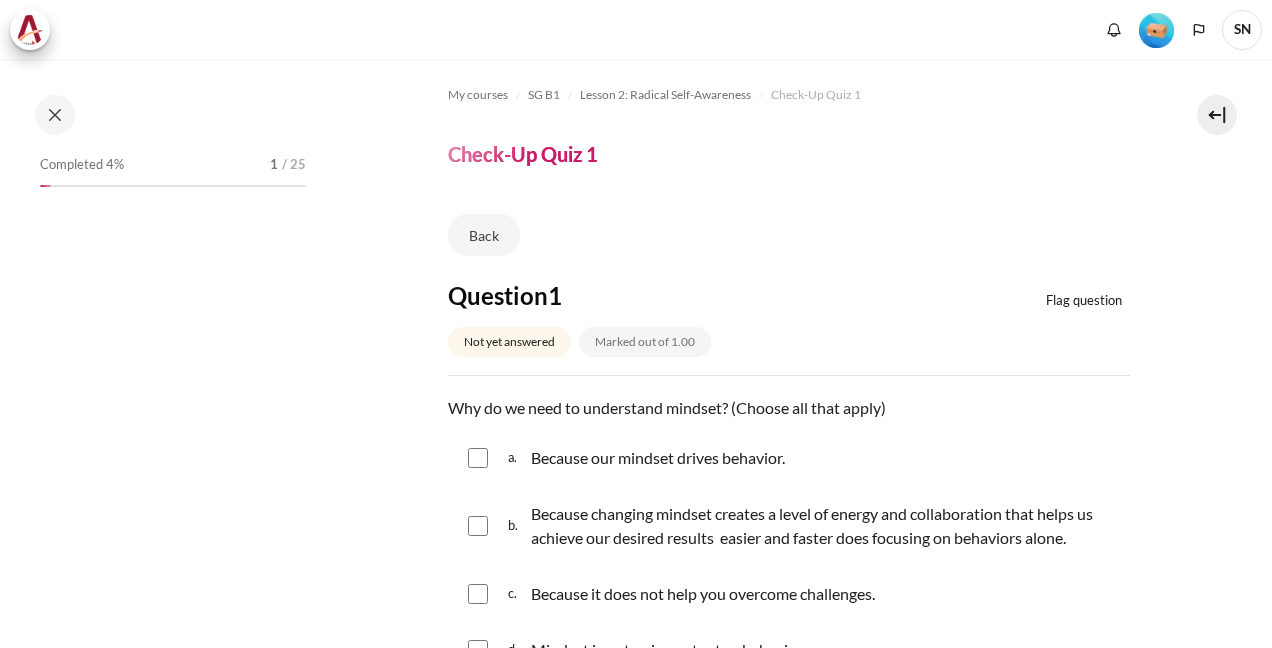 scroll, scrollTop: 0, scrollLeft: 0, axis: both 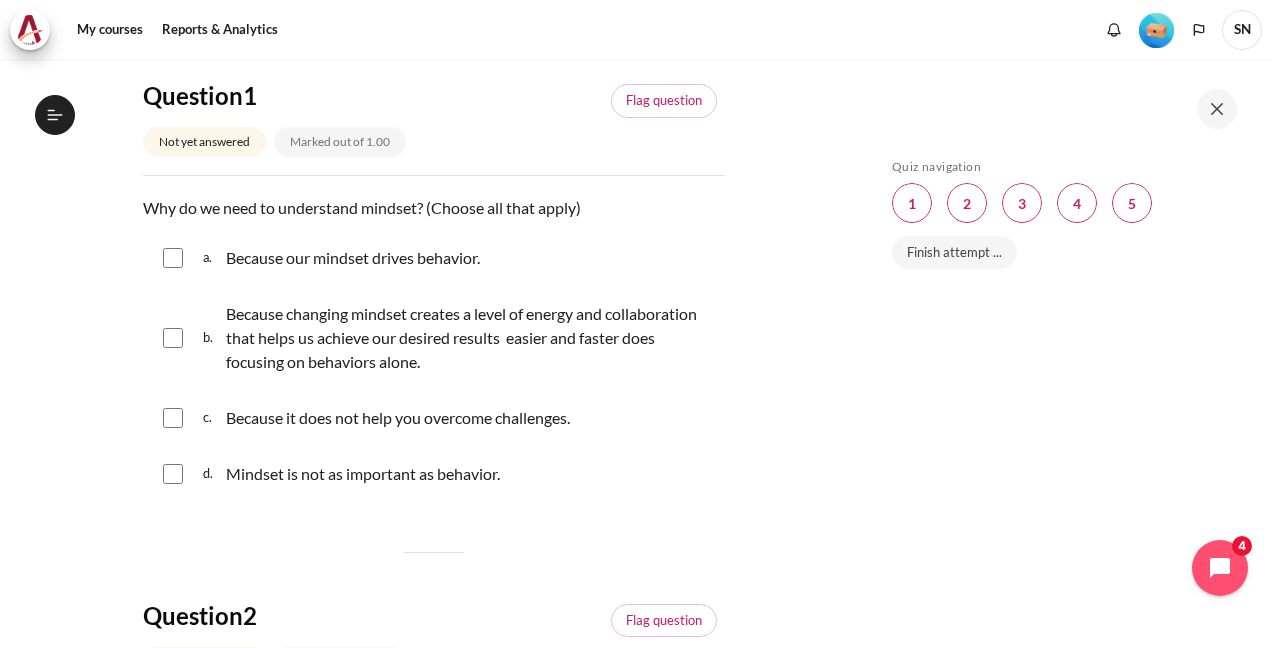 click on "Because our mindset drives behavior." at bounding box center [353, 258] 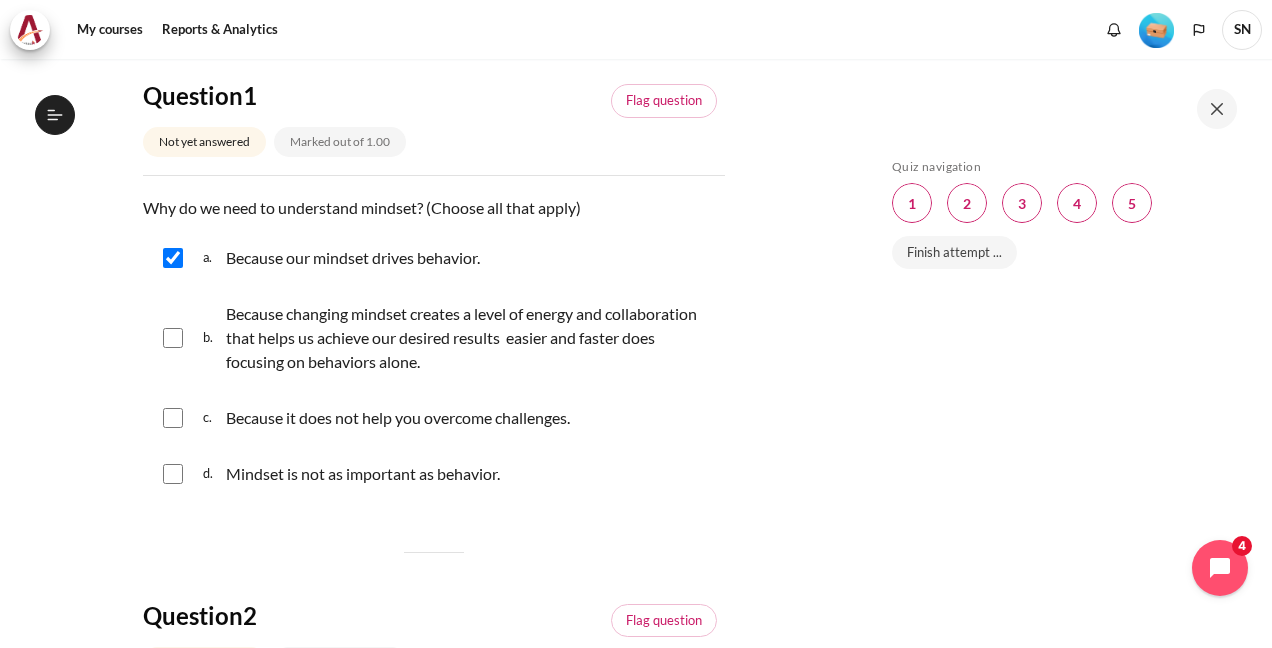 click at bounding box center [173, 338] 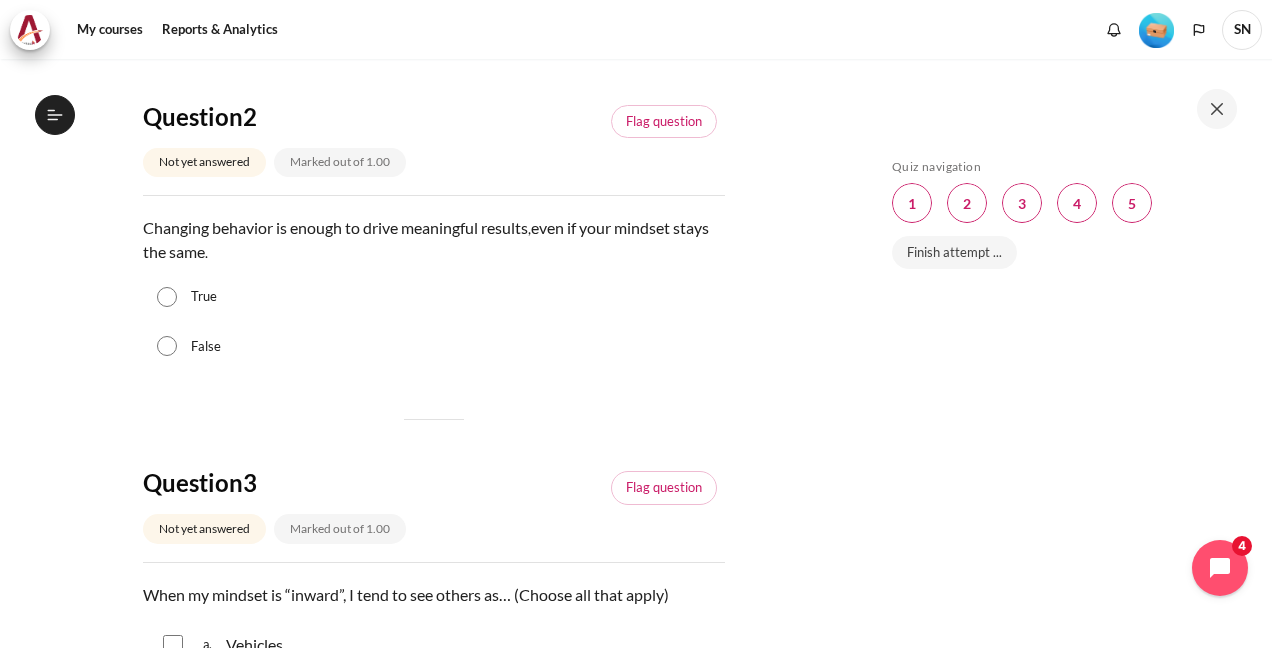 scroll, scrollTop: 700, scrollLeft: 0, axis: vertical 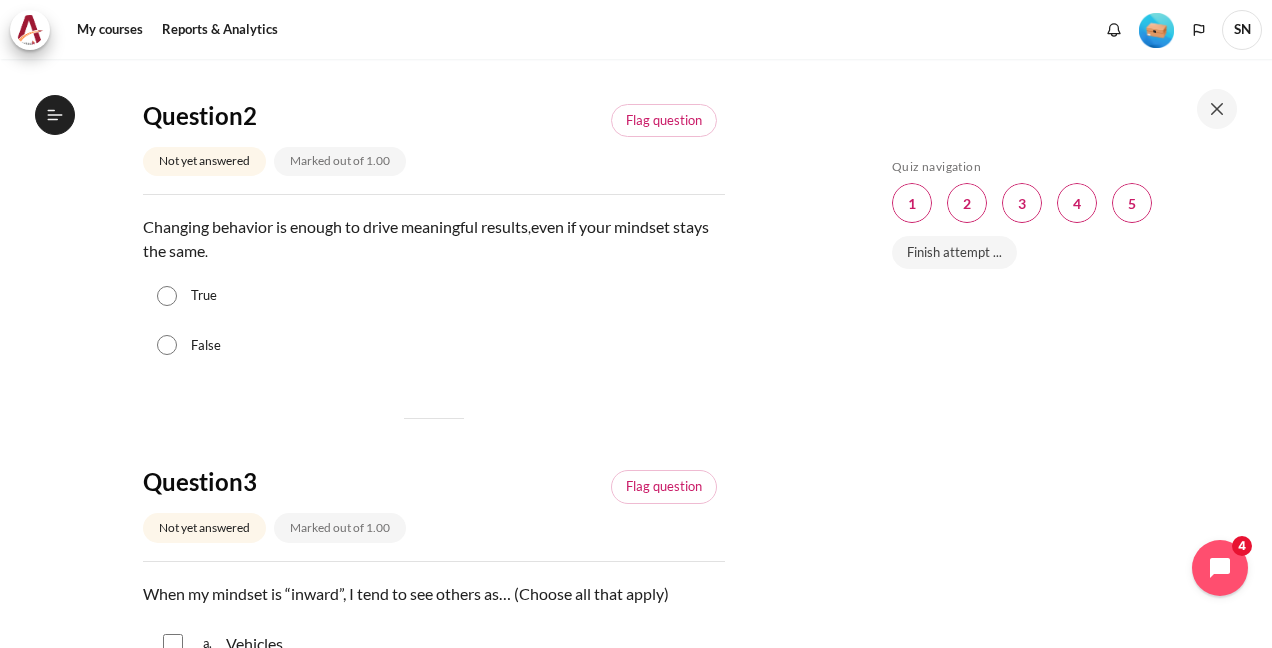 click on "False" at bounding box center (167, 345) 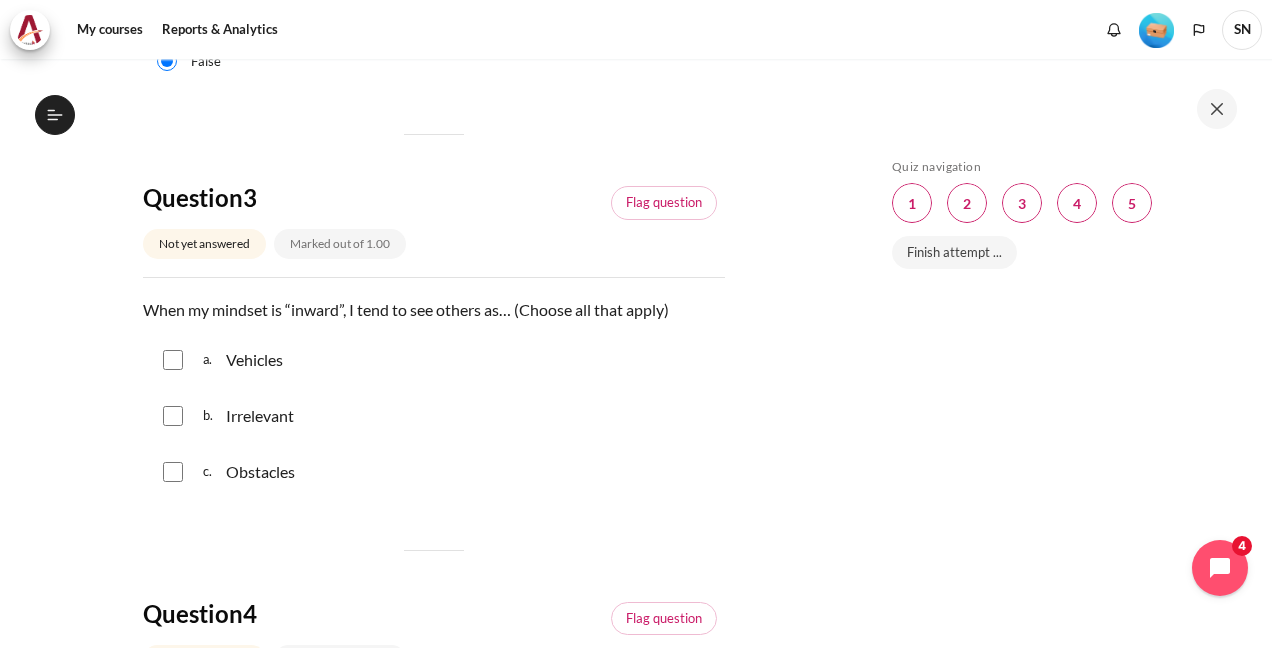 scroll, scrollTop: 1000, scrollLeft: 0, axis: vertical 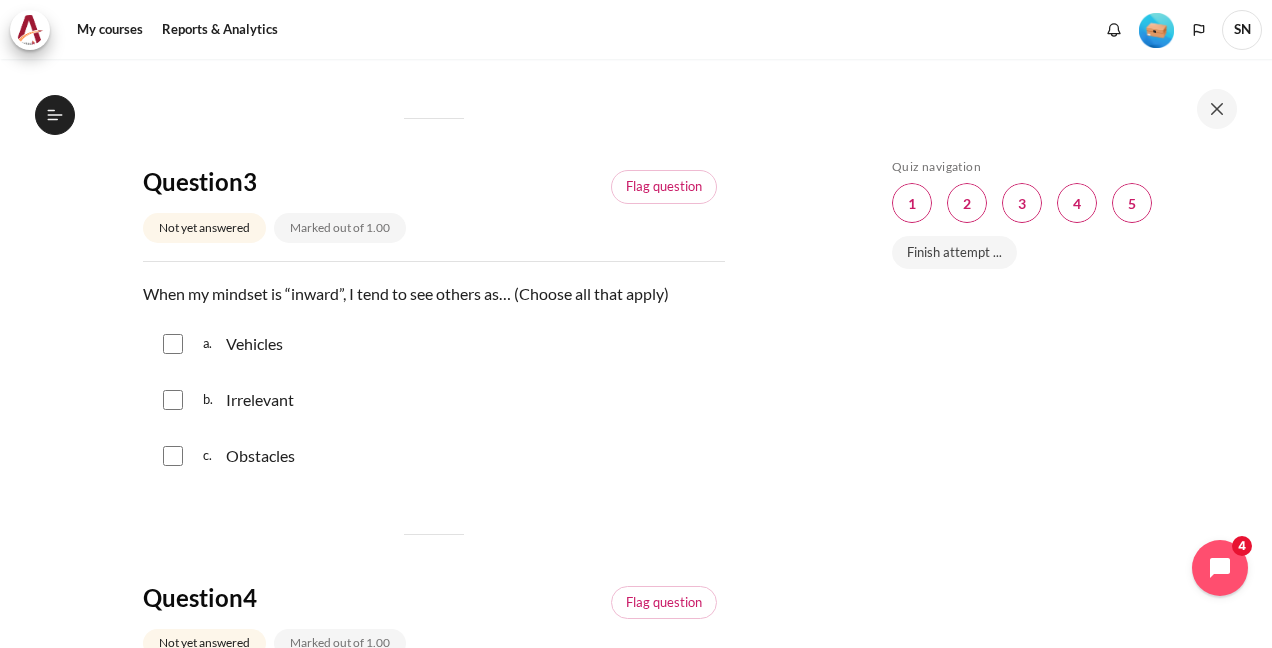 click on "Obstacles" at bounding box center [260, 456] 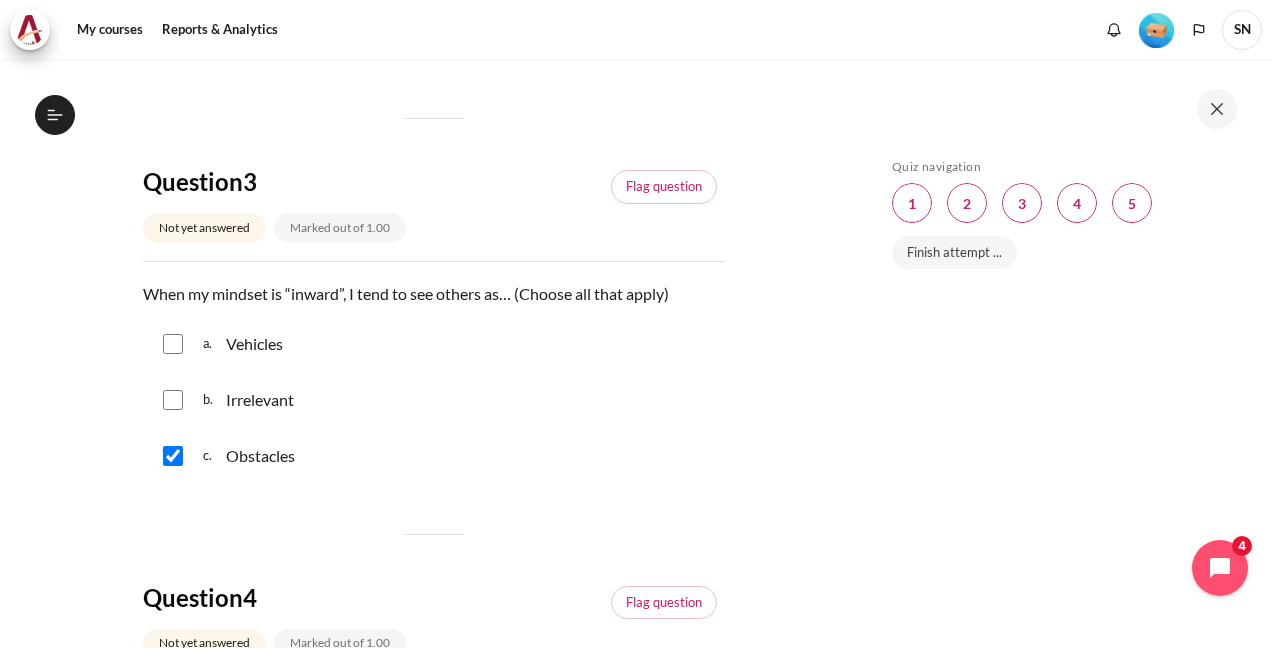 click on "b.  Irrelevant" at bounding box center [434, 400] 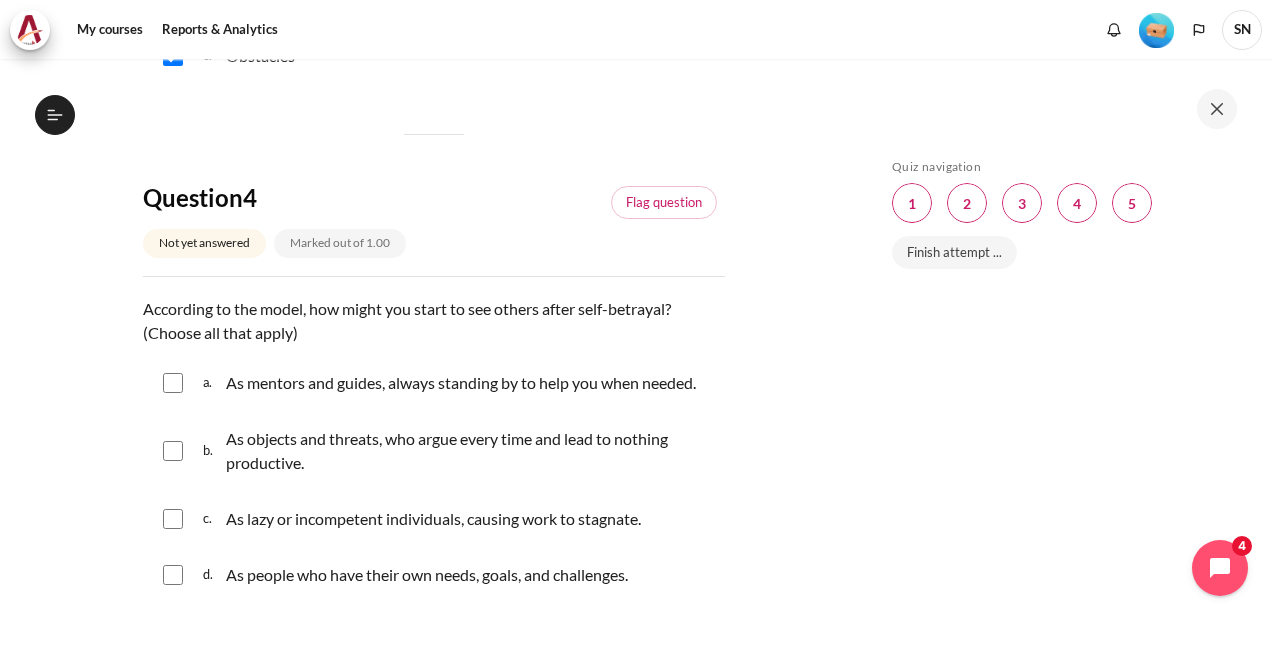 scroll, scrollTop: 1500, scrollLeft: 0, axis: vertical 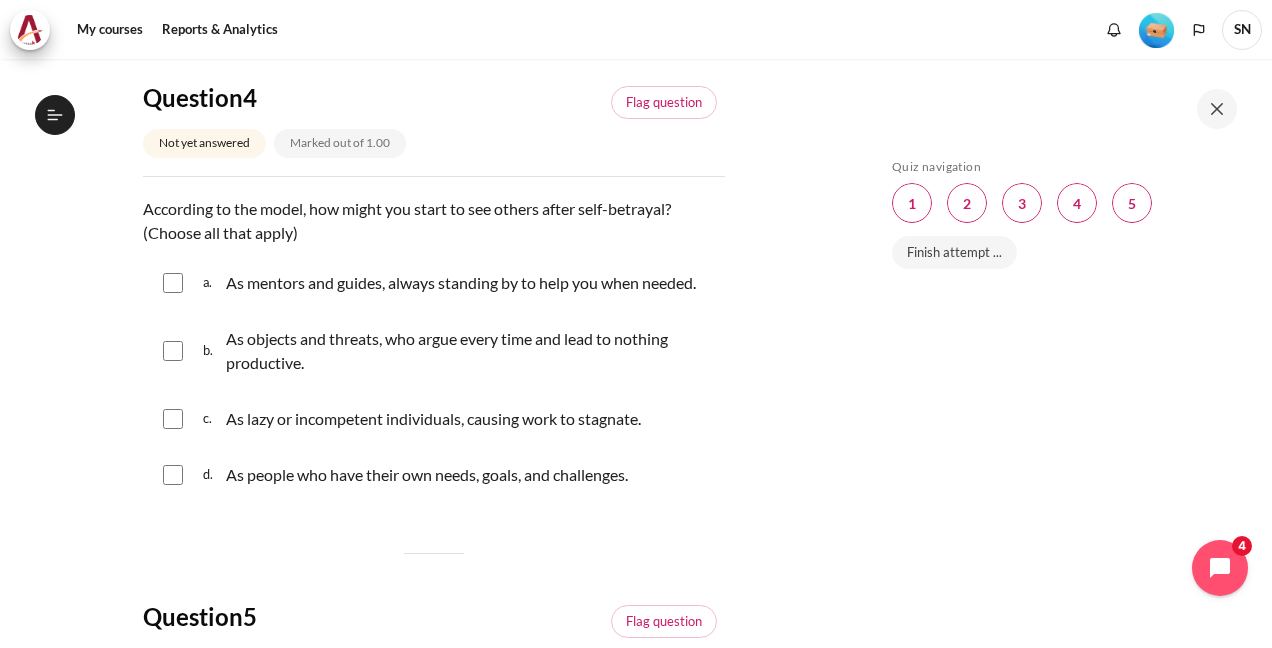 click on "As mentors and guides, always standing by to help you when needed." at bounding box center (462, 283) 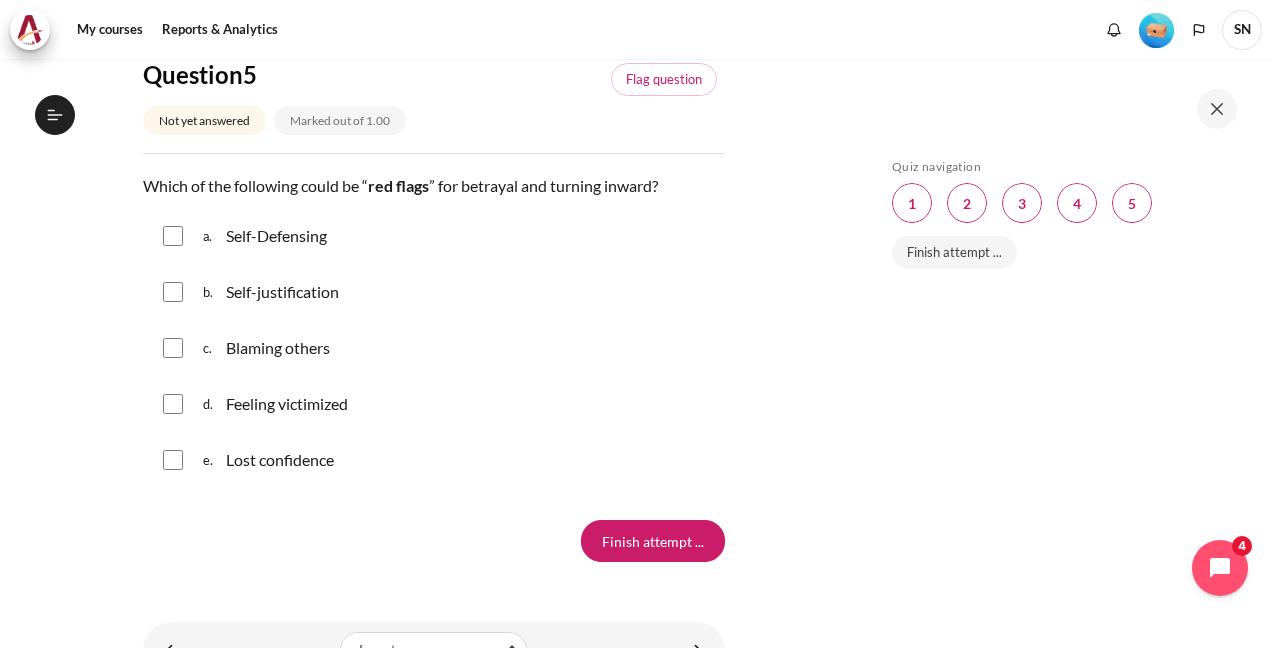 scroll, scrollTop: 2000, scrollLeft: 0, axis: vertical 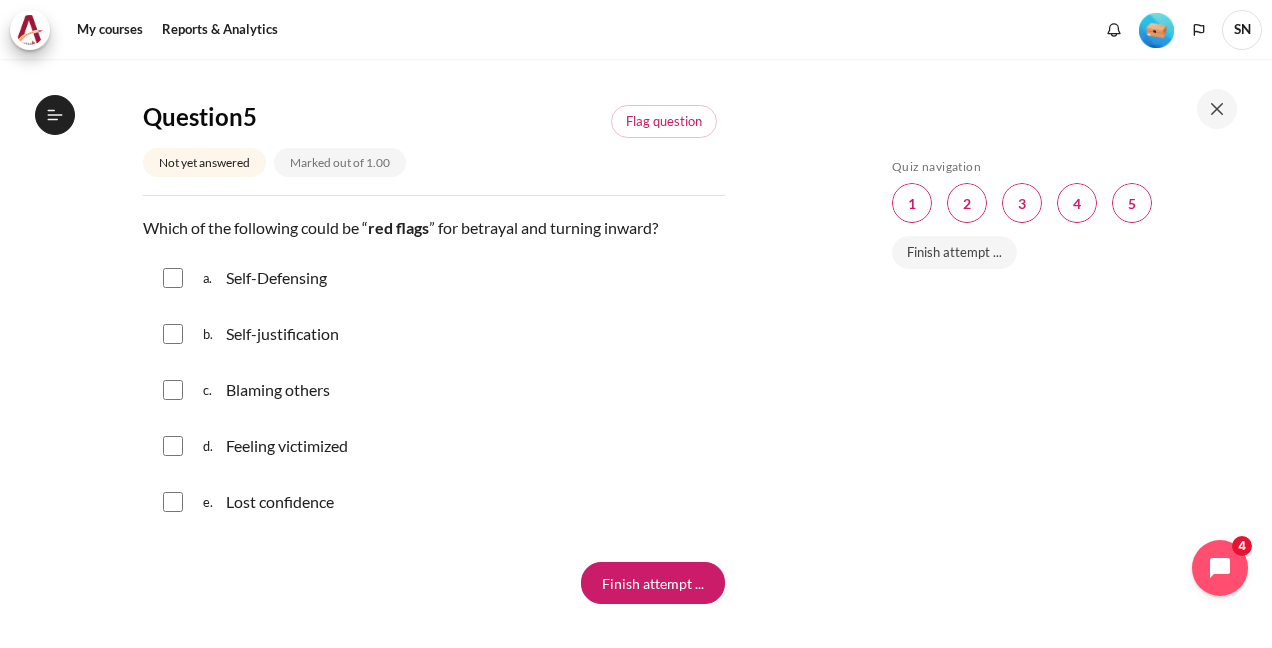 click at bounding box center (173, 390) 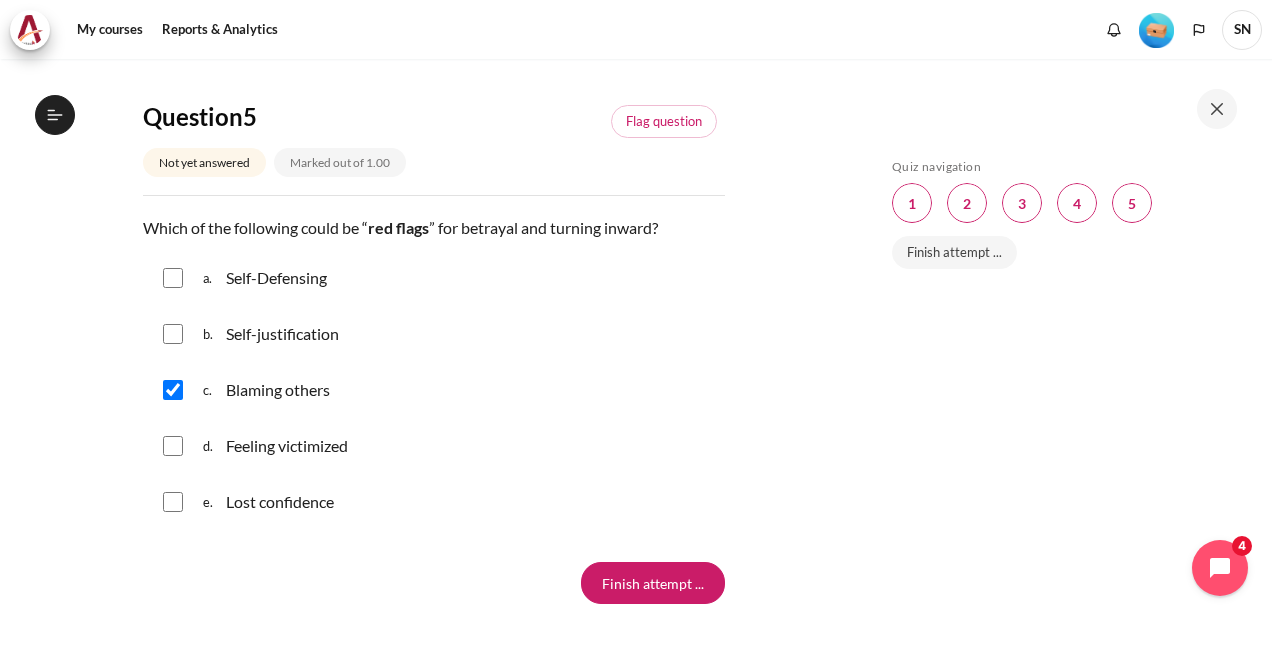 click at bounding box center (173, 334) 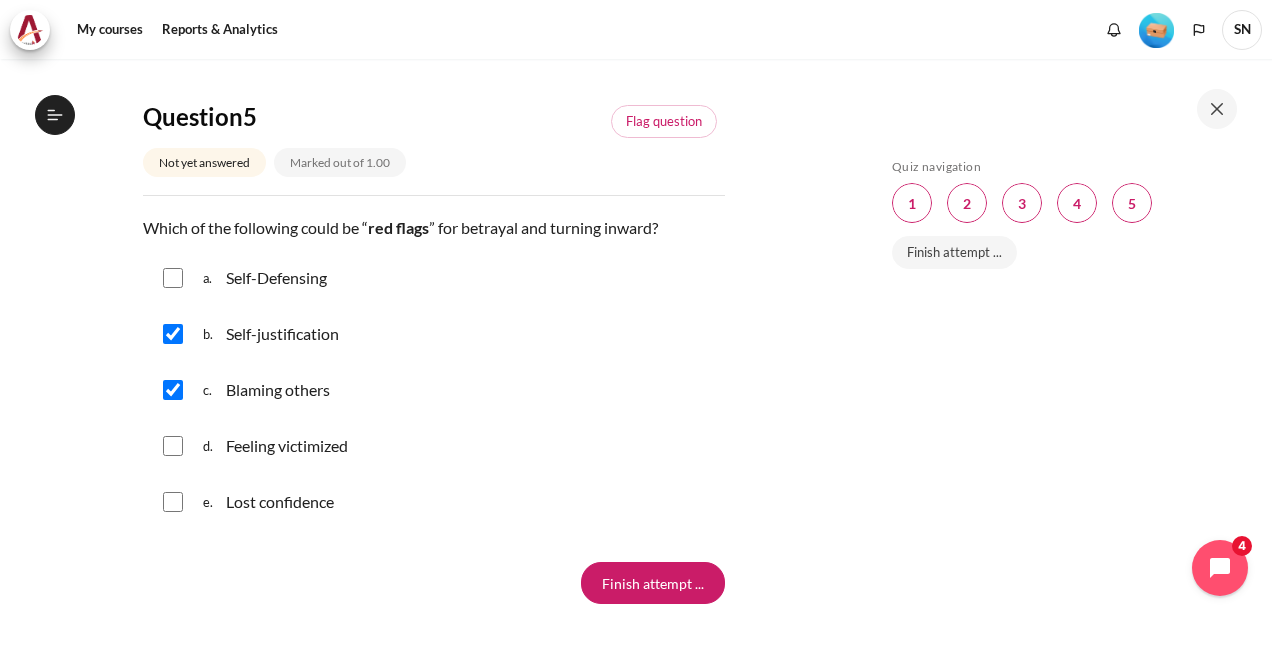 click at bounding box center [173, 446] 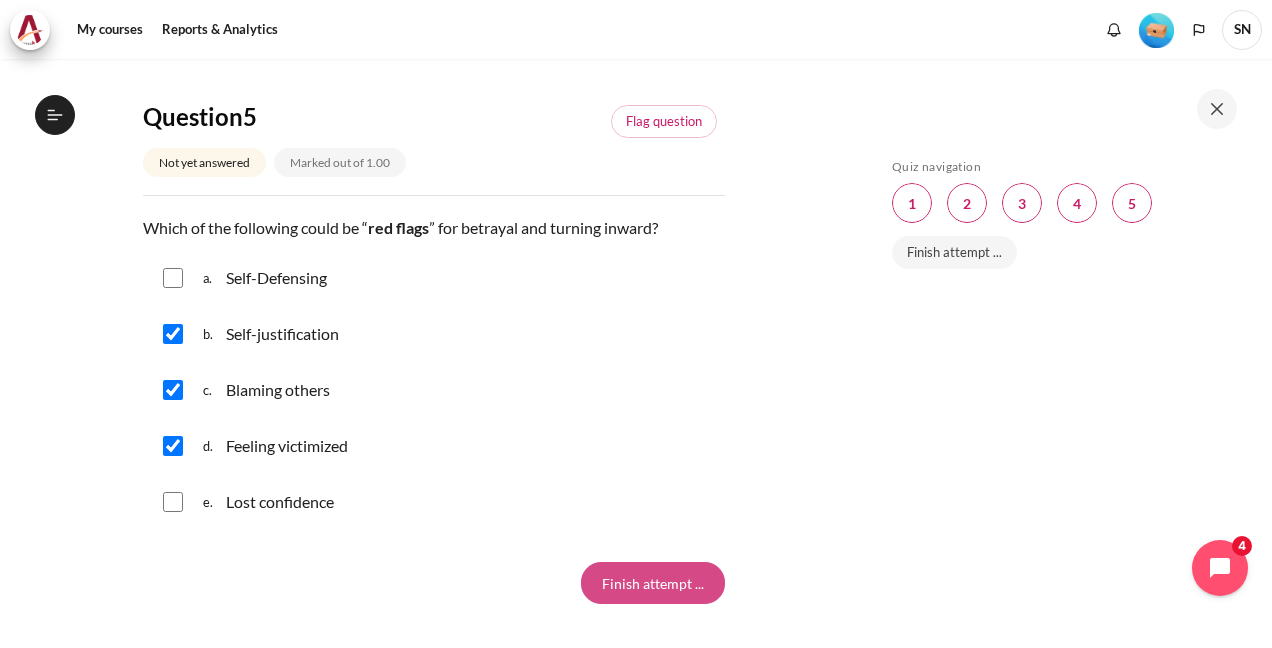 click on "Finish attempt ..." at bounding box center [653, 583] 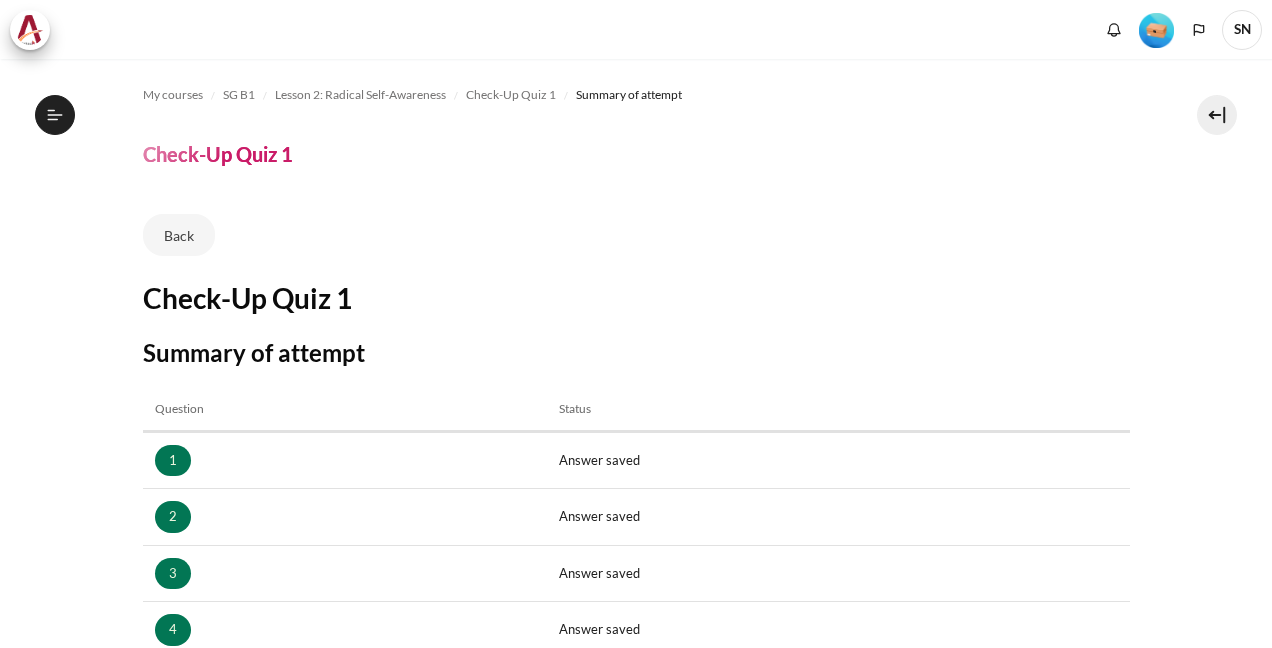 scroll, scrollTop: 0, scrollLeft: 0, axis: both 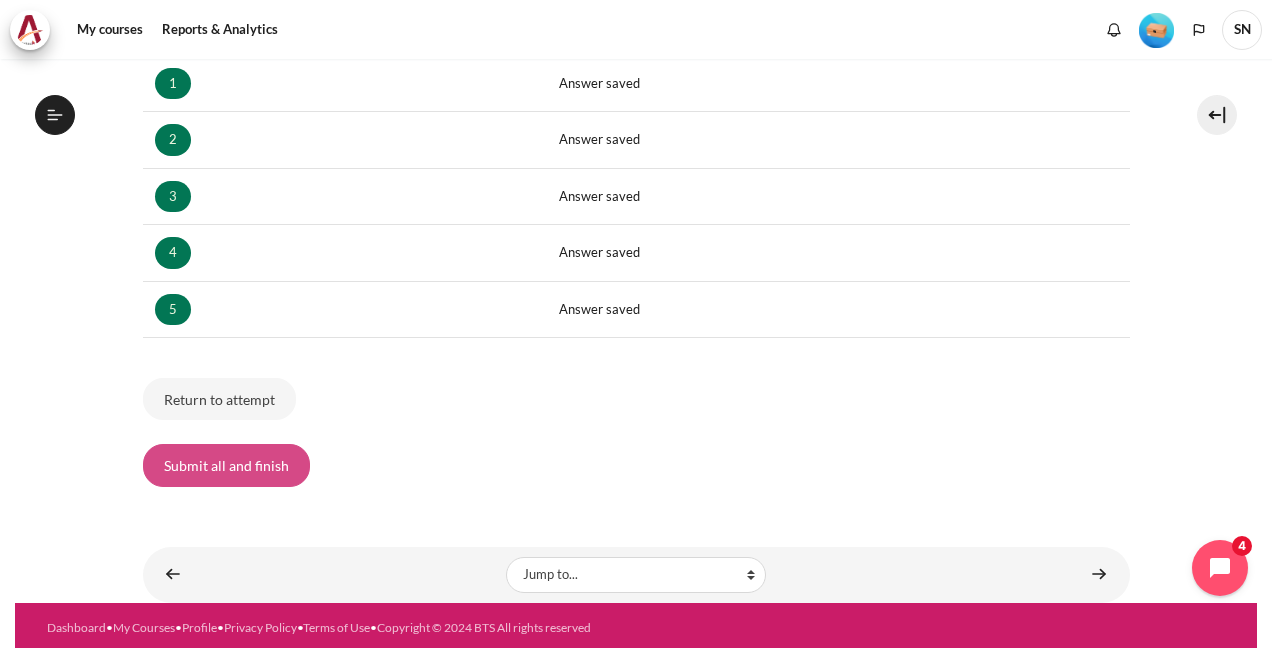 click on "Submit all and finish" at bounding box center (226, 465) 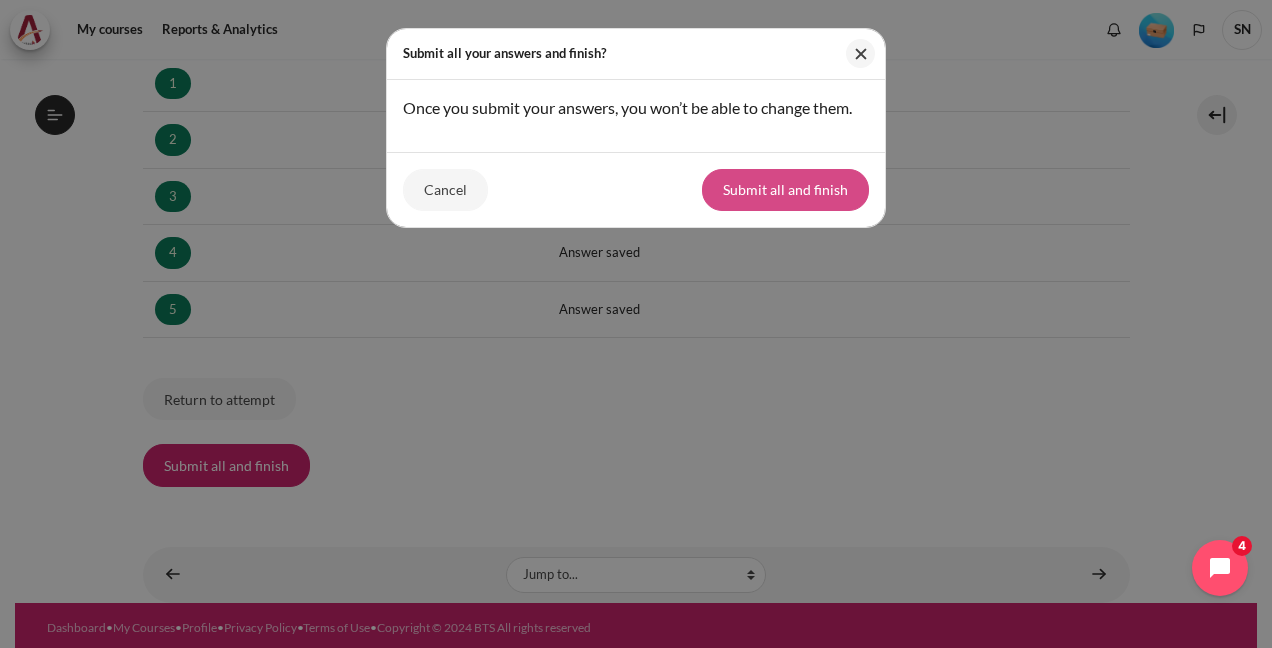 click on "Submit all and finish" at bounding box center [785, 190] 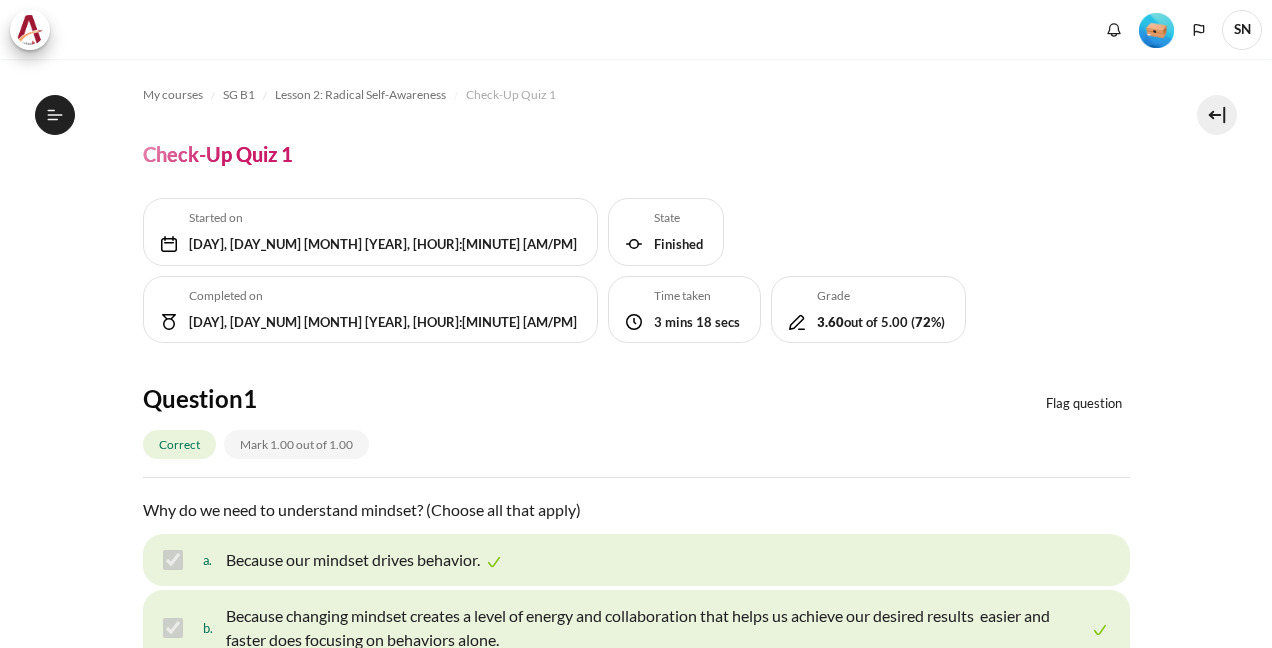 scroll, scrollTop: 0, scrollLeft: 0, axis: both 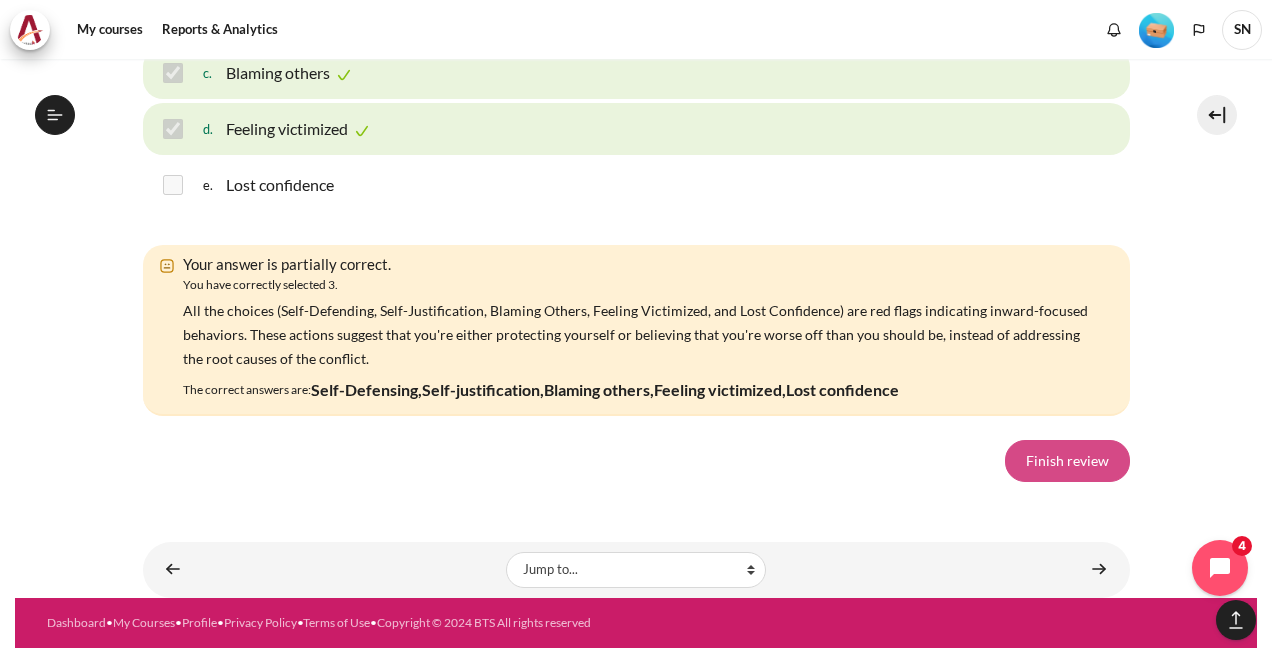 click on "Finish review" at bounding box center (1067, 461) 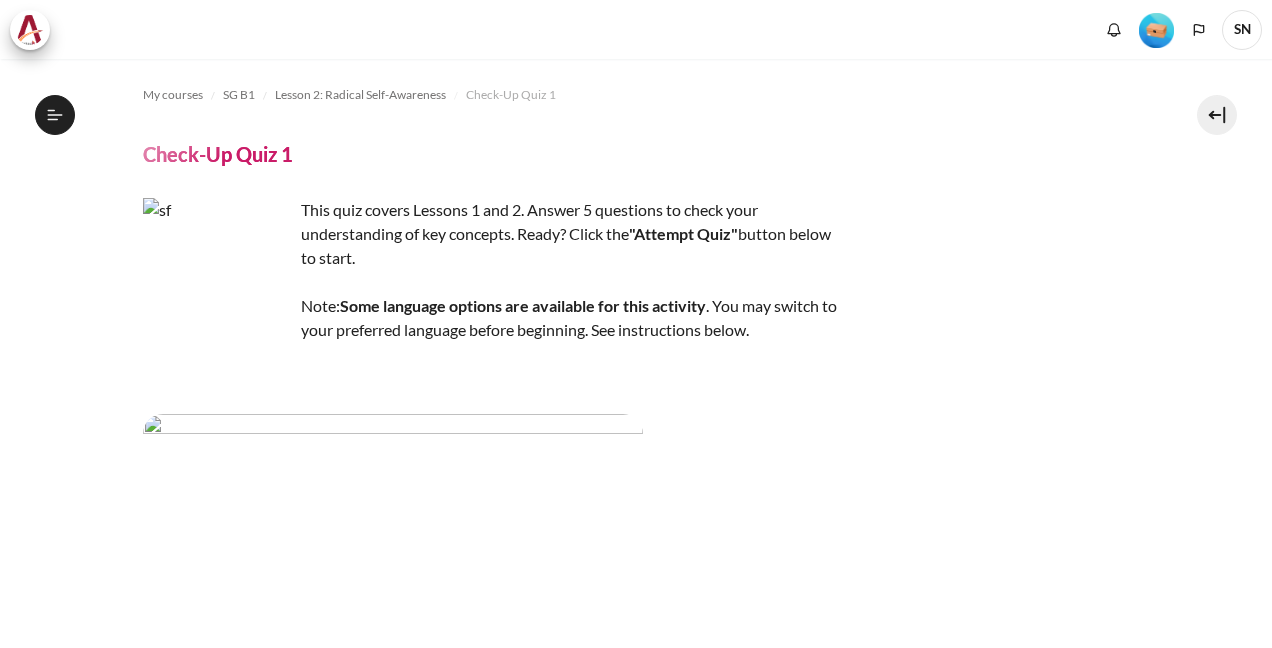 scroll, scrollTop: 0, scrollLeft: 0, axis: both 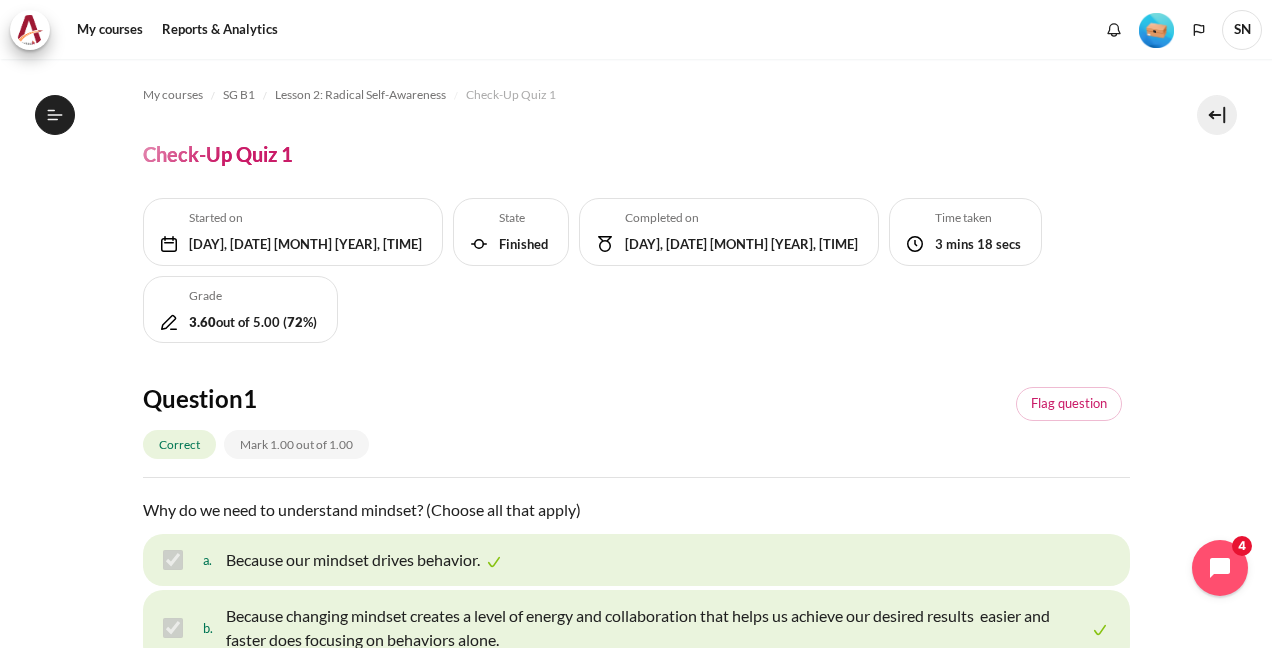 click on "Check-Up Quiz 1" at bounding box center [636, 154] 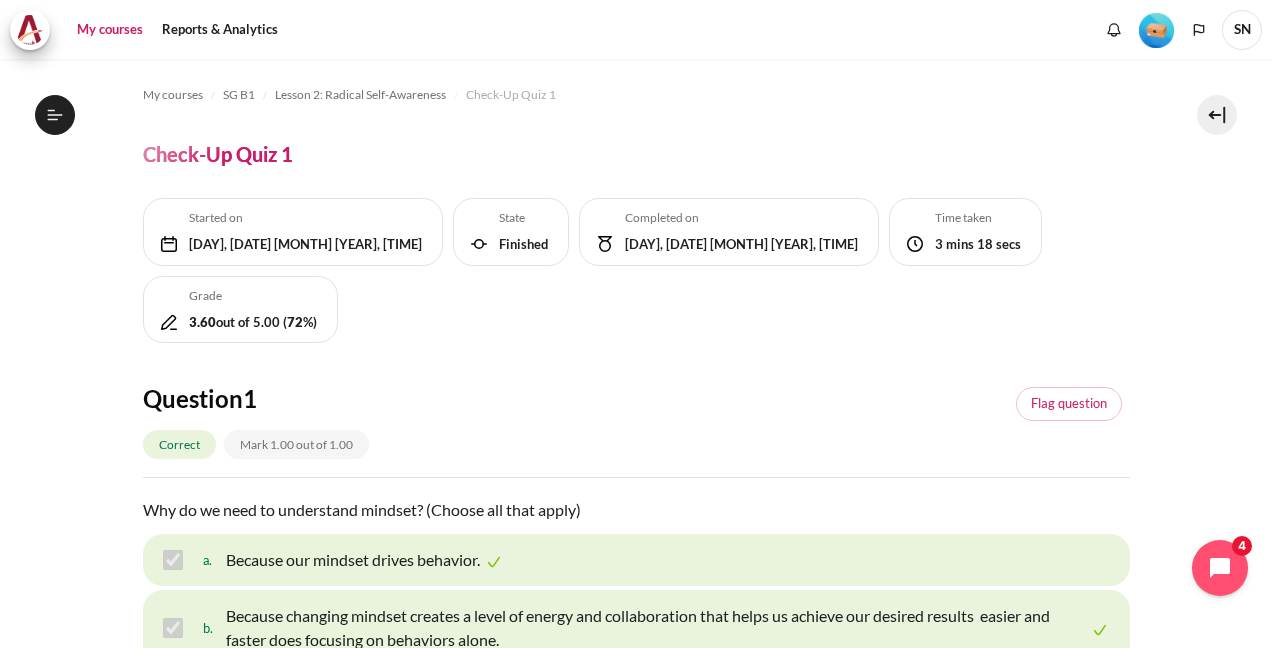 click on "My courses" at bounding box center [110, 30] 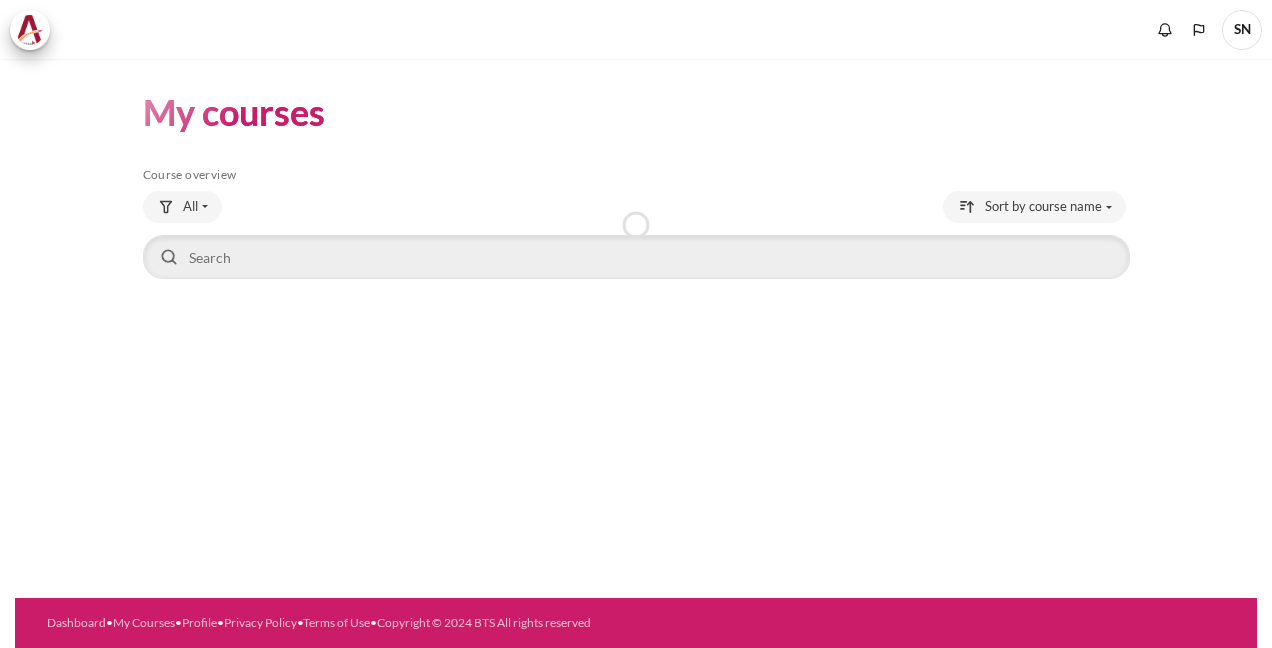 scroll, scrollTop: 0, scrollLeft: 0, axis: both 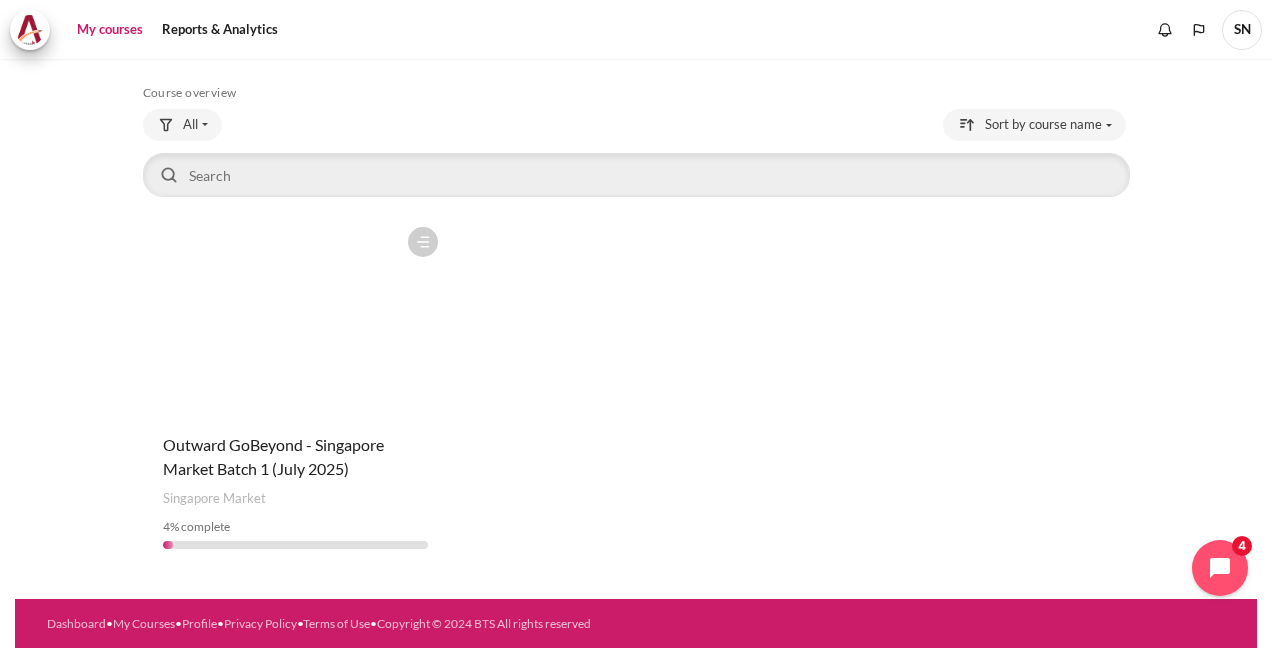 click at bounding box center (295, 317) 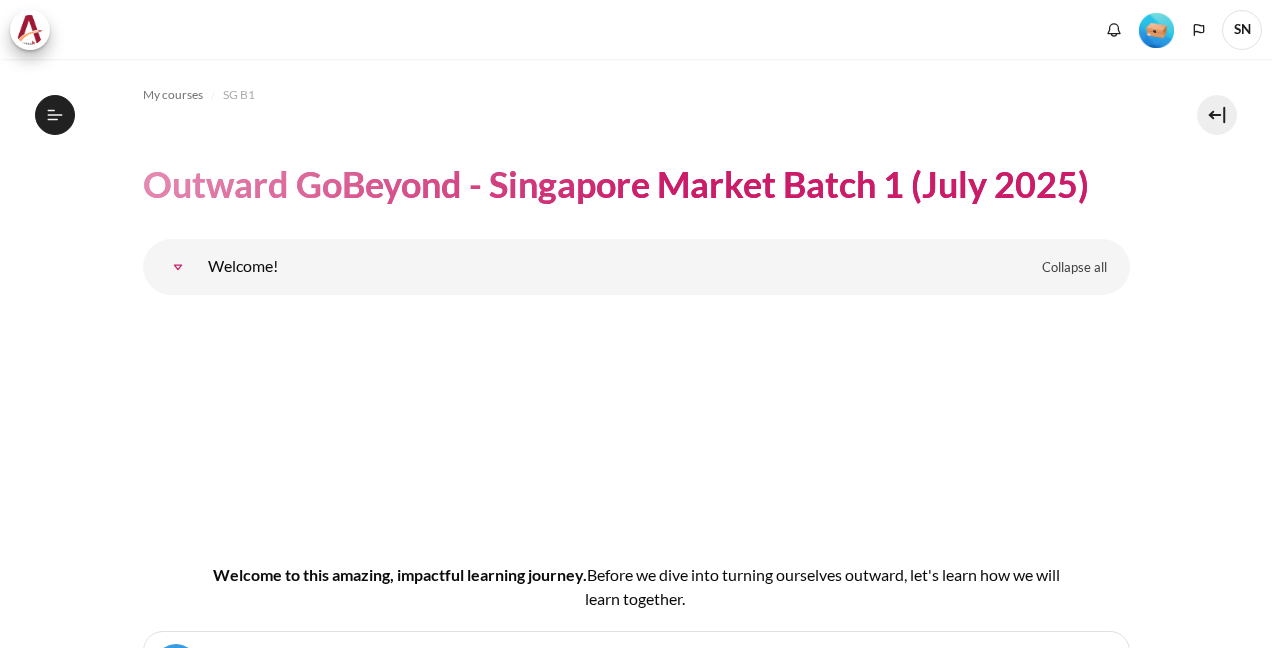 scroll, scrollTop: 0, scrollLeft: 0, axis: both 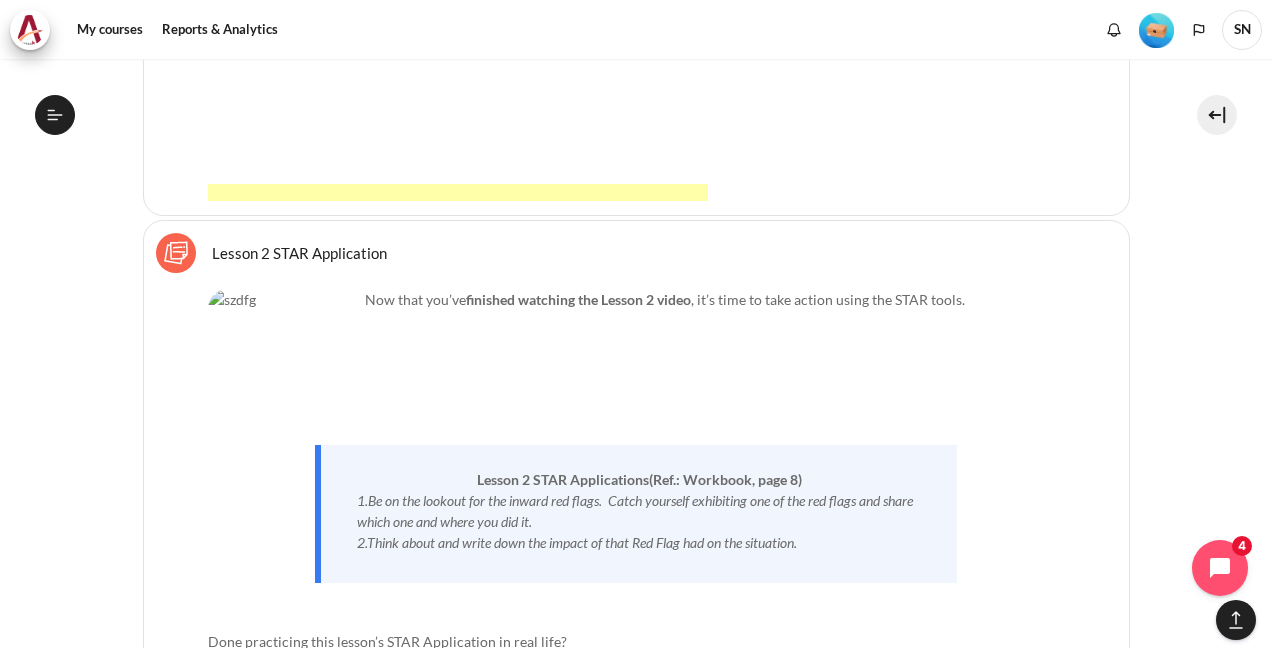 click at bounding box center [283, 364] 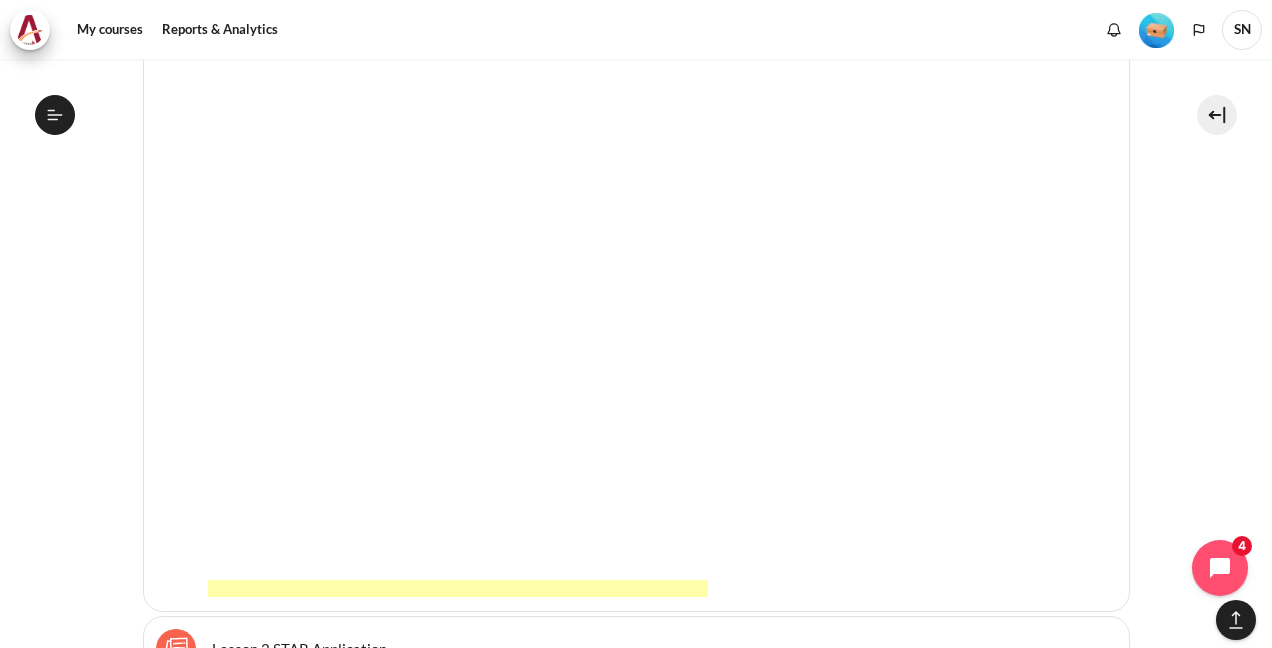 scroll, scrollTop: 5756, scrollLeft: 0, axis: vertical 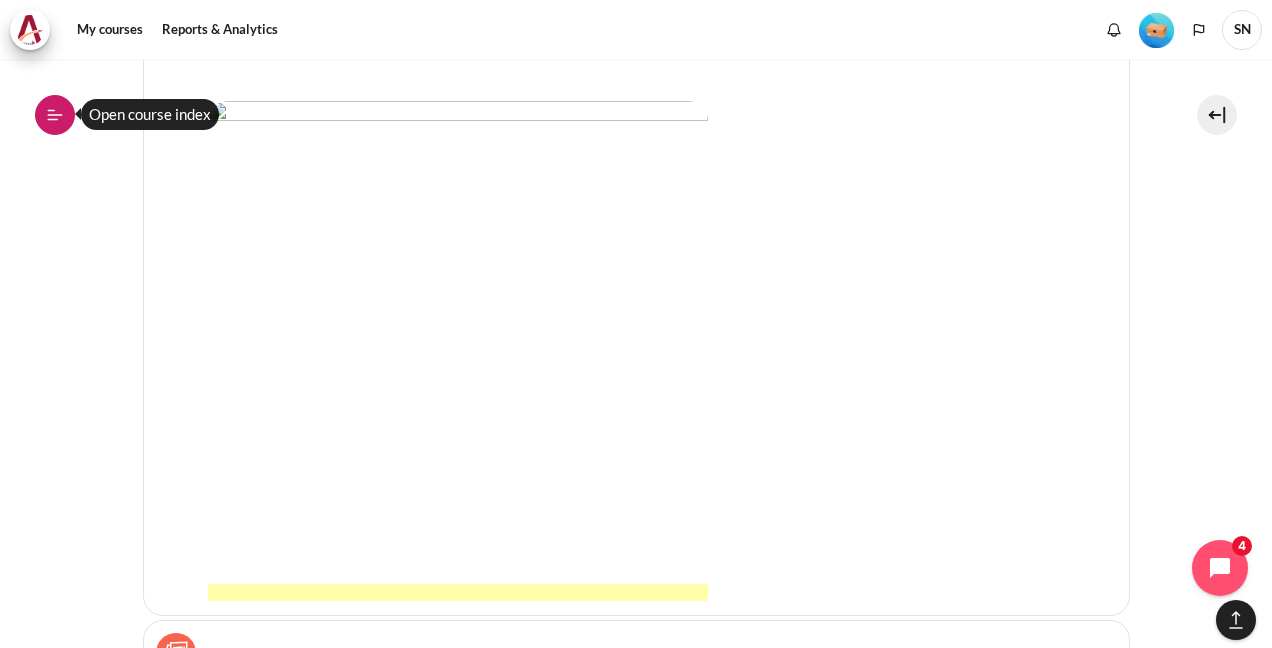 click 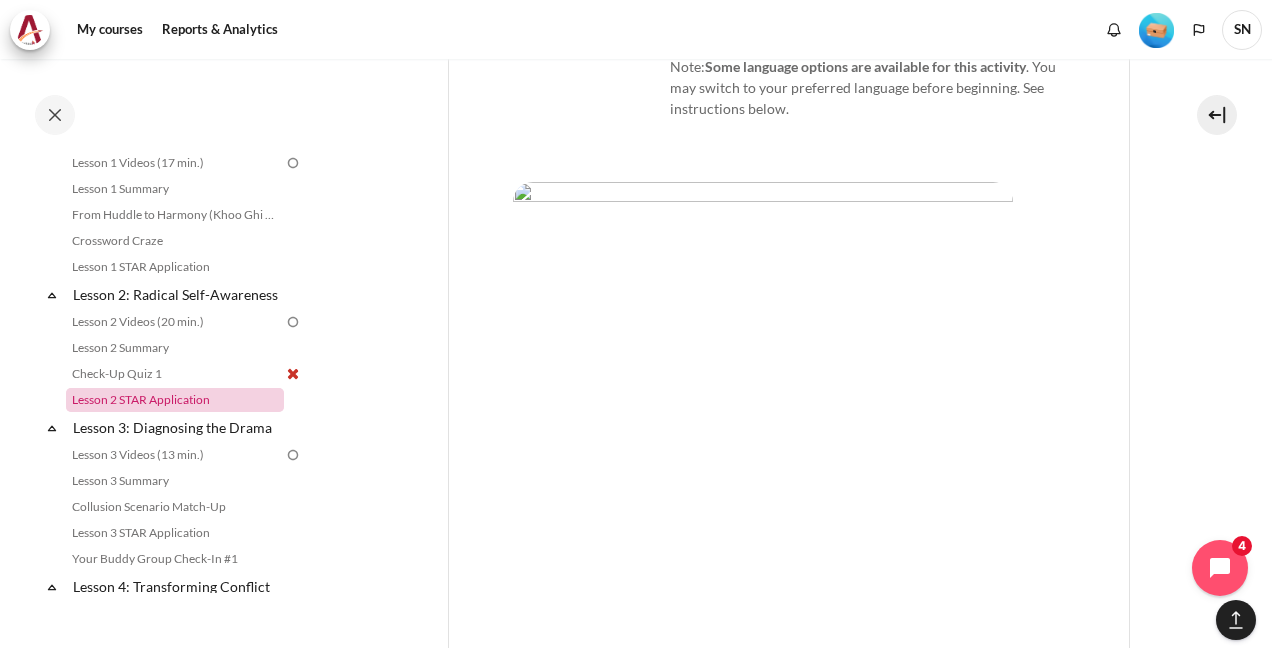click on "Lesson 2 STAR Application" at bounding box center [175, 400] 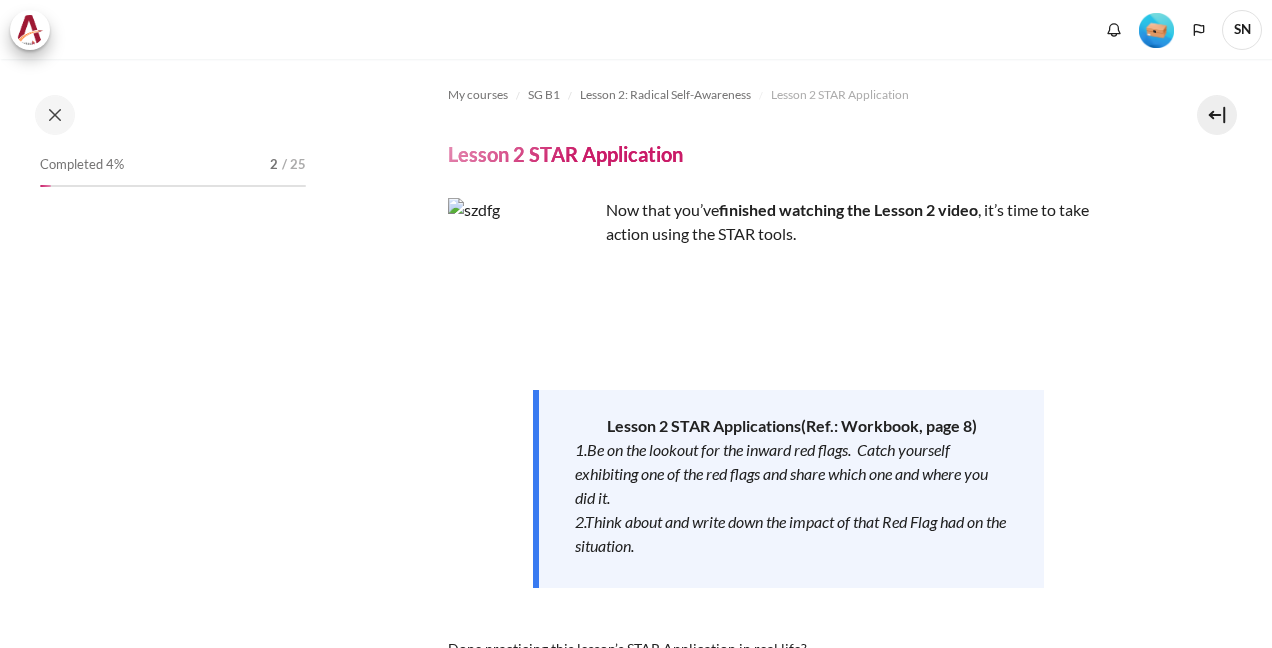 scroll, scrollTop: 0, scrollLeft: 0, axis: both 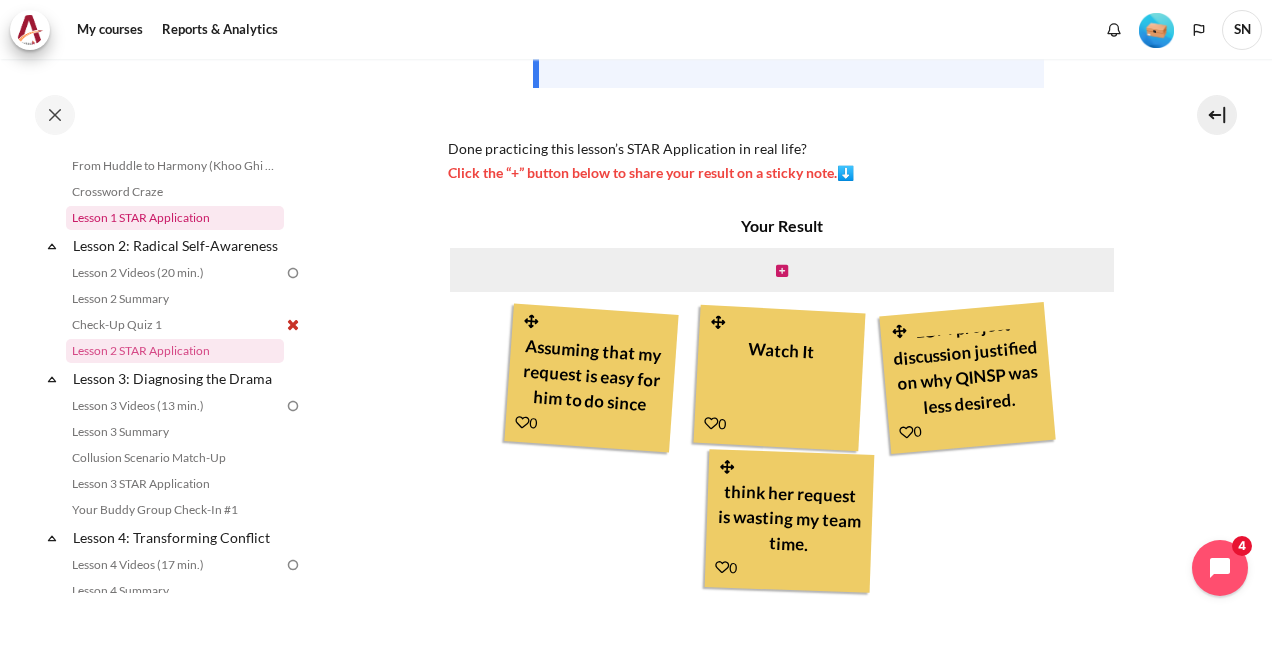 click on "Lesson 1 STAR Application" at bounding box center [175, 218] 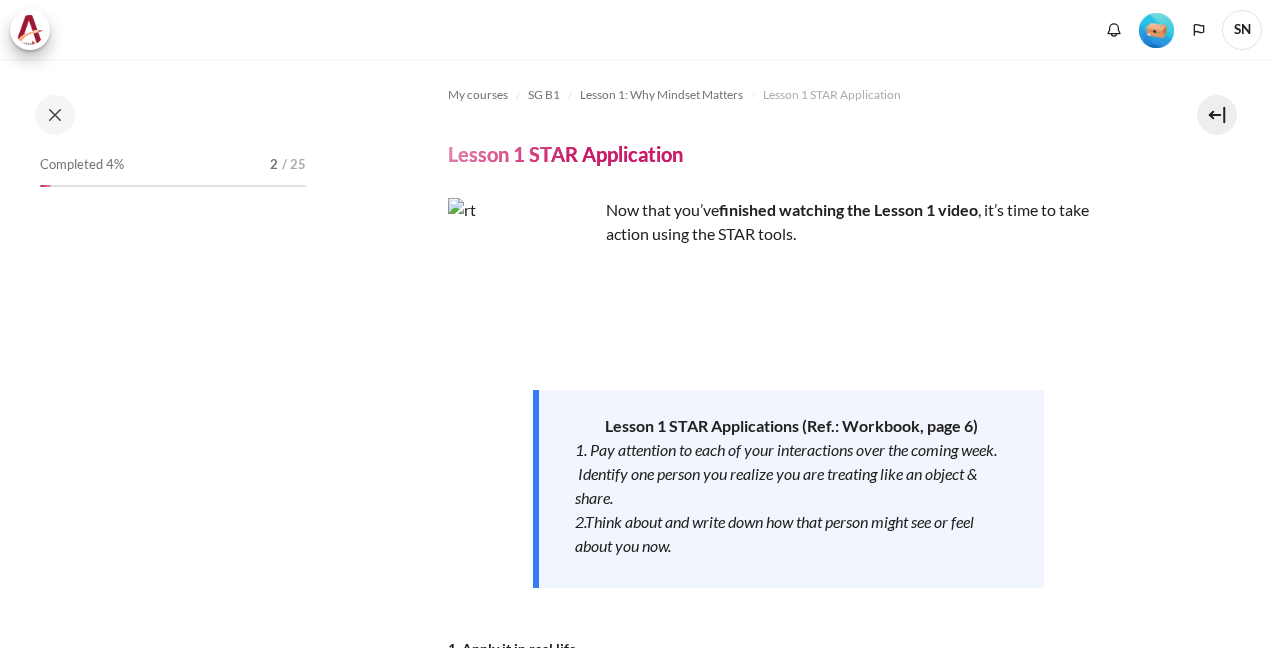 scroll, scrollTop: 0, scrollLeft: 0, axis: both 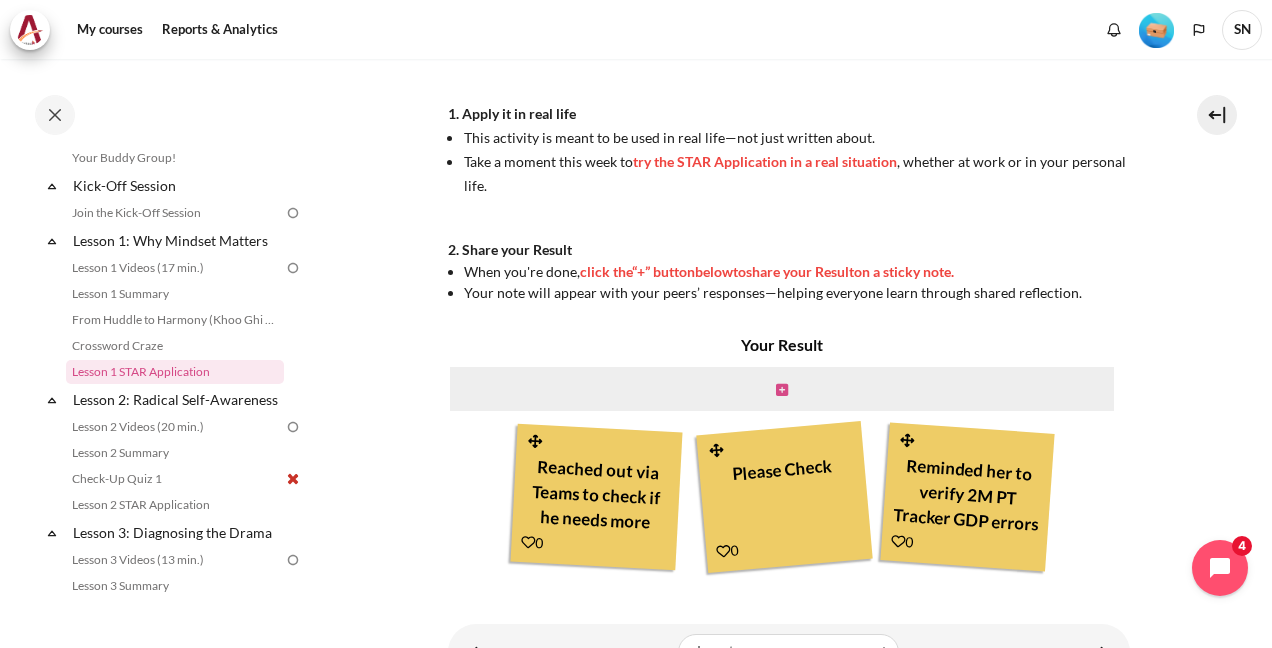 click at bounding box center [782, 390] 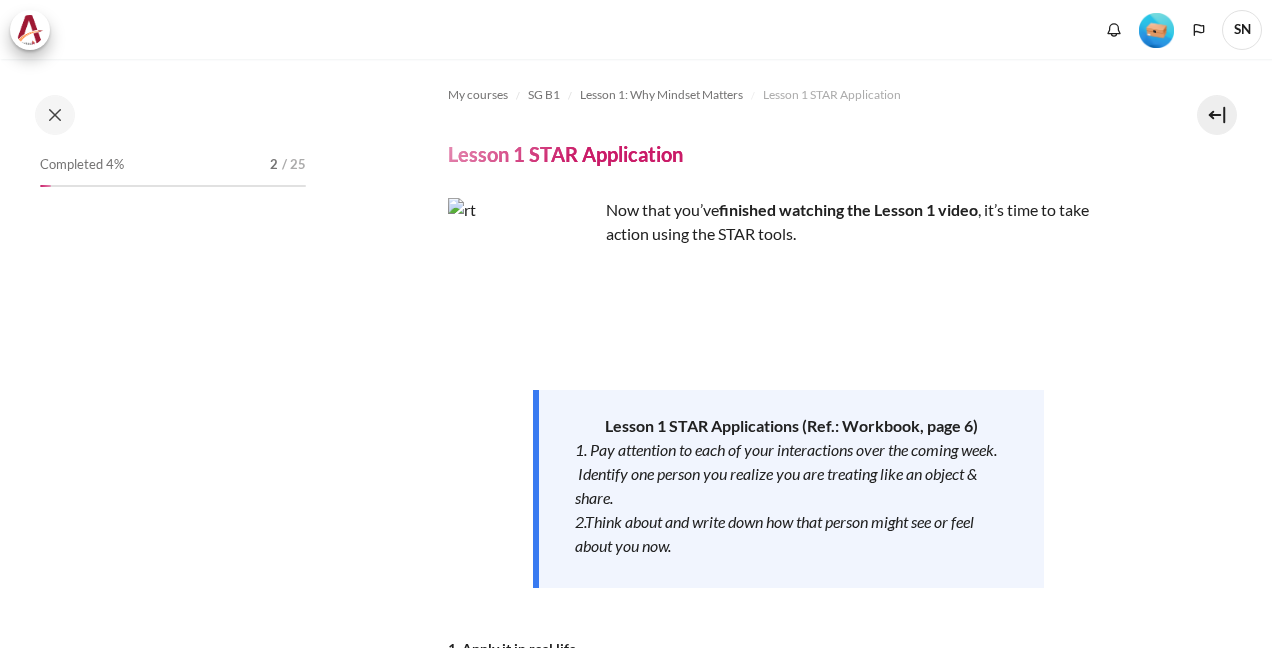 scroll, scrollTop: 0, scrollLeft: 0, axis: both 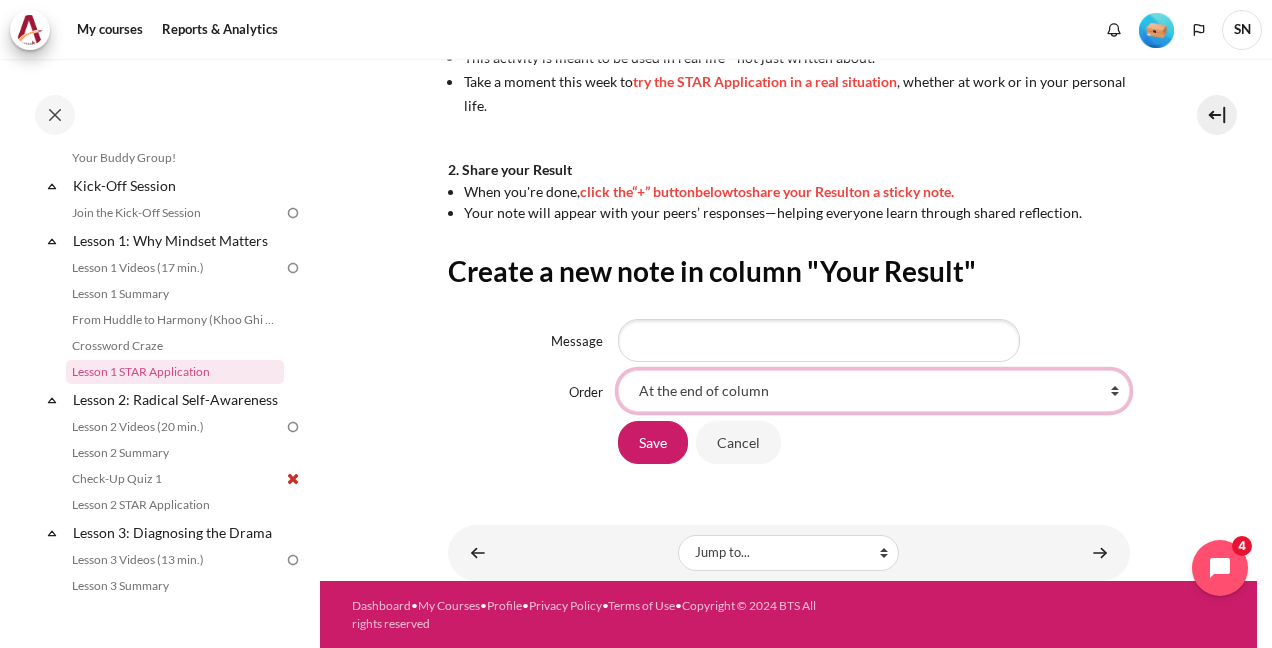 click on "At the end of column
First place in column
After 'Reached out via Teams to check if he needs more clarity on the request I sent on email'
After 'Please Check'
After 'Reminded her to verify 2M PT Tracker GDP errors on 28Jul2025.'" at bounding box center [874, 391] 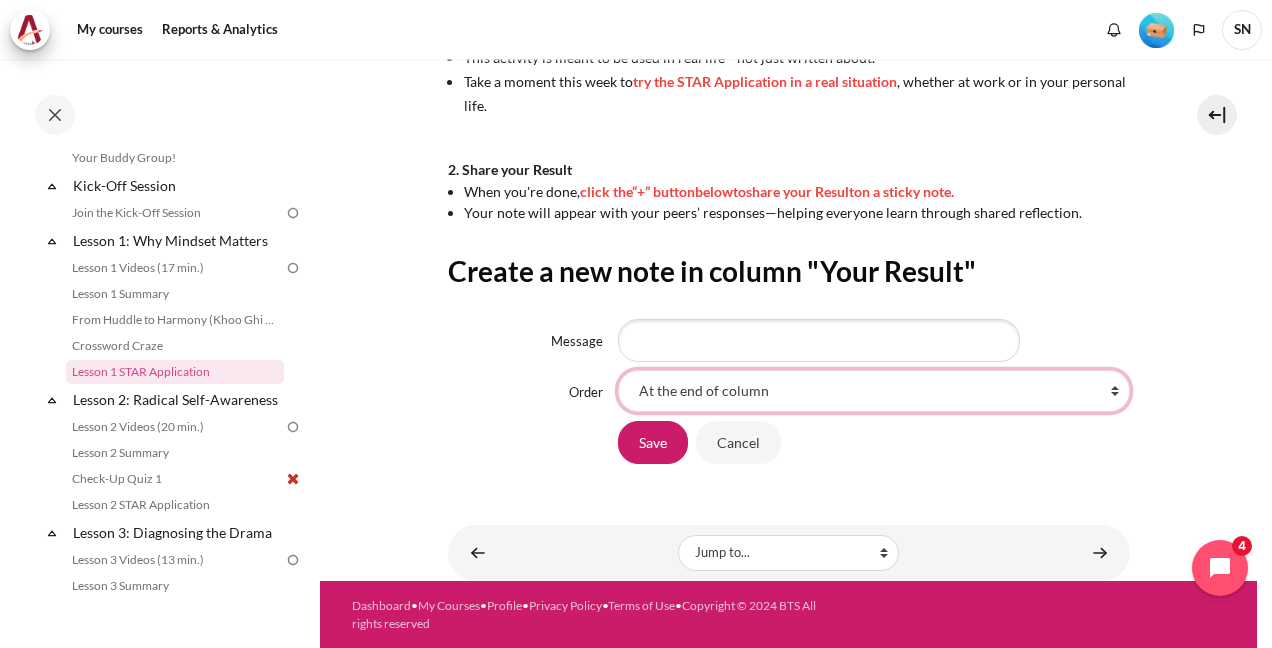 select on "4" 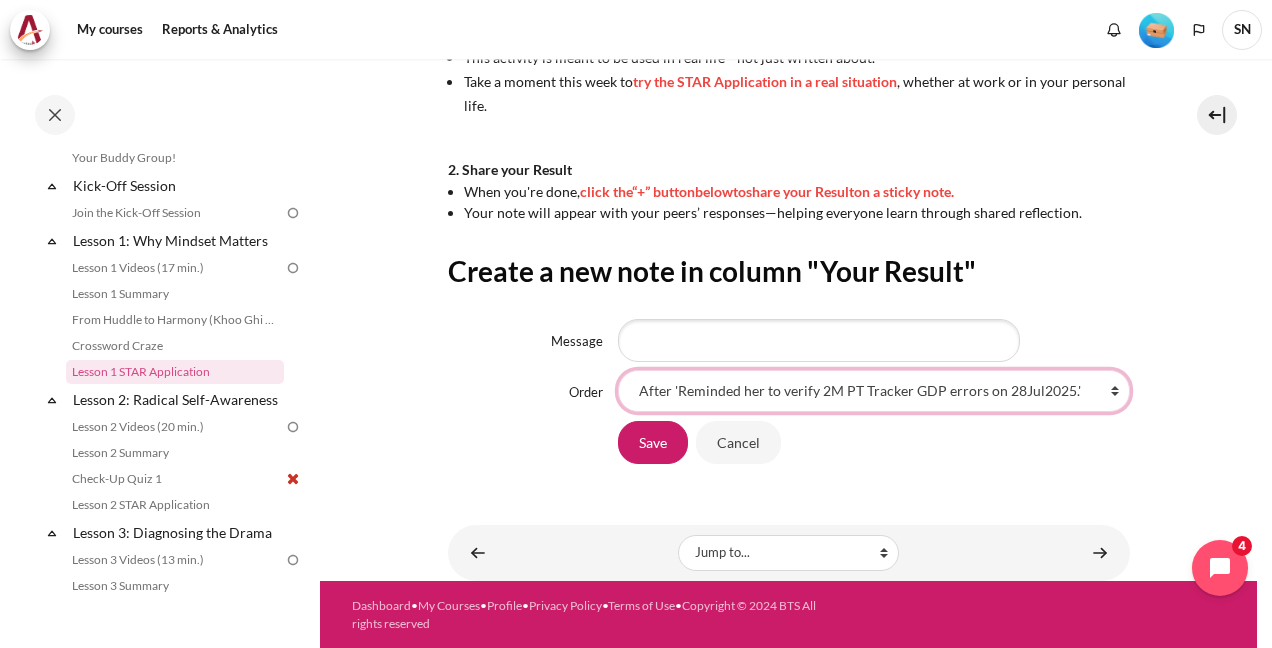 click on "At the end of column
First place in column
After 'Reached out via Teams to check if he needs more clarity on the request I sent on email'
After 'Please Check'
After 'Reminded her to verify 2M PT Tracker GDP errors on 28Jul2025.'" at bounding box center [874, 391] 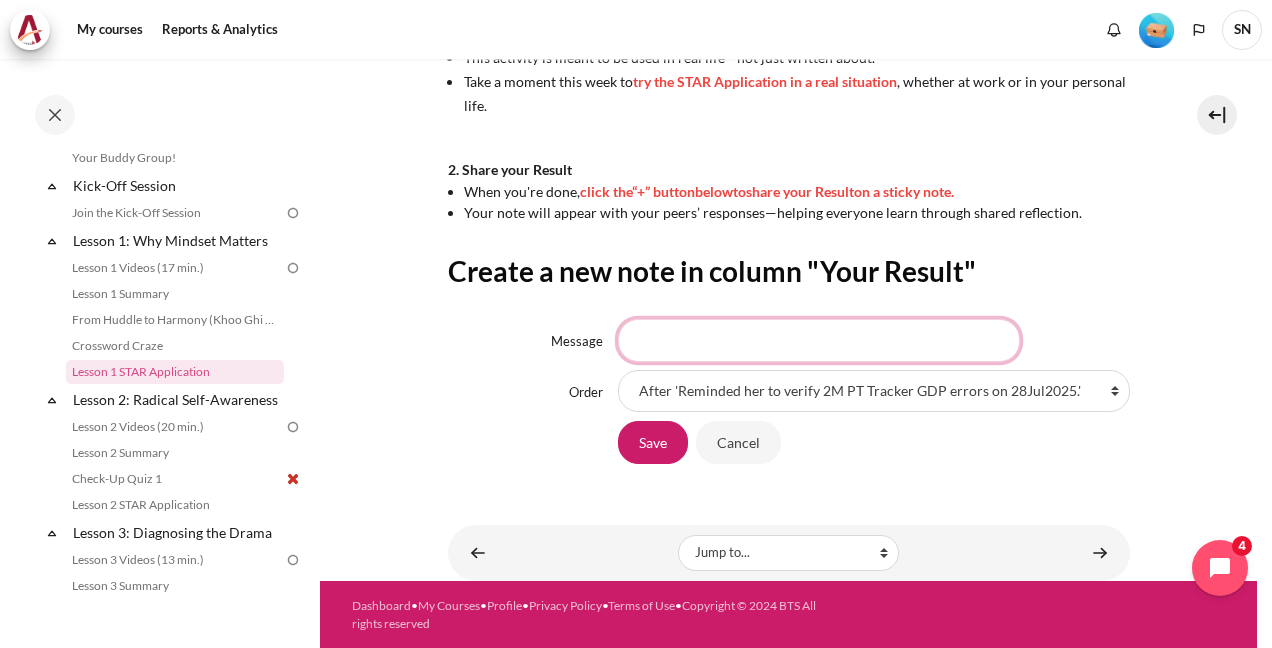 click on "Message" at bounding box center [819, 340] 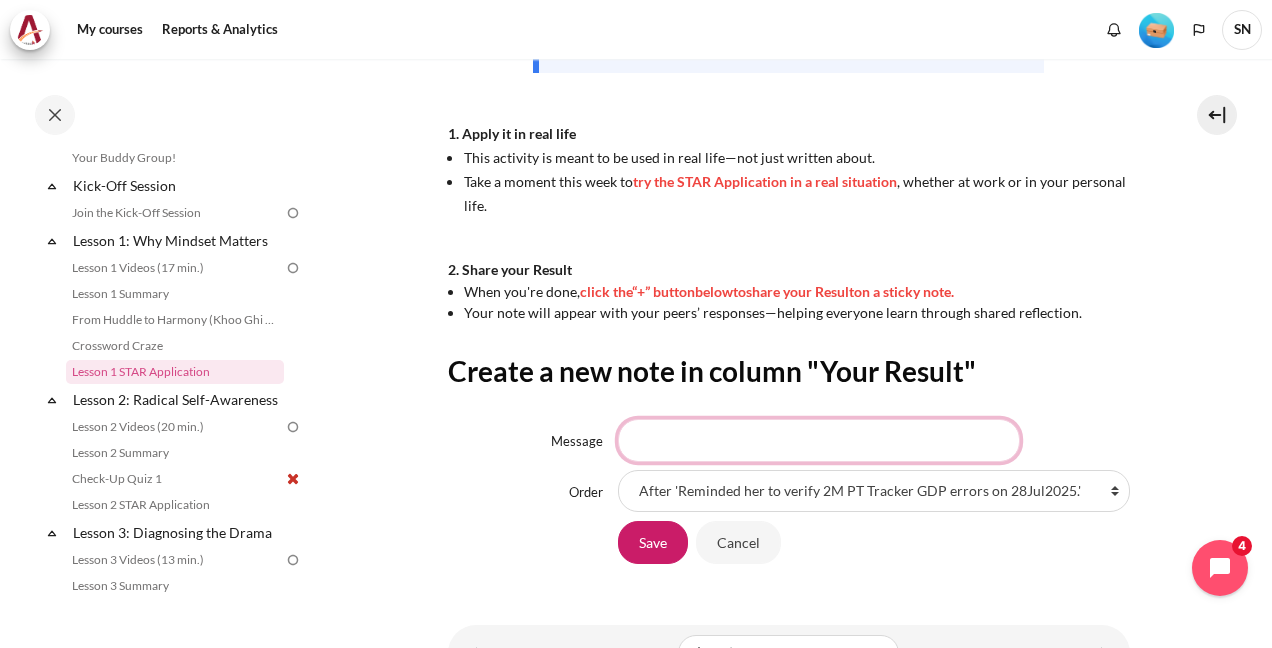 scroll, scrollTop: 615, scrollLeft: 0, axis: vertical 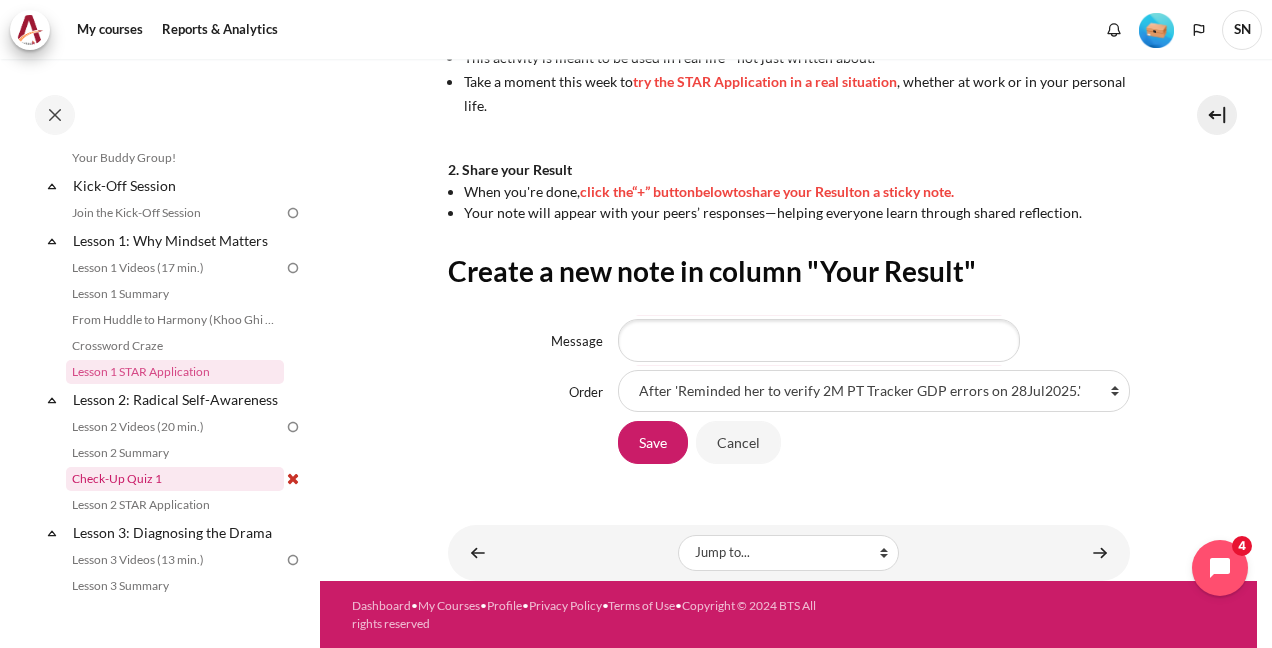 click on "Check-Up Quiz 1" at bounding box center [175, 479] 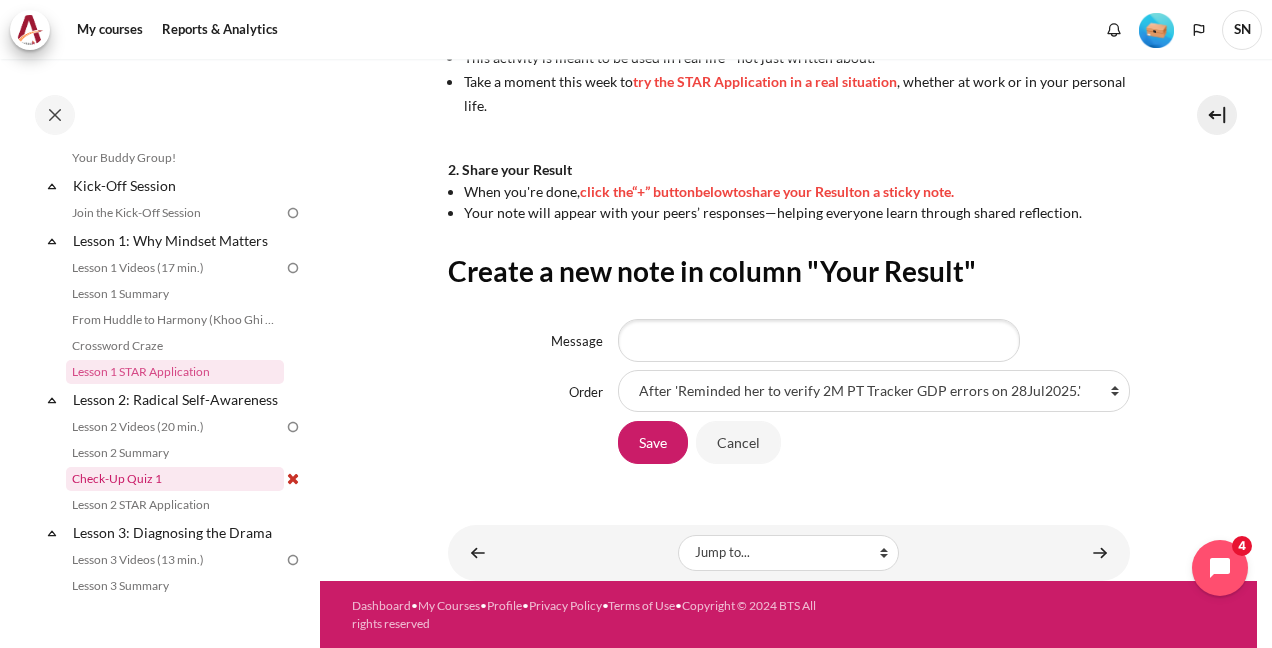 click on "Check-Up Quiz 1" at bounding box center (175, 479) 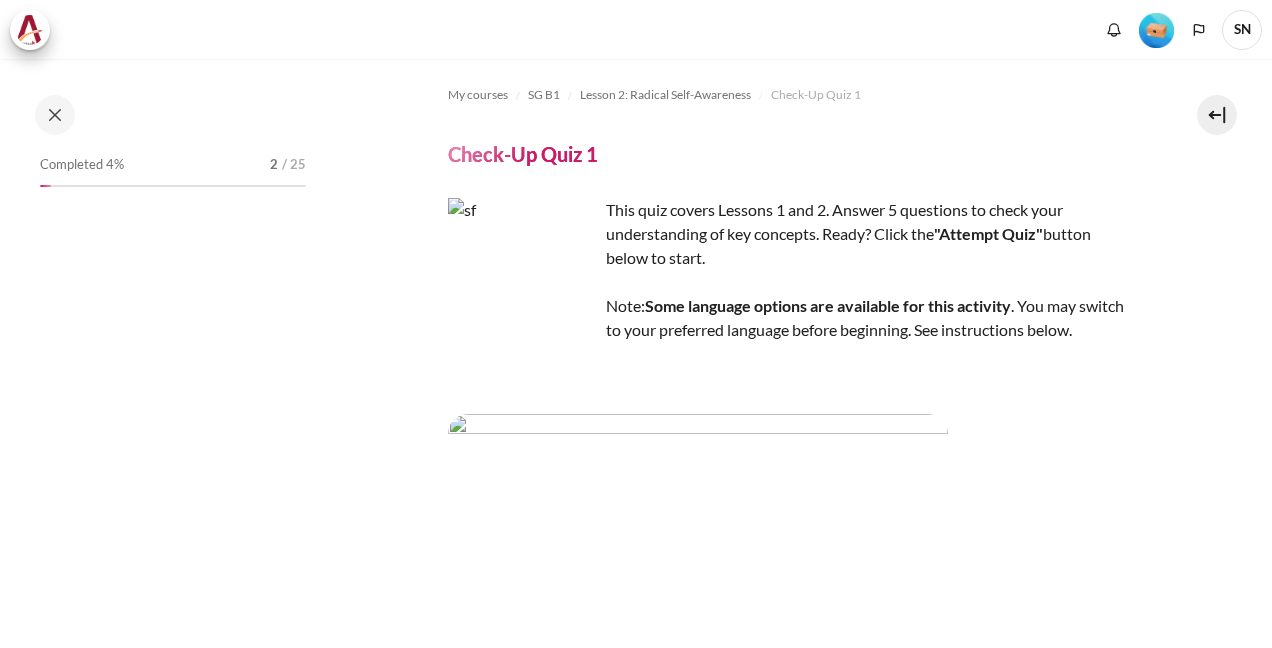 scroll, scrollTop: 0, scrollLeft: 0, axis: both 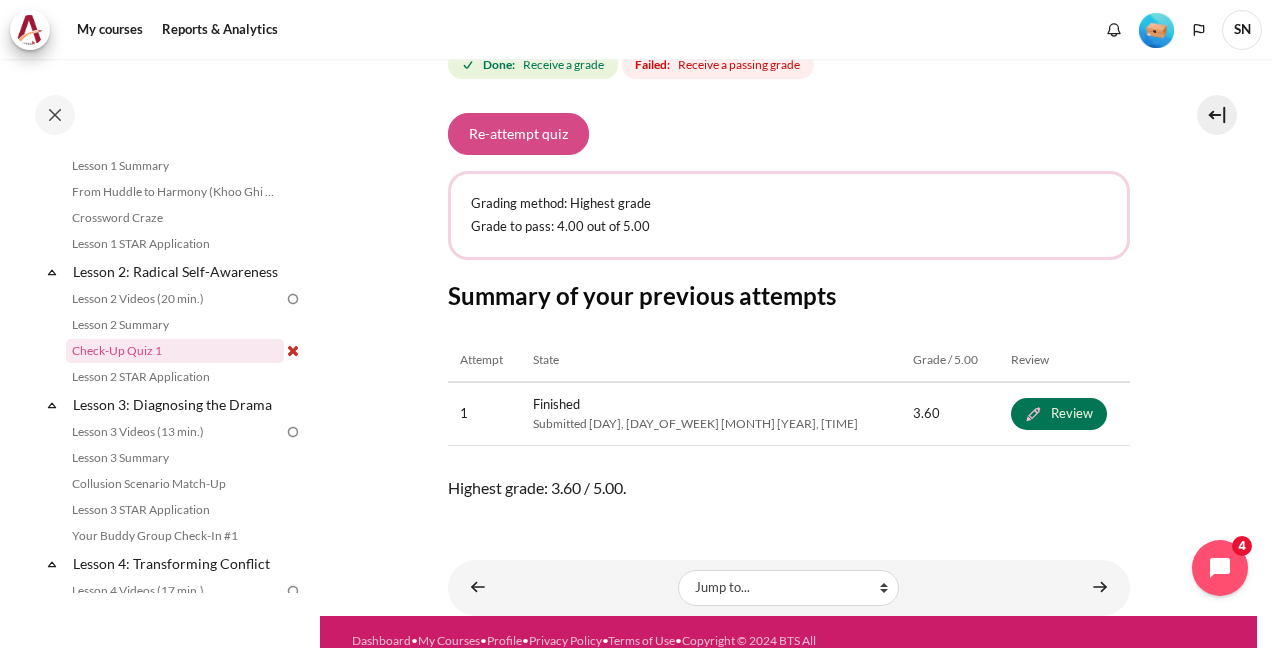click on "Re-attempt quiz" at bounding box center (518, 134) 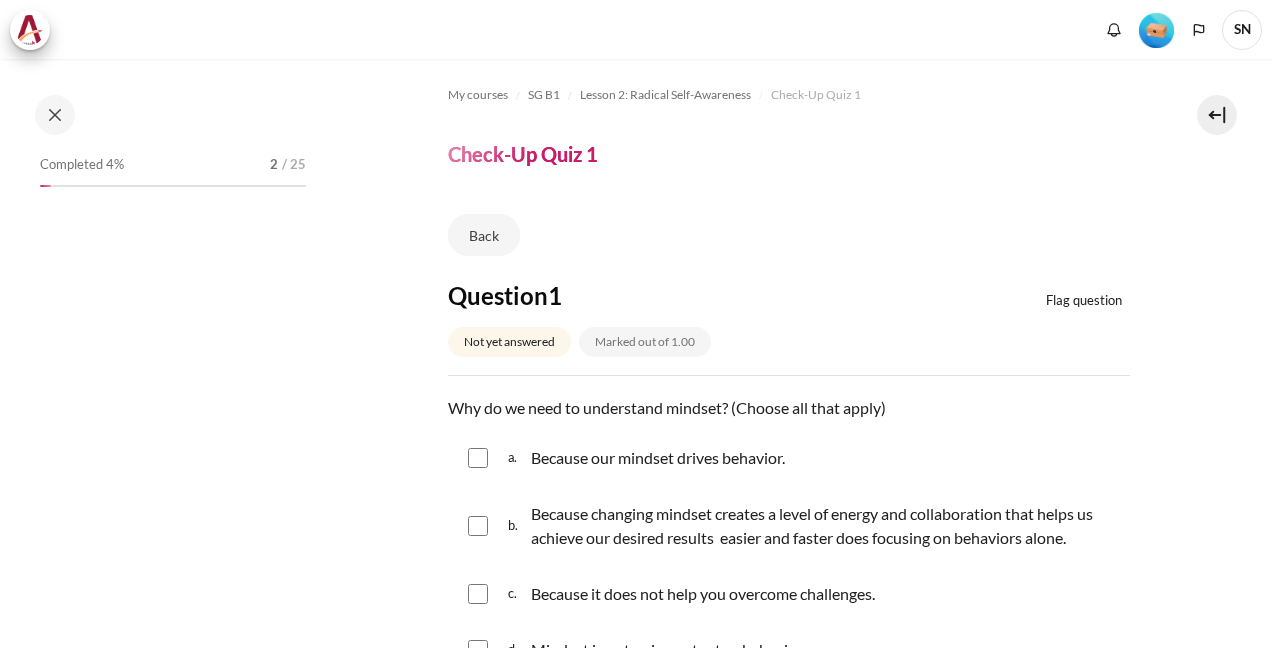 scroll, scrollTop: 0, scrollLeft: 0, axis: both 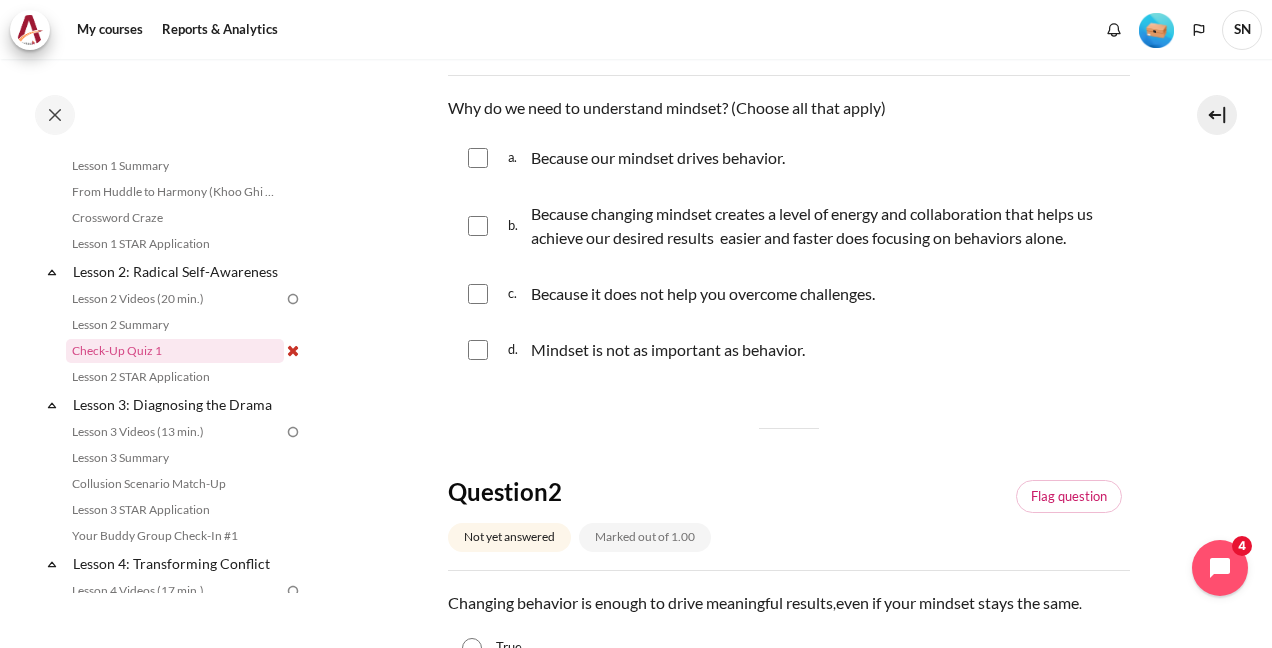 click at bounding box center [478, 158] 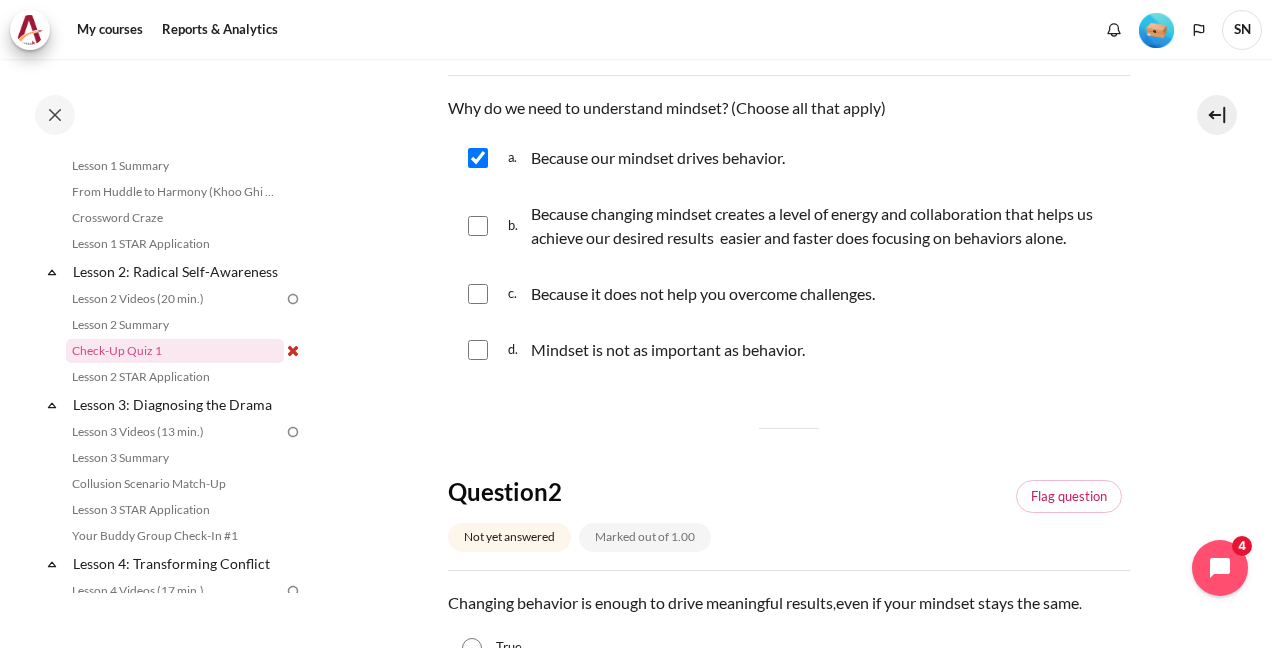 click at bounding box center [478, 226] 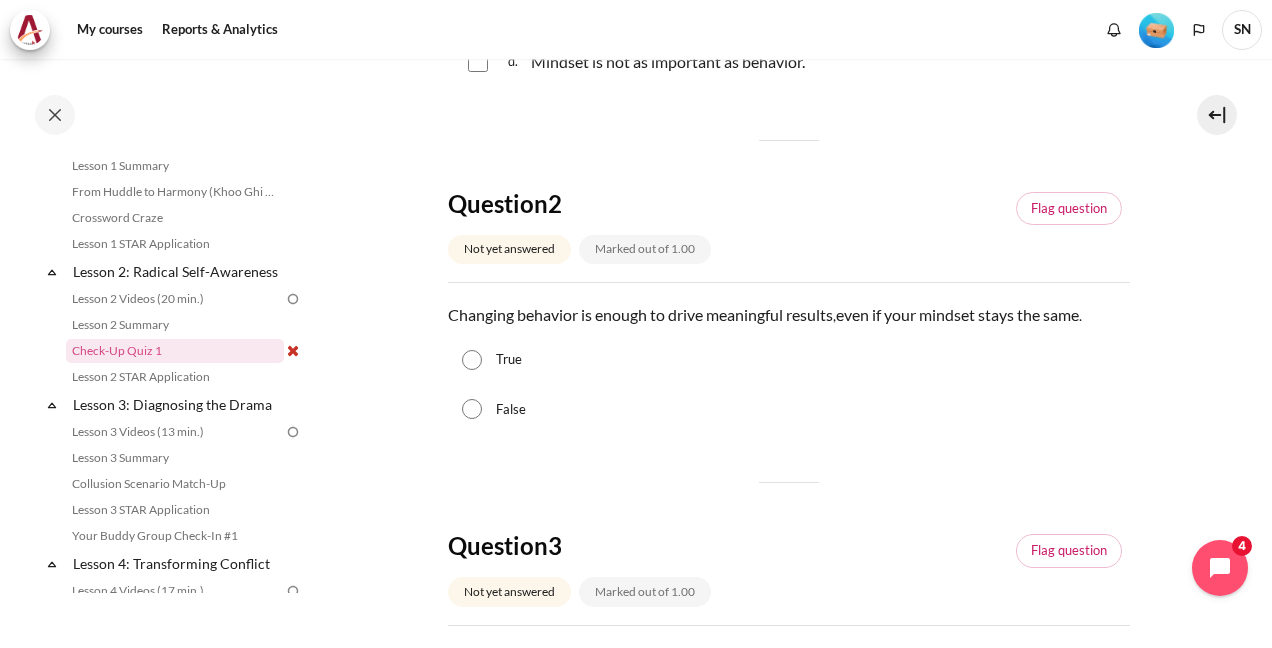 scroll, scrollTop: 600, scrollLeft: 0, axis: vertical 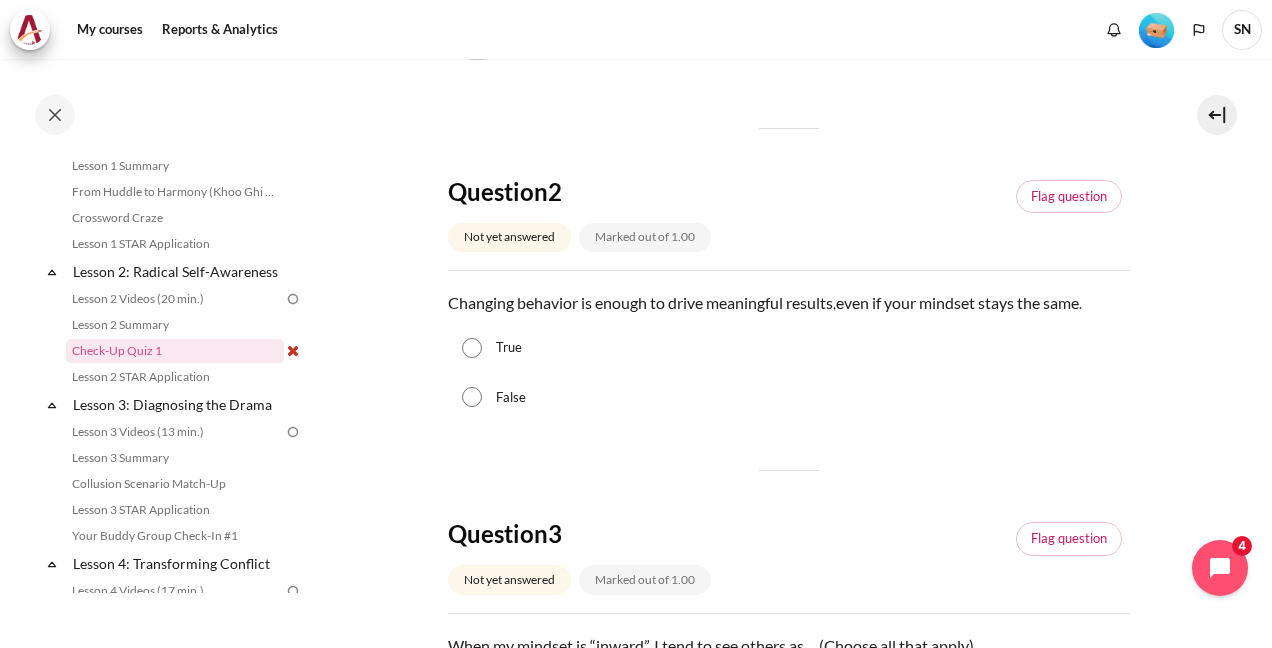click on "False" at bounding box center [789, 398] 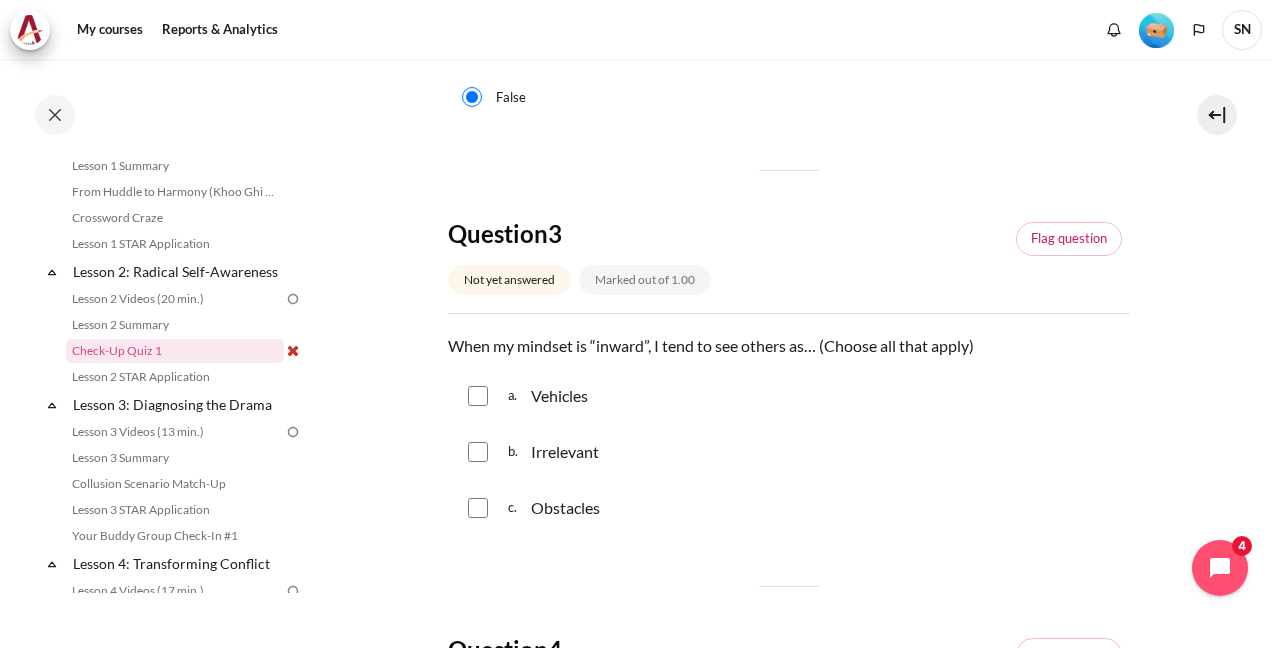 scroll, scrollTop: 1000, scrollLeft: 0, axis: vertical 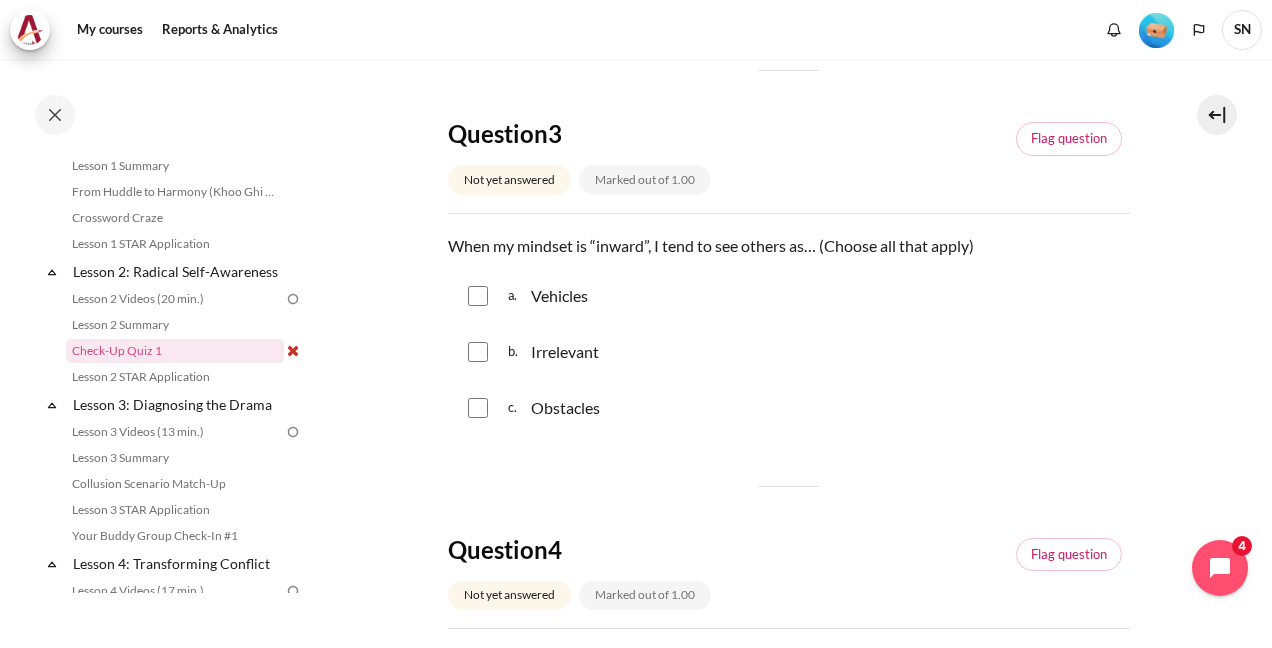 click on "Vehicles" at bounding box center [559, 296] 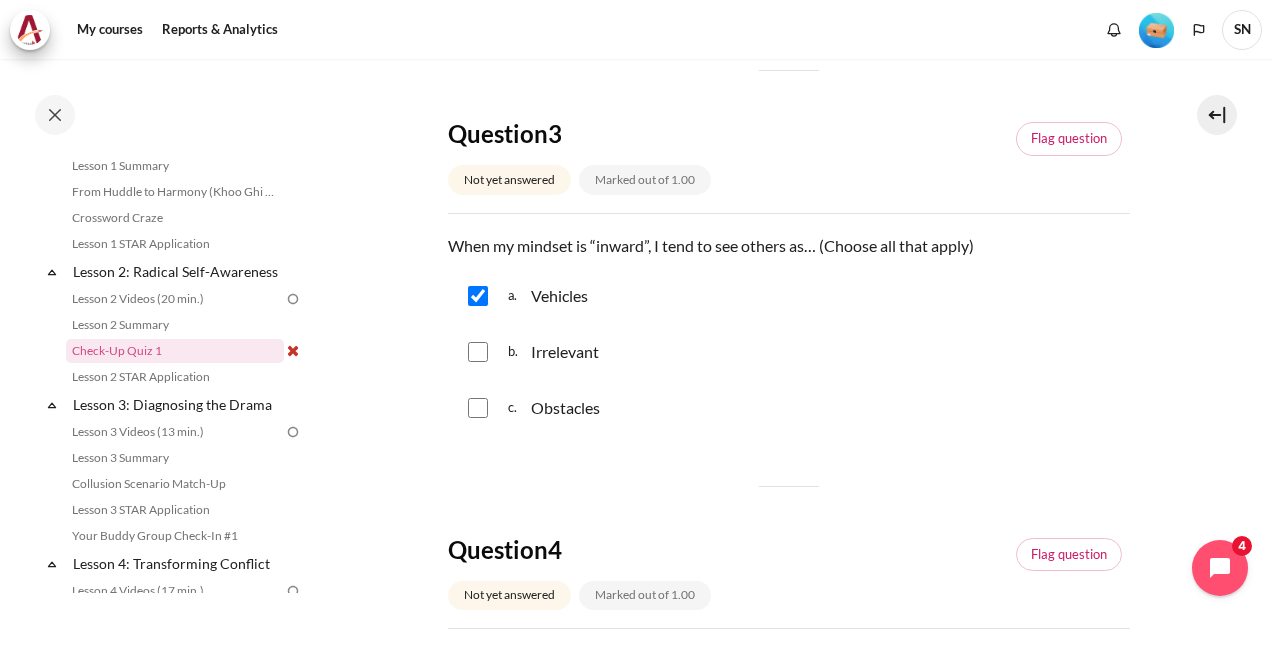 click on "Irrelevant" at bounding box center [565, 352] 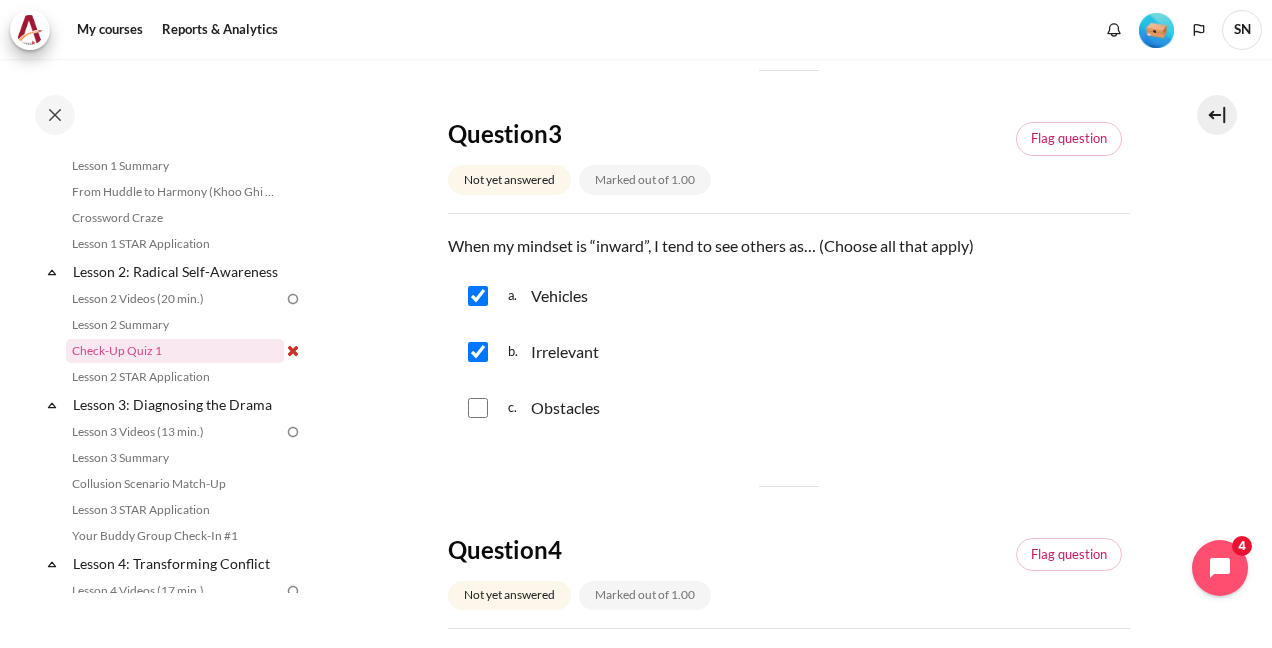 click on "Obstacles" at bounding box center [565, 408] 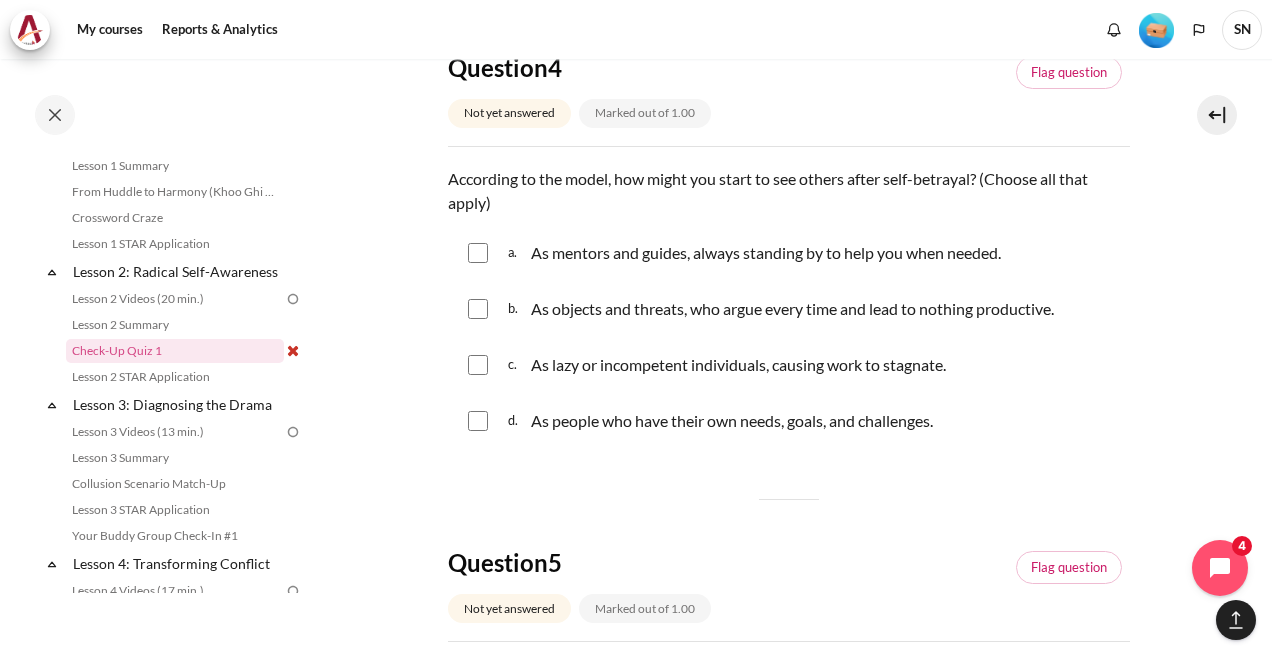 scroll, scrollTop: 1500, scrollLeft: 0, axis: vertical 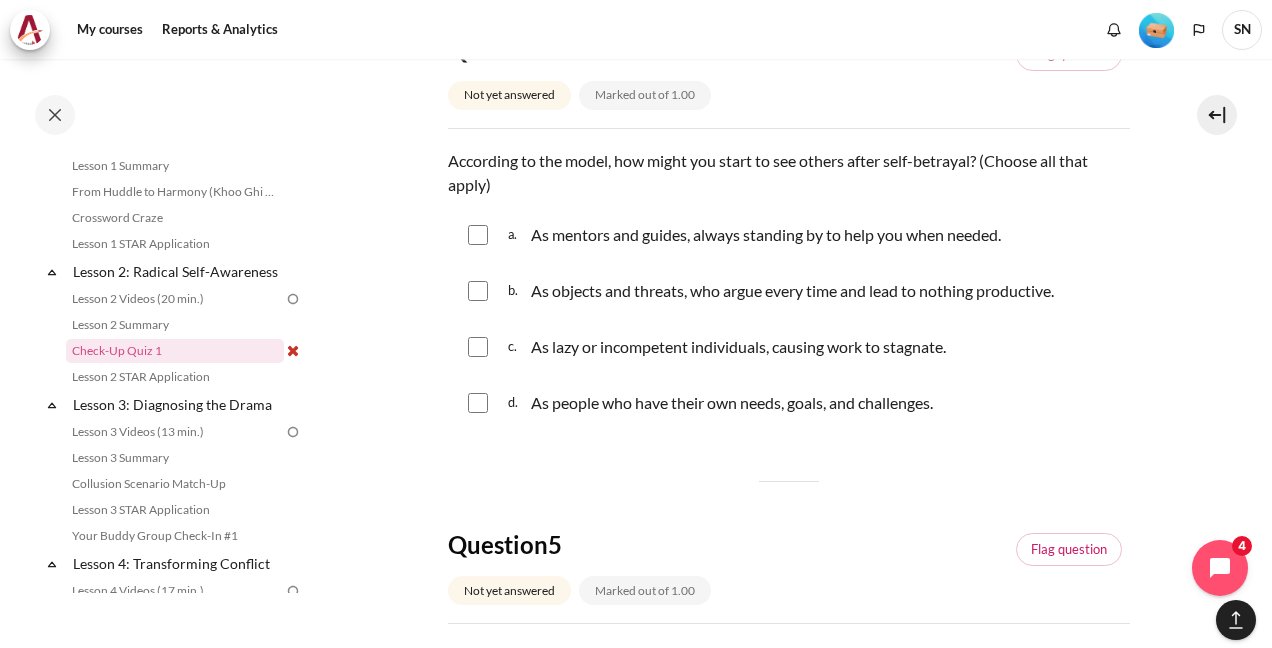 click on "As mentors and guides, always standing by to help you when needed." at bounding box center (767, 235) 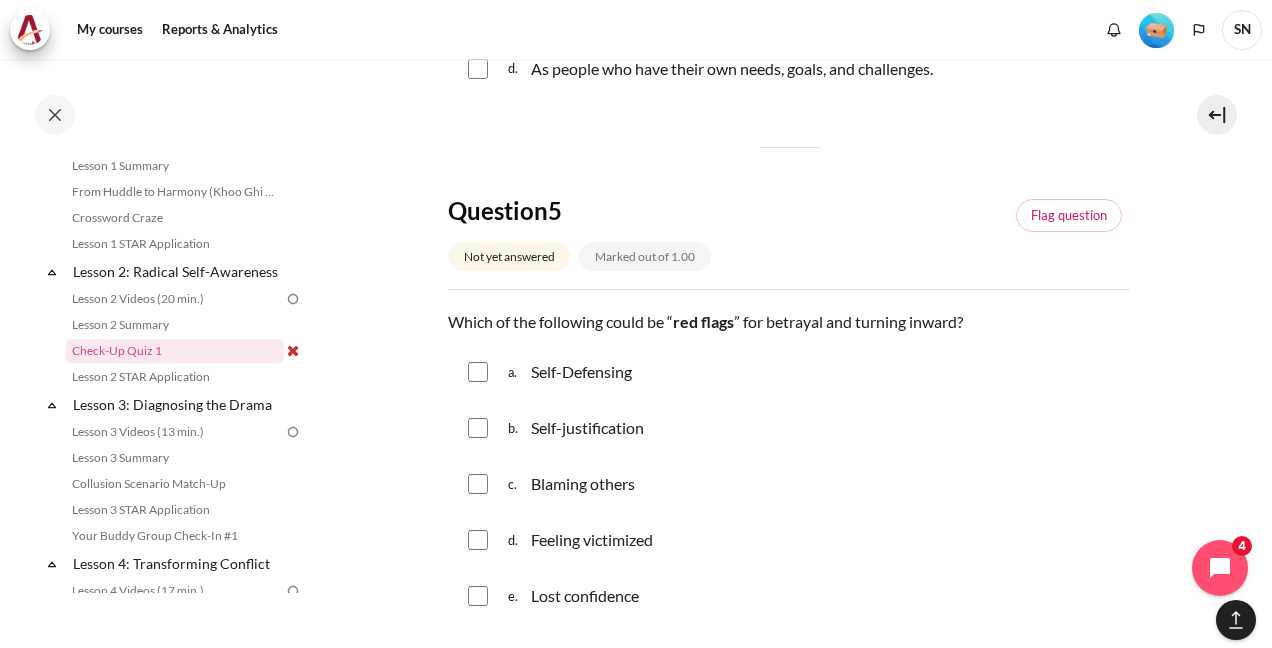 scroll, scrollTop: 1900, scrollLeft: 0, axis: vertical 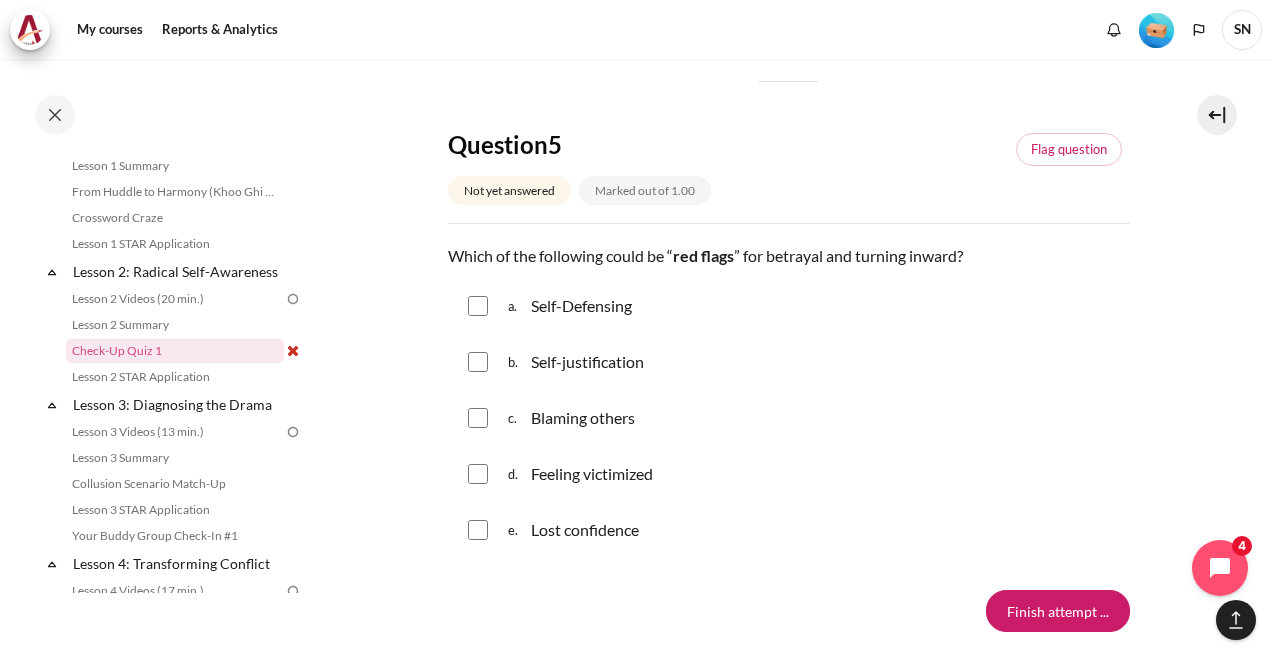 click on "Self-Defensing" at bounding box center (581, 306) 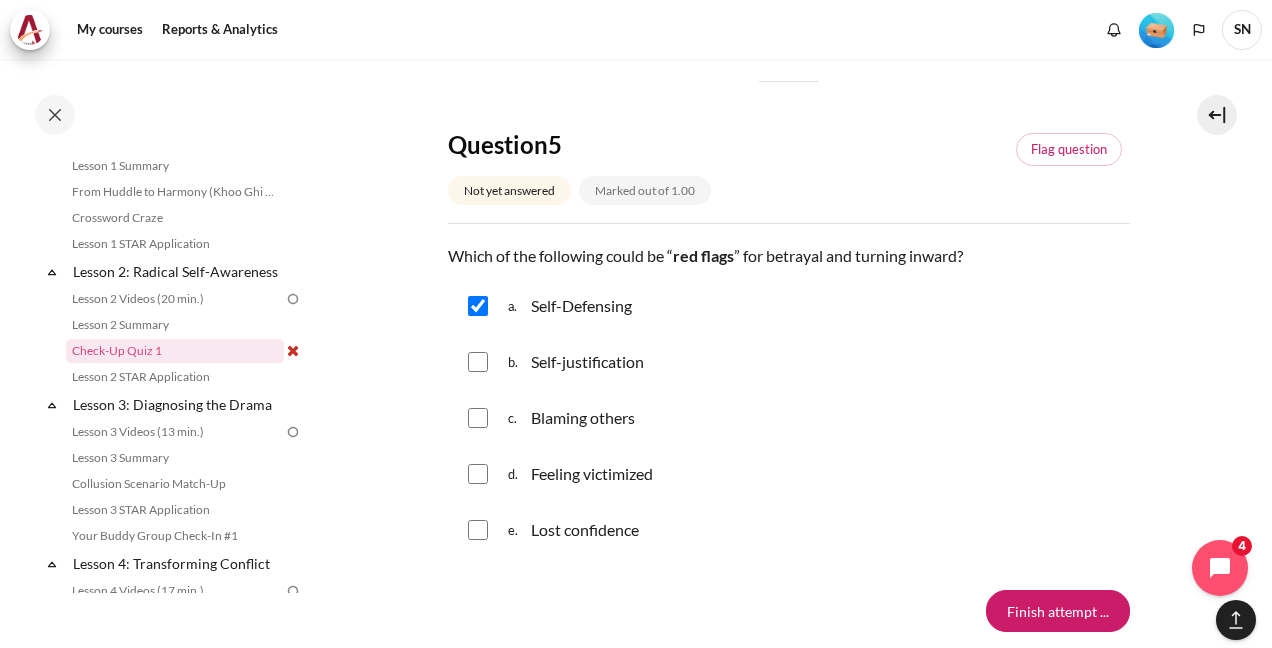 click on "Self-justification" at bounding box center (587, 362) 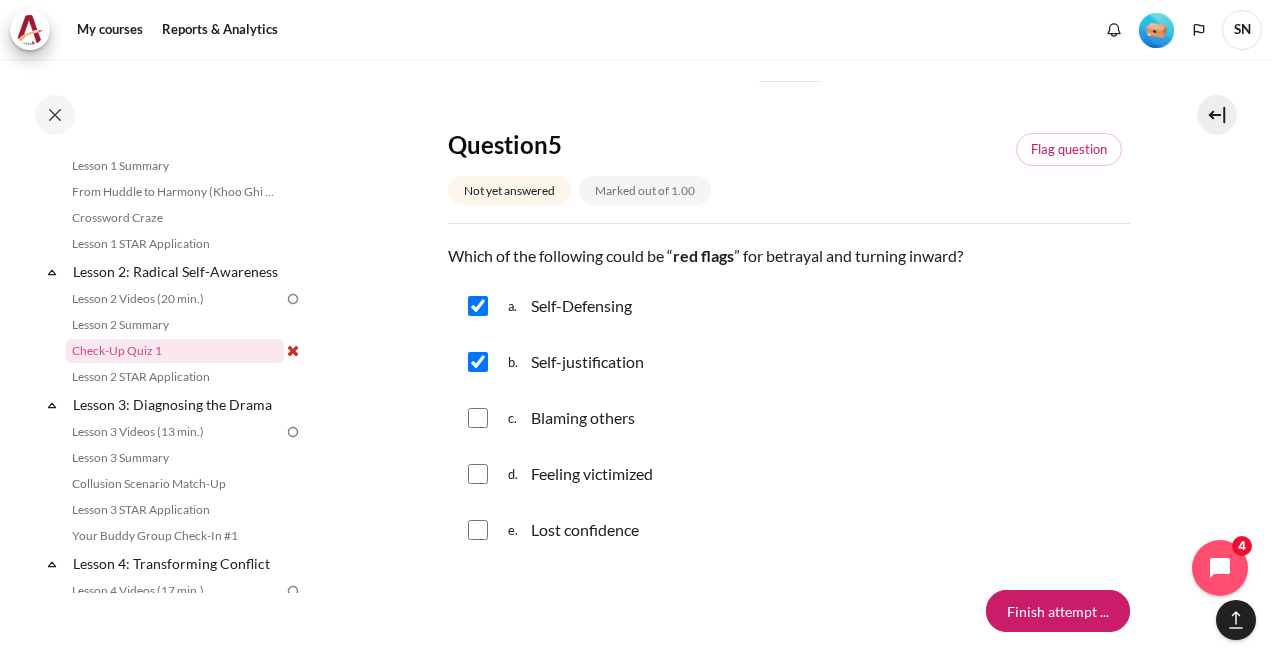 drag, startPoint x: 568, startPoint y: 410, endPoint x: 563, endPoint y: 442, distance: 32.38827 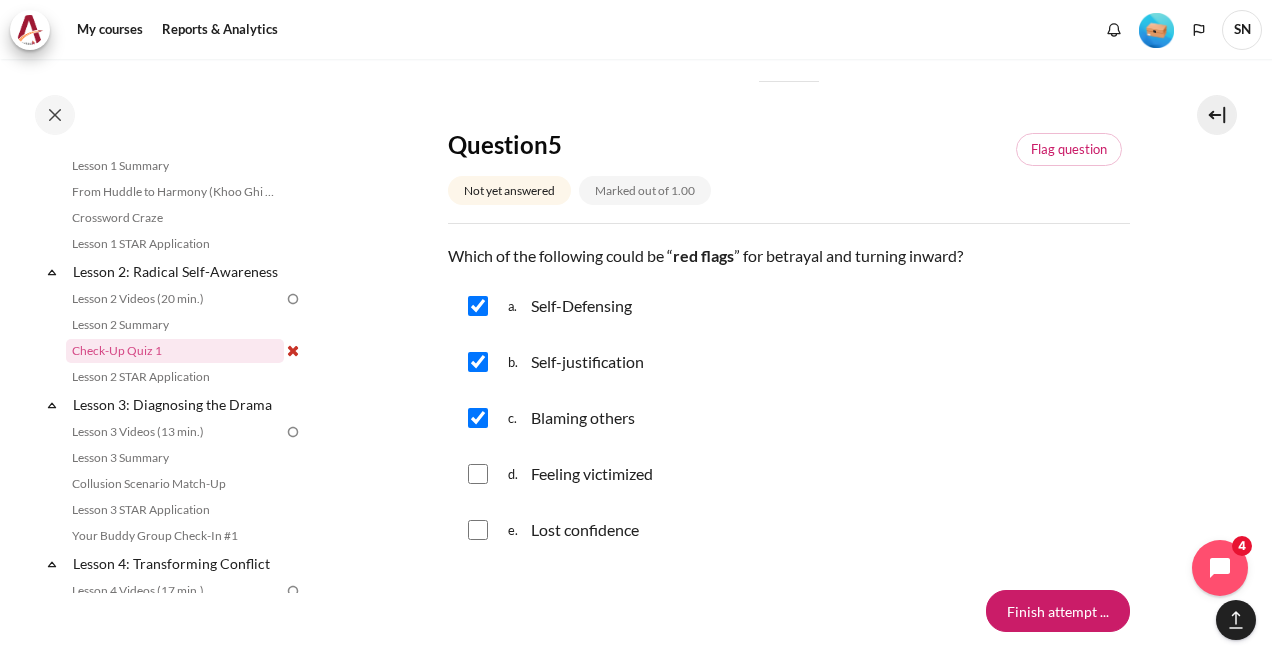 click on "Feeling victimized" at bounding box center [592, 474] 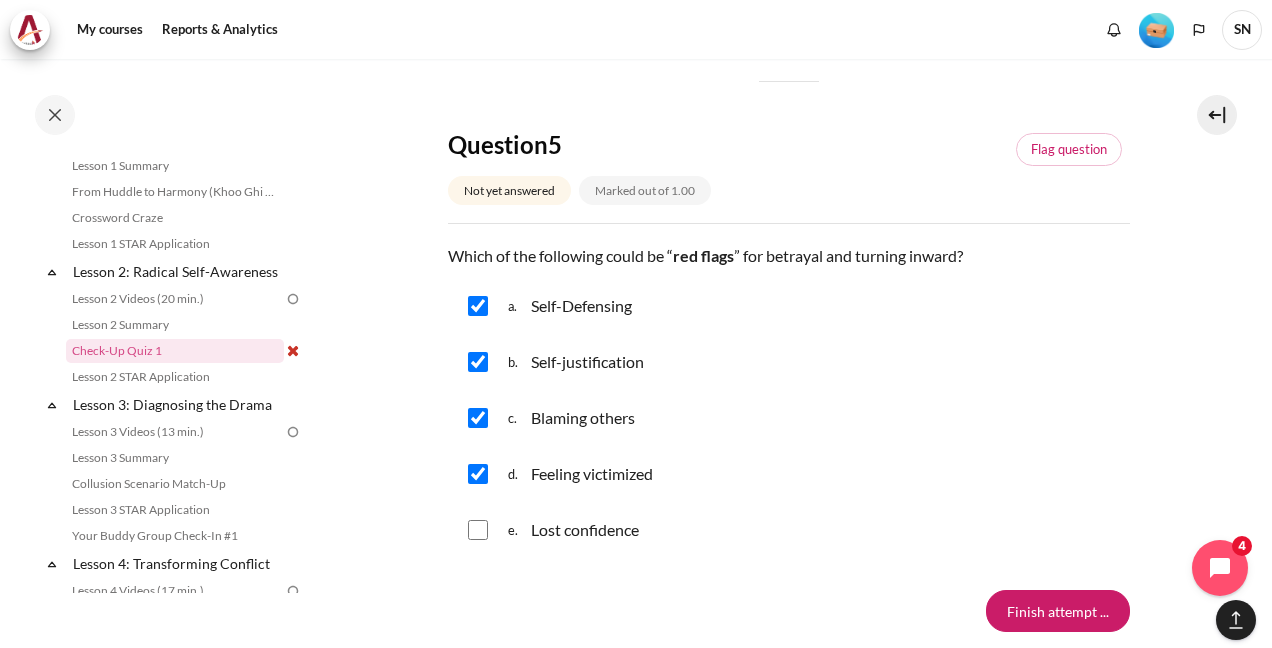 click on "Lost confidence" at bounding box center [585, 530] 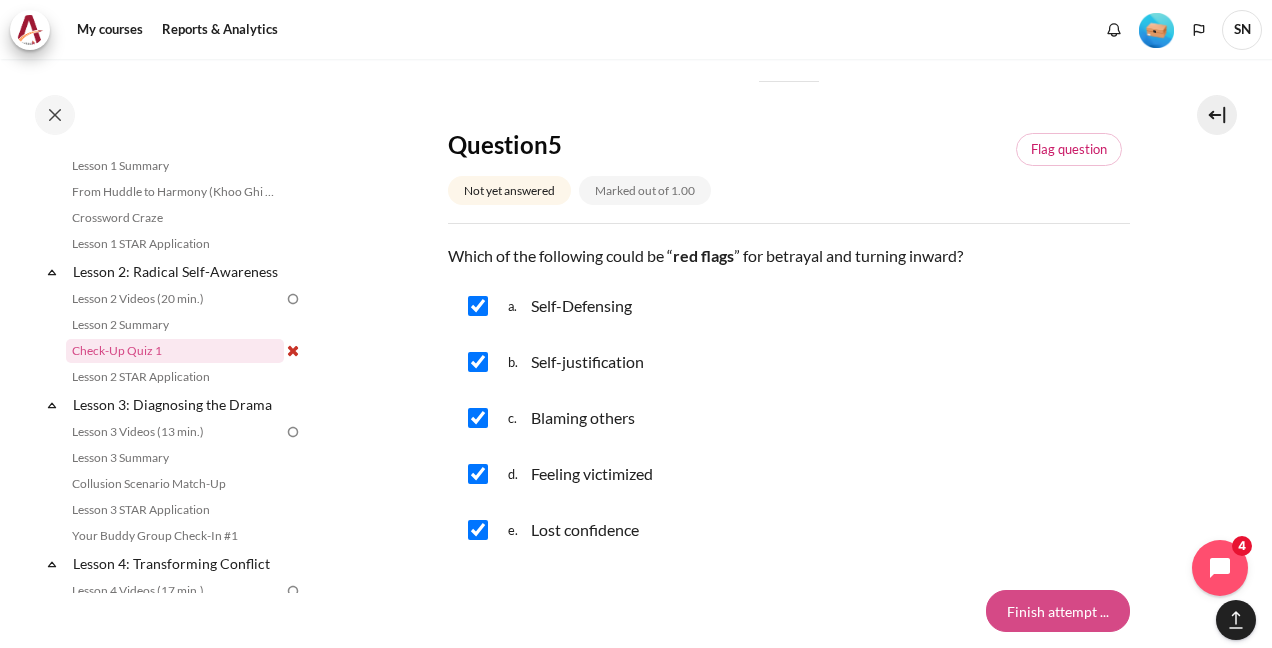 click on "Finish attempt ..." at bounding box center [1058, 611] 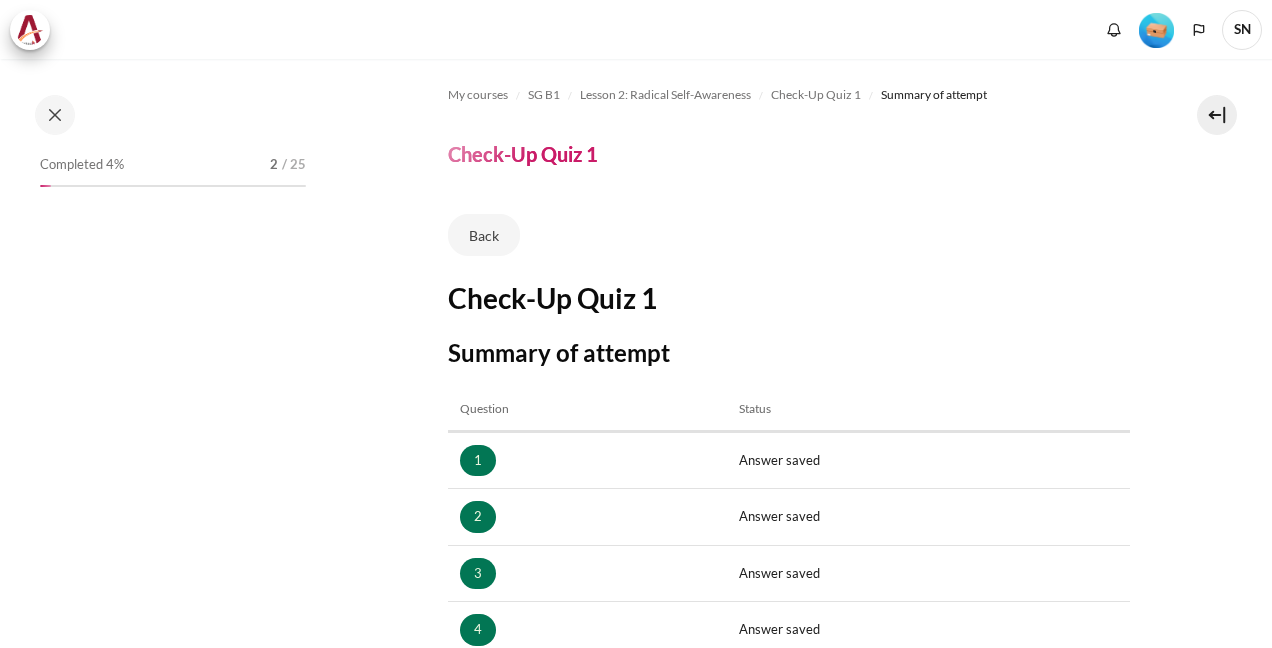 scroll, scrollTop: 0, scrollLeft: 0, axis: both 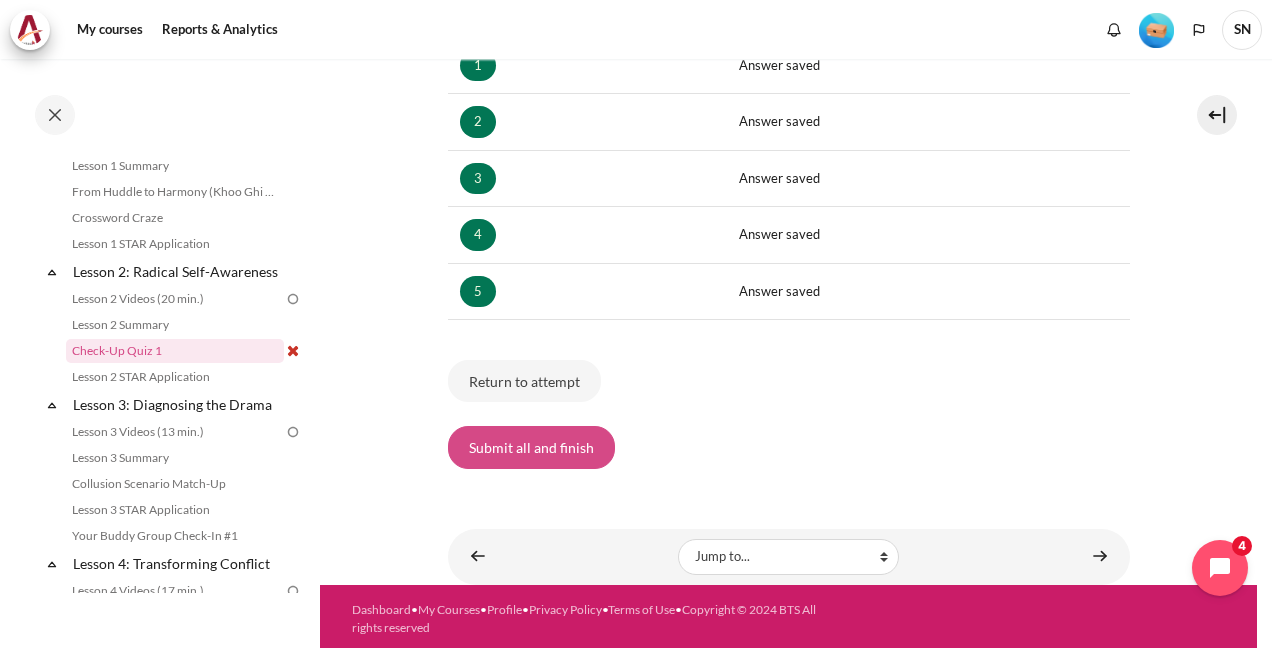 click on "Submit all and finish" at bounding box center [531, 447] 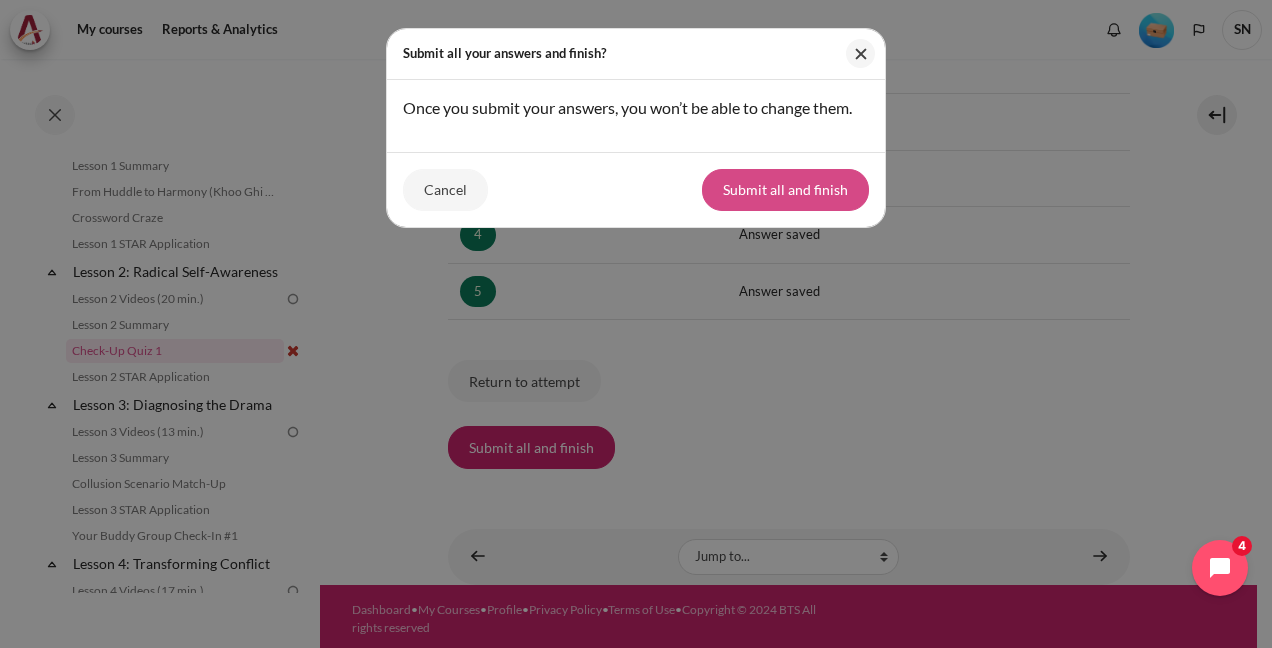 click on "Submit all and finish" at bounding box center [785, 190] 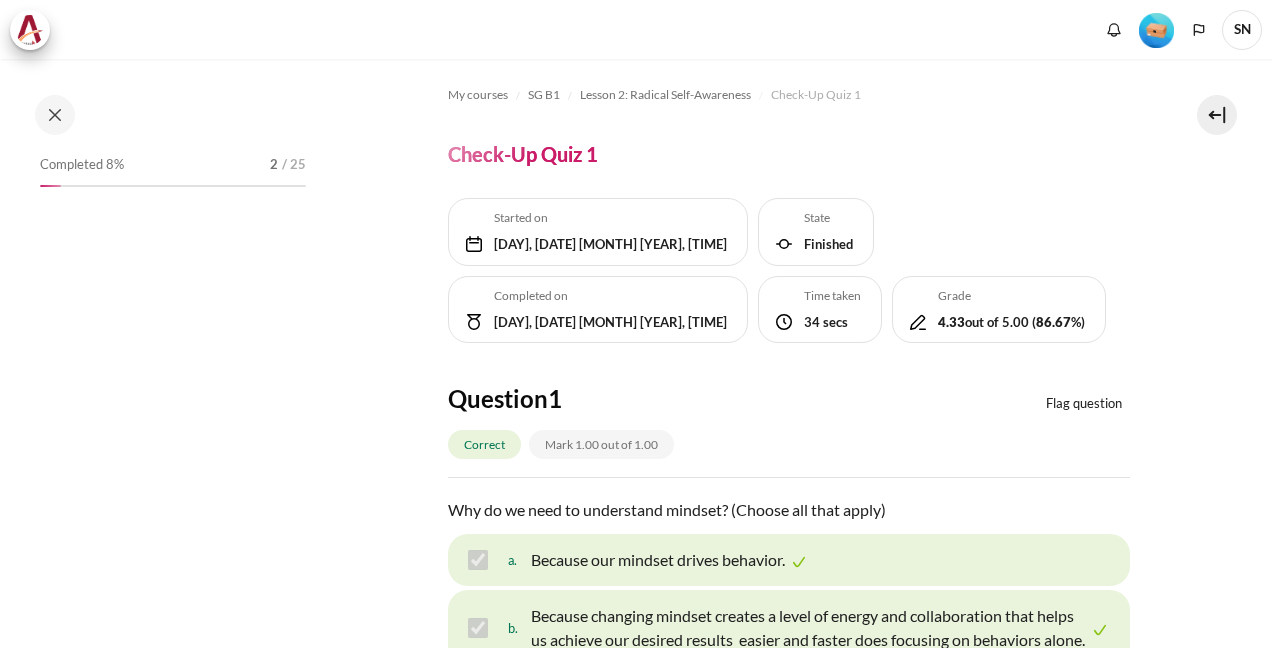 scroll, scrollTop: 0, scrollLeft: 0, axis: both 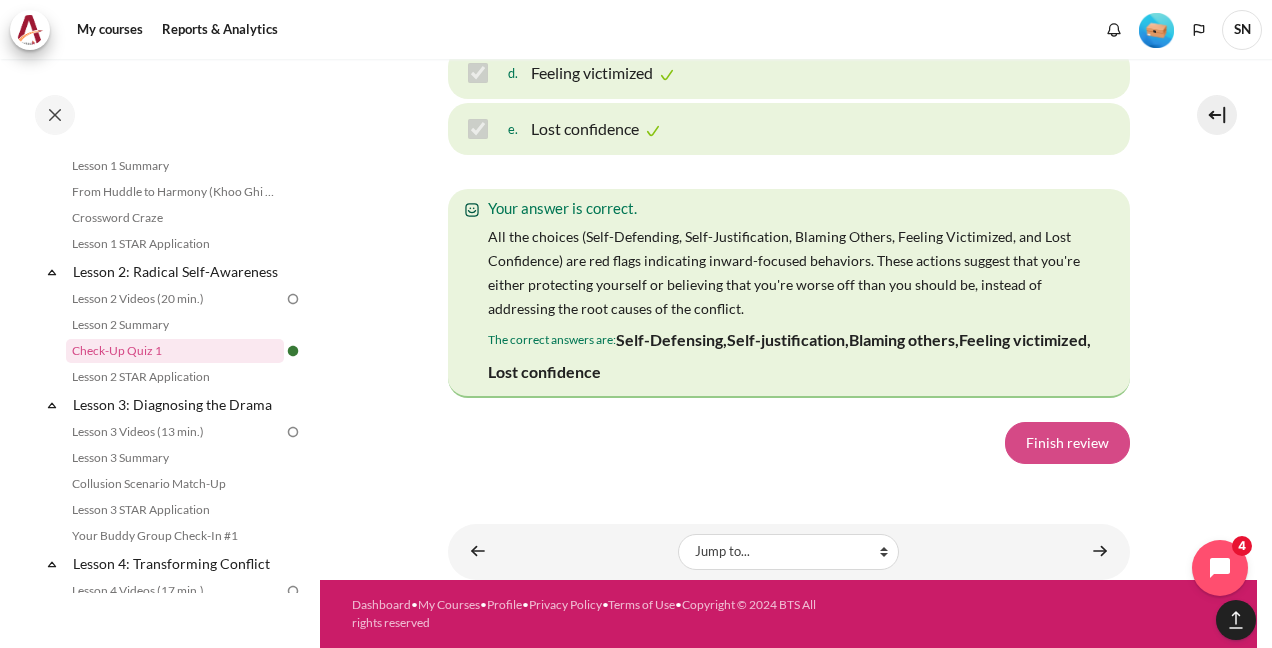 click on "Finish review" at bounding box center [1067, 443] 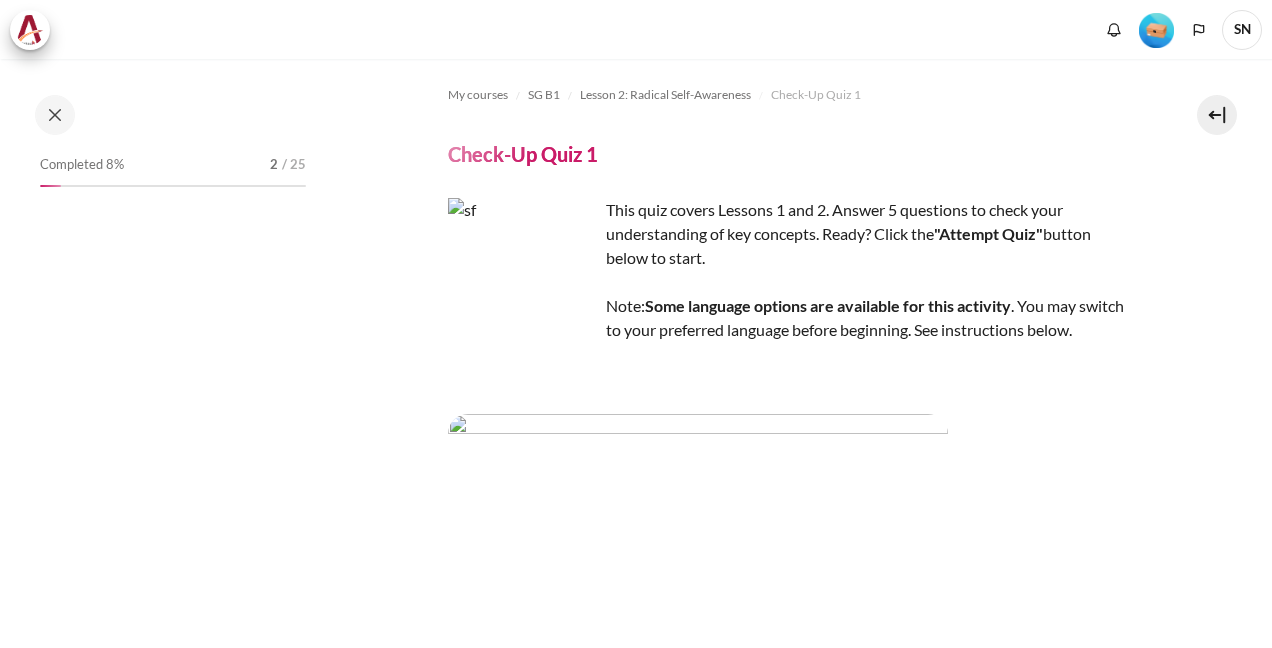 scroll, scrollTop: 0, scrollLeft: 0, axis: both 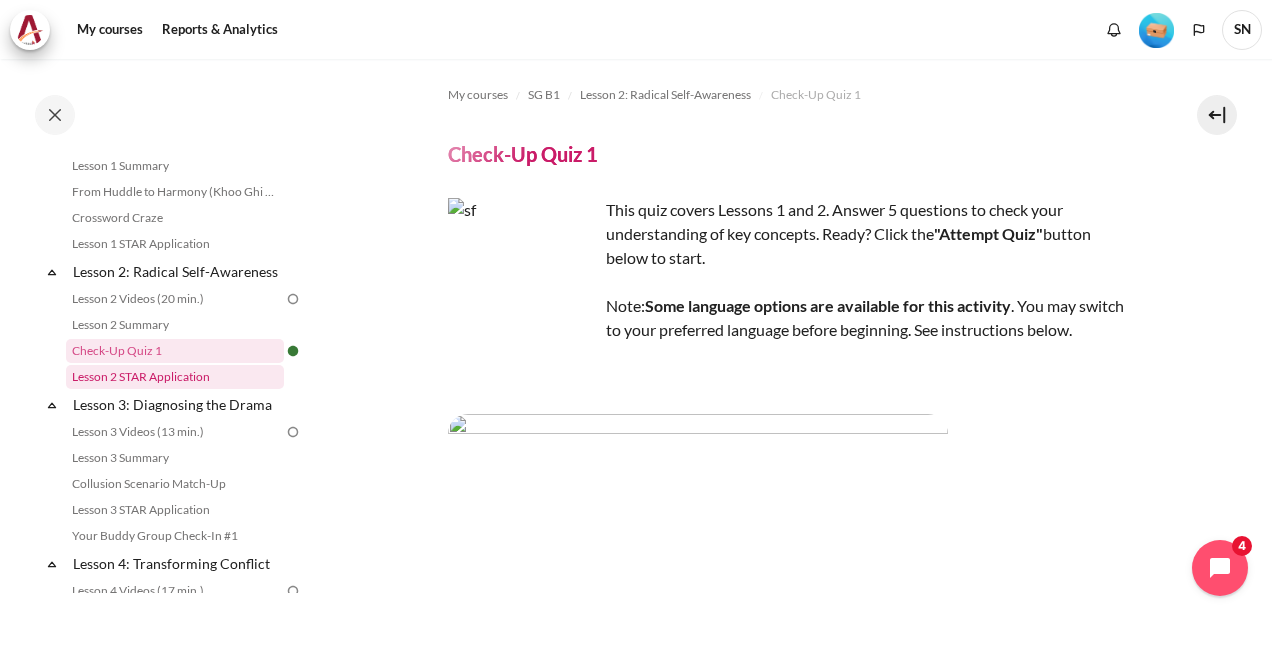 click on "Lesson 2 STAR Application" at bounding box center (175, 377) 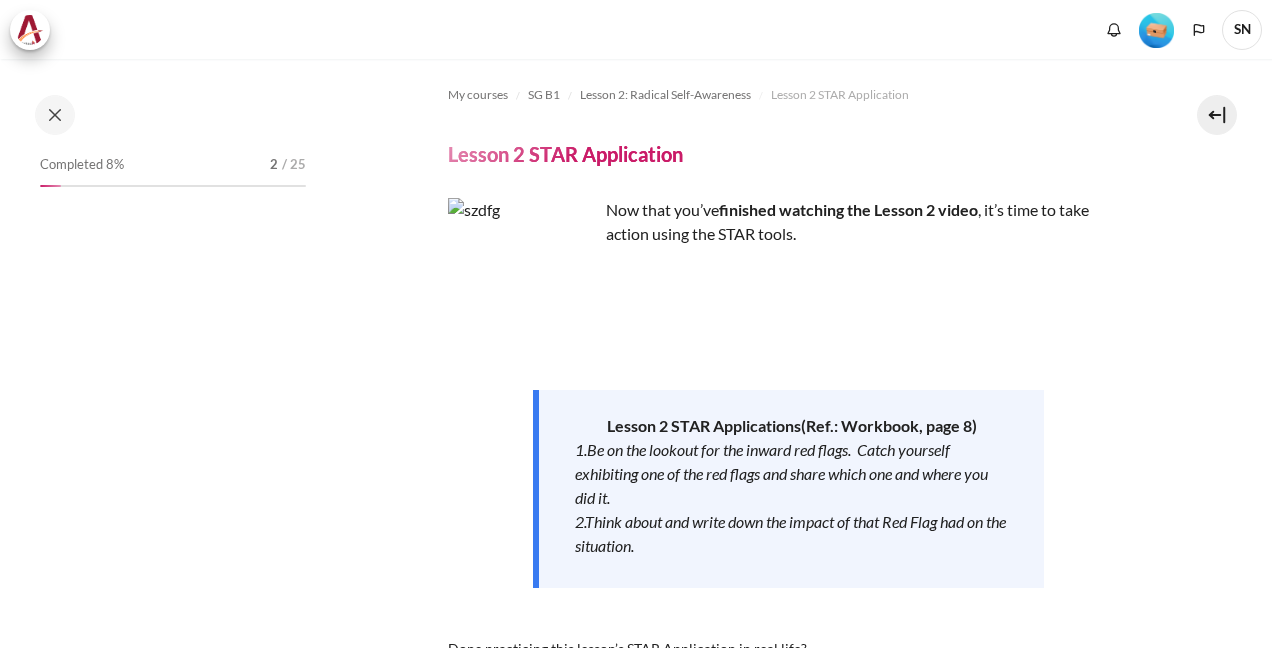 scroll, scrollTop: 0, scrollLeft: 0, axis: both 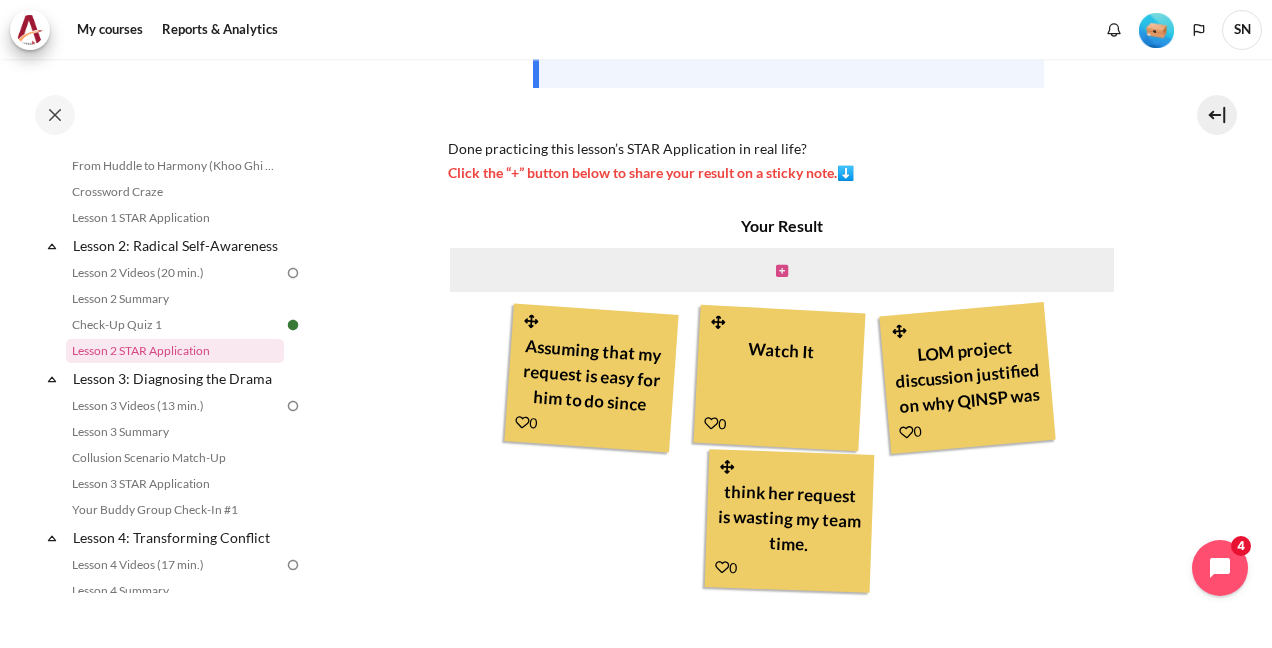 click at bounding box center (782, 271) 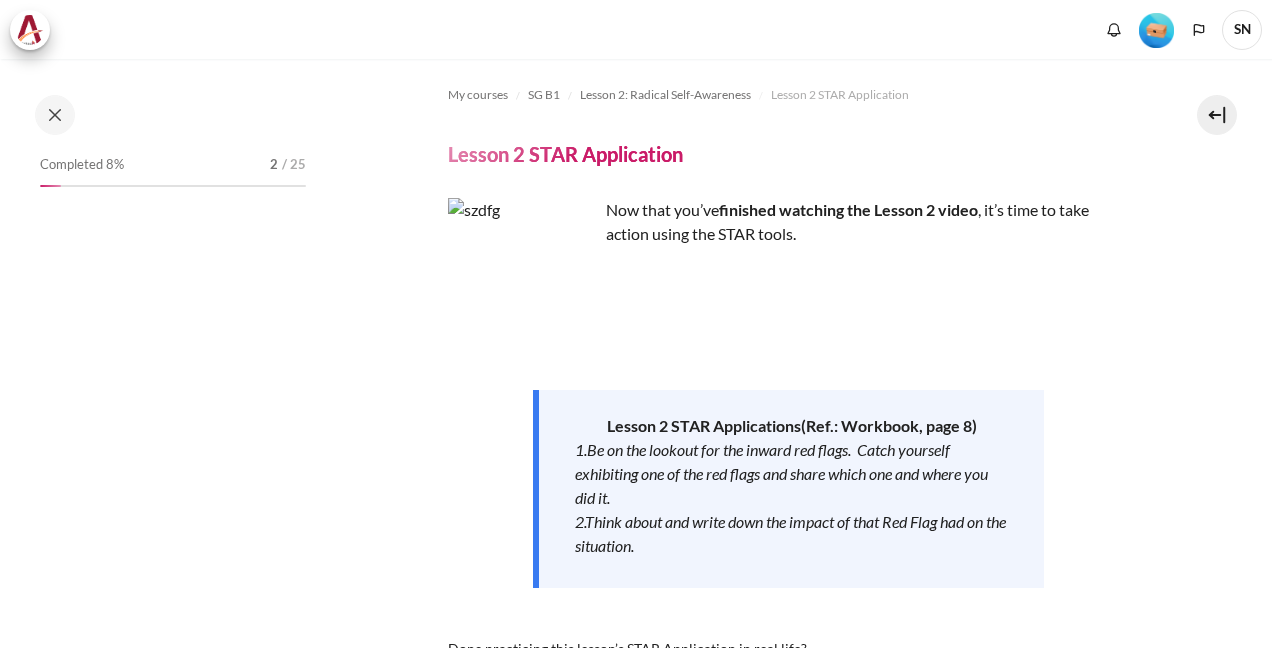 scroll, scrollTop: 0, scrollLeft: 0, axis: both 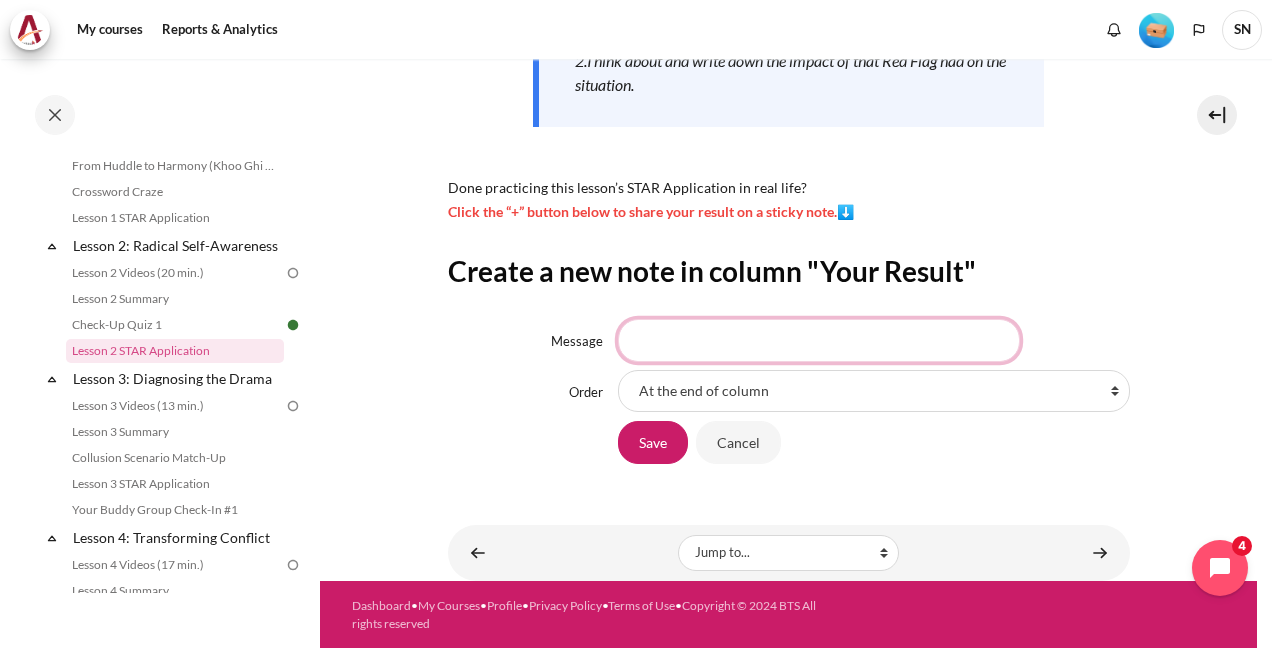 click on "Message" at bounding box center [819, 340] 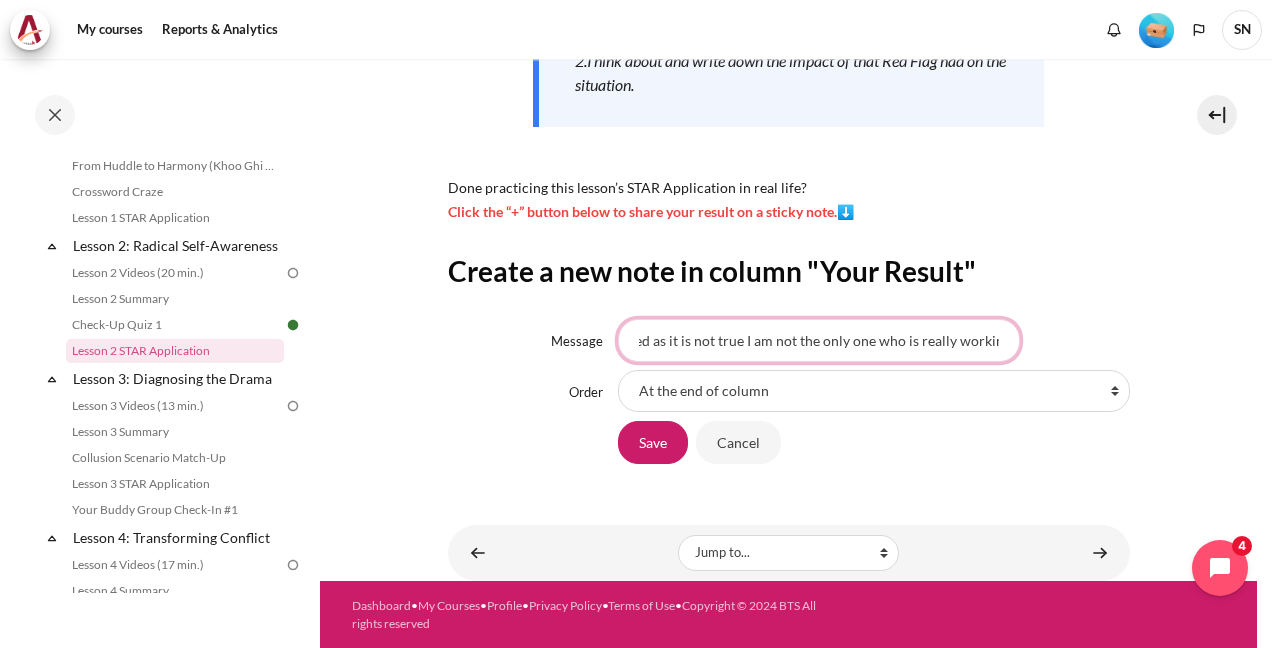 scroll, scrollTop: 0, scrollLeft: 116, axis: horizontal 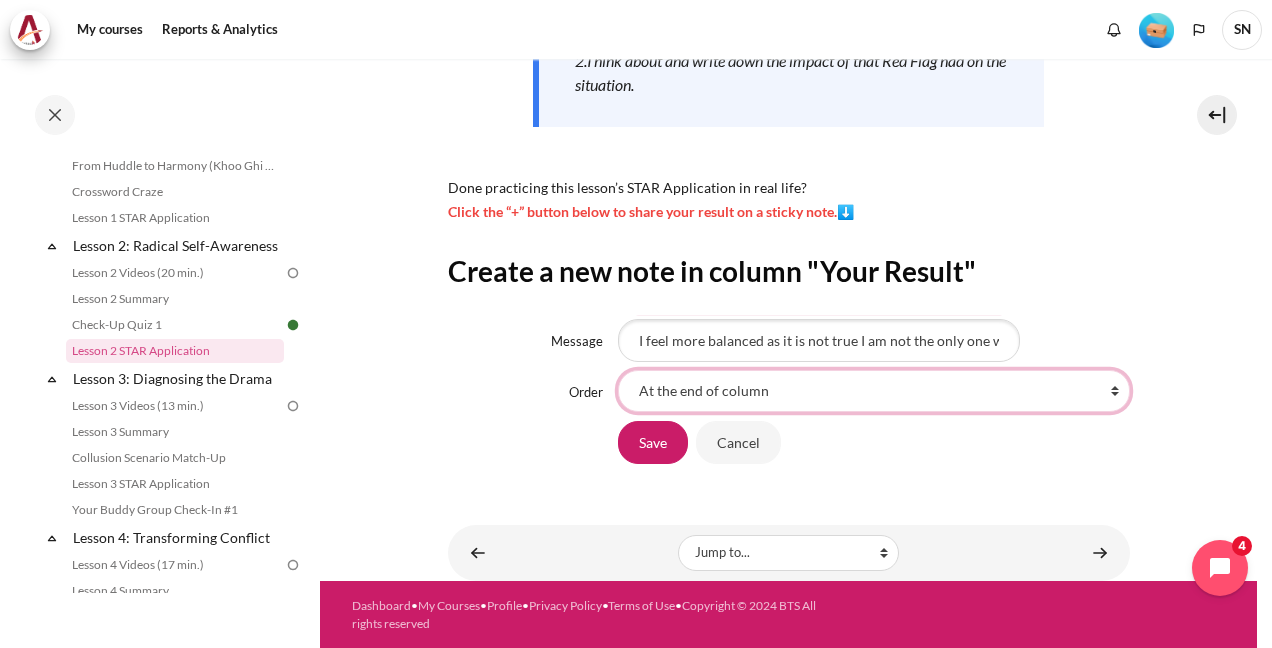 click on "At the end of column
First place in column
After 'Assuming that my request is easy for him to do since he's got experience and expertise'
After 'Watch It'
After 'LOM project discussion justified on why QINSP was less desired.'
After 'think her request is wasting my team time.'" at bounding box center (874, 391) 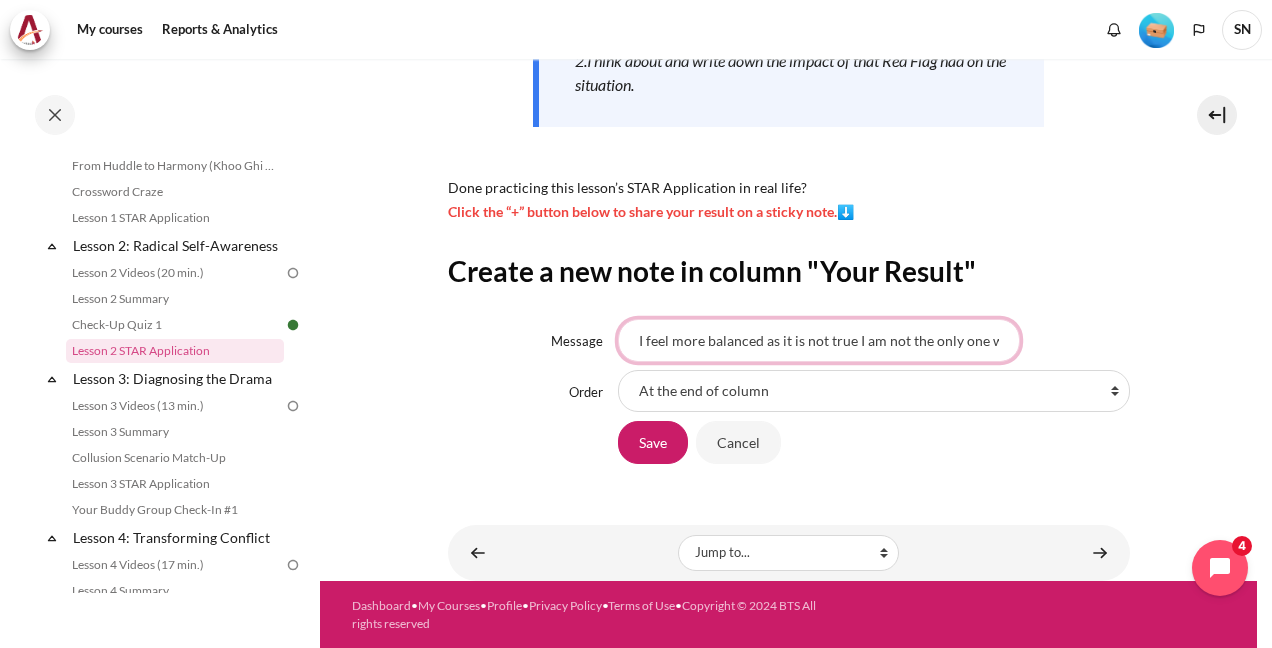 click on "I feel more balanced as it is not true I am not the only one who is really working" at bounding box center (819, 340) 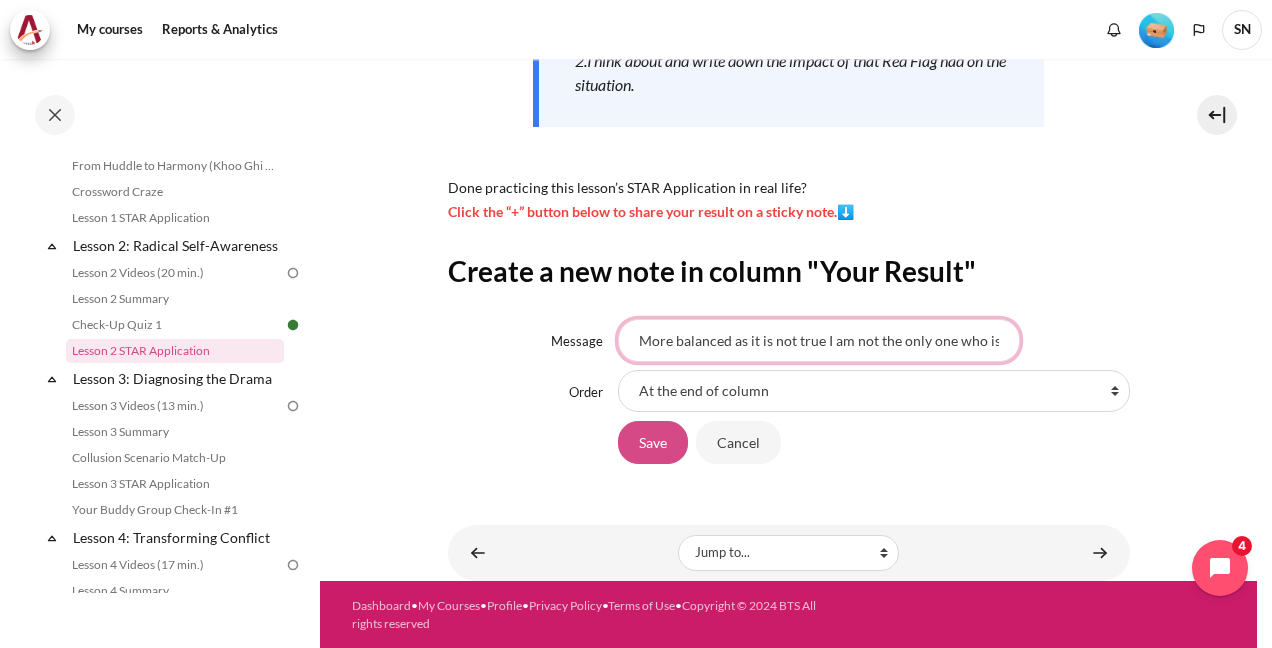 type on "More balanced as it is not true I am not the only one who is really working" 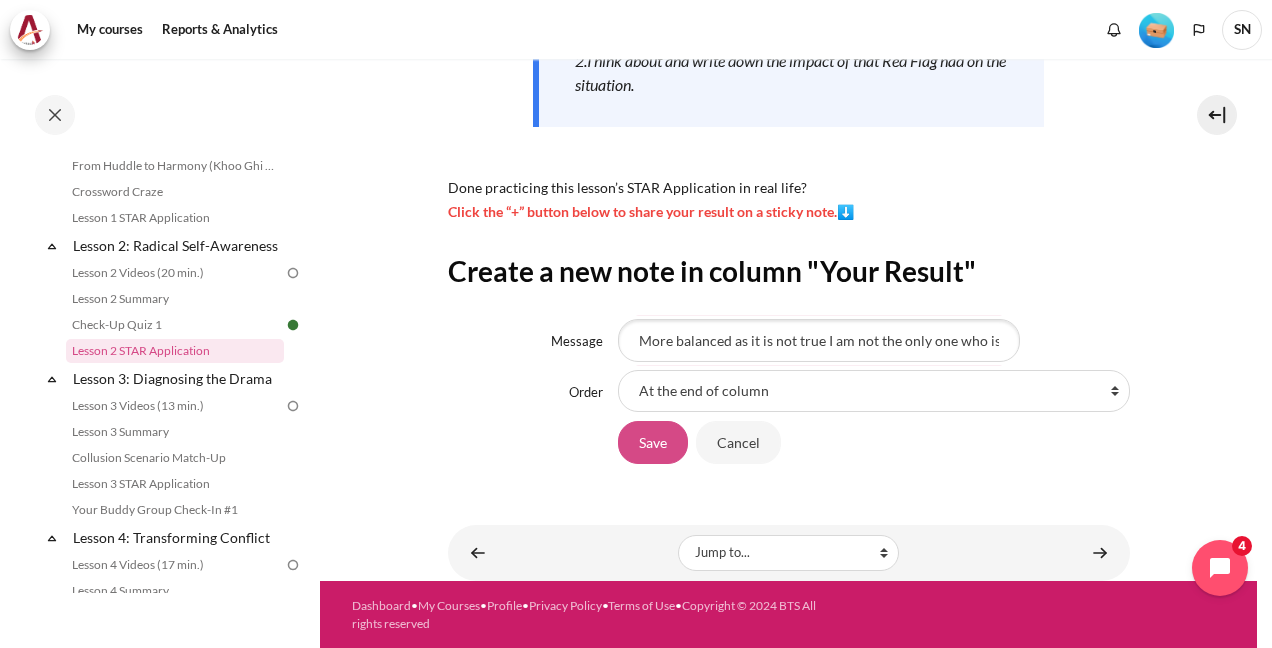 click on "Save" at bounding box center [653, 442] 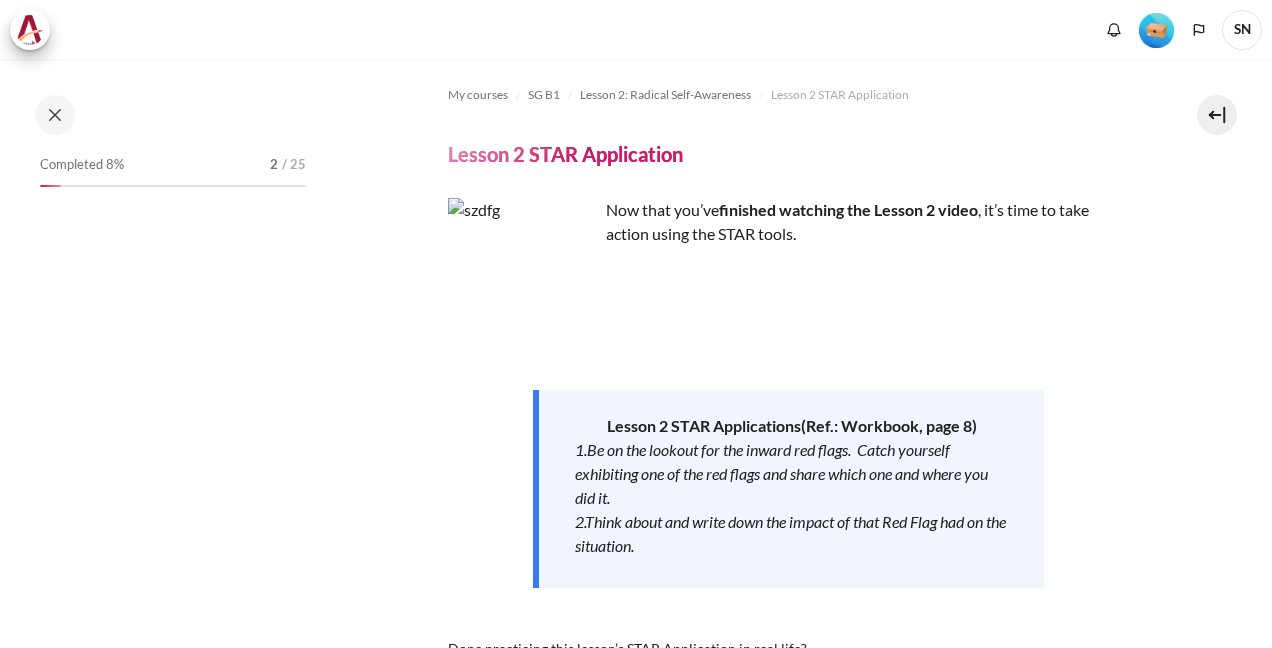 scroll, scrollTop: 0, scrollLeft: 0, axis: both 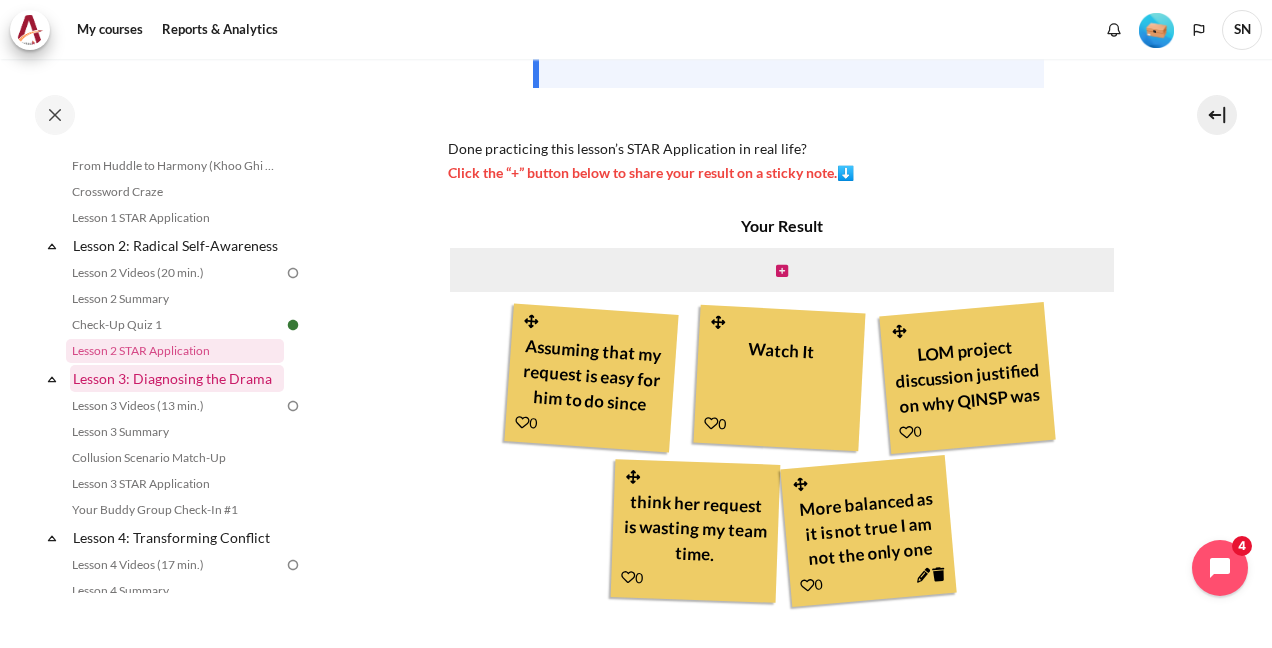 click on "Lesson 3: Diagnosing the Drama" at bounding box center (177, 378) 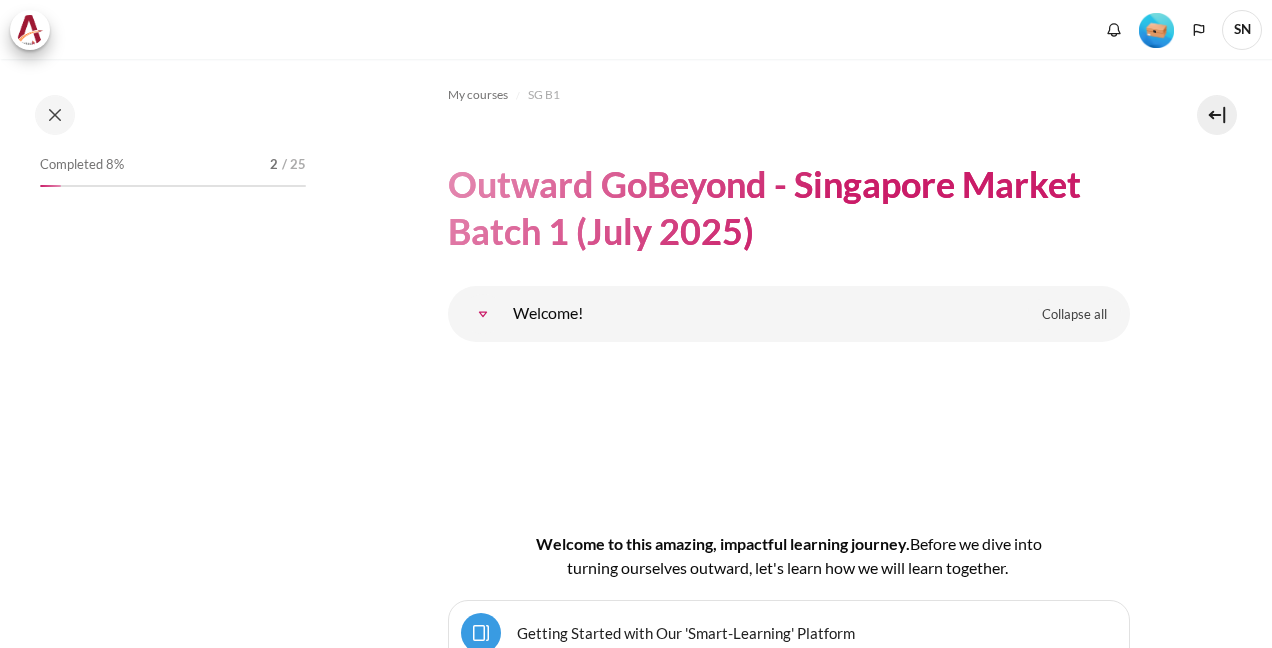 scroll, scrollTop: 0, scrollLeft: 0, axis: both 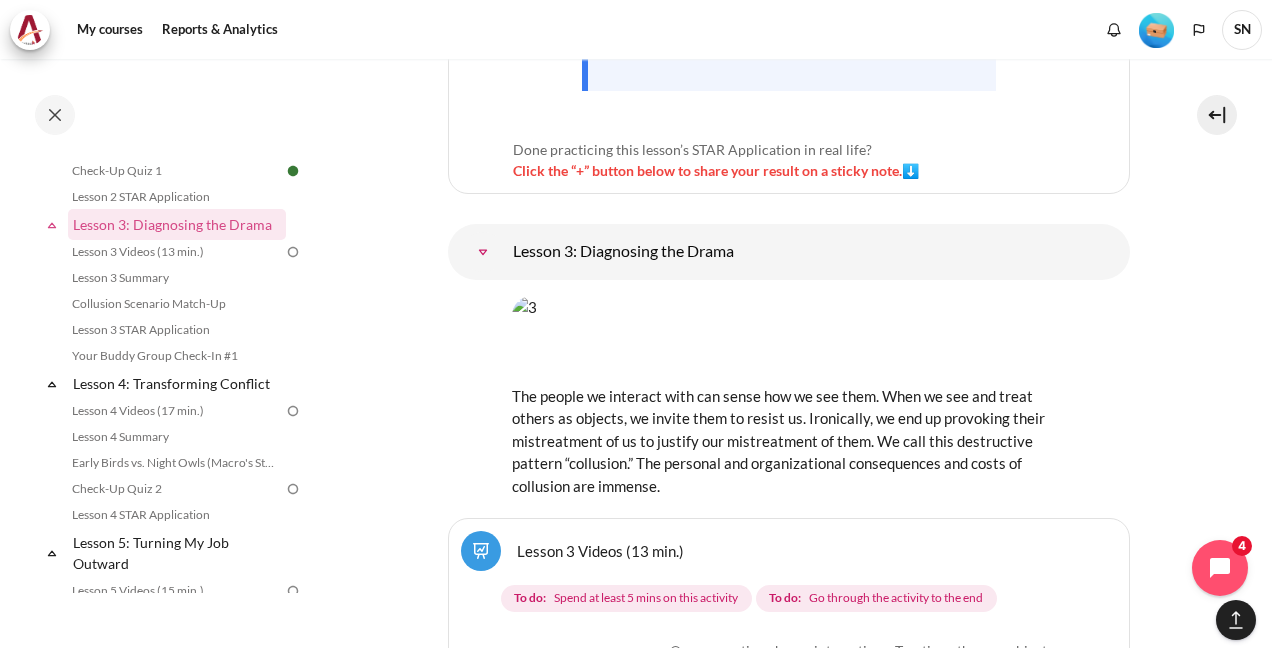 click at bounding box center (789, 339) 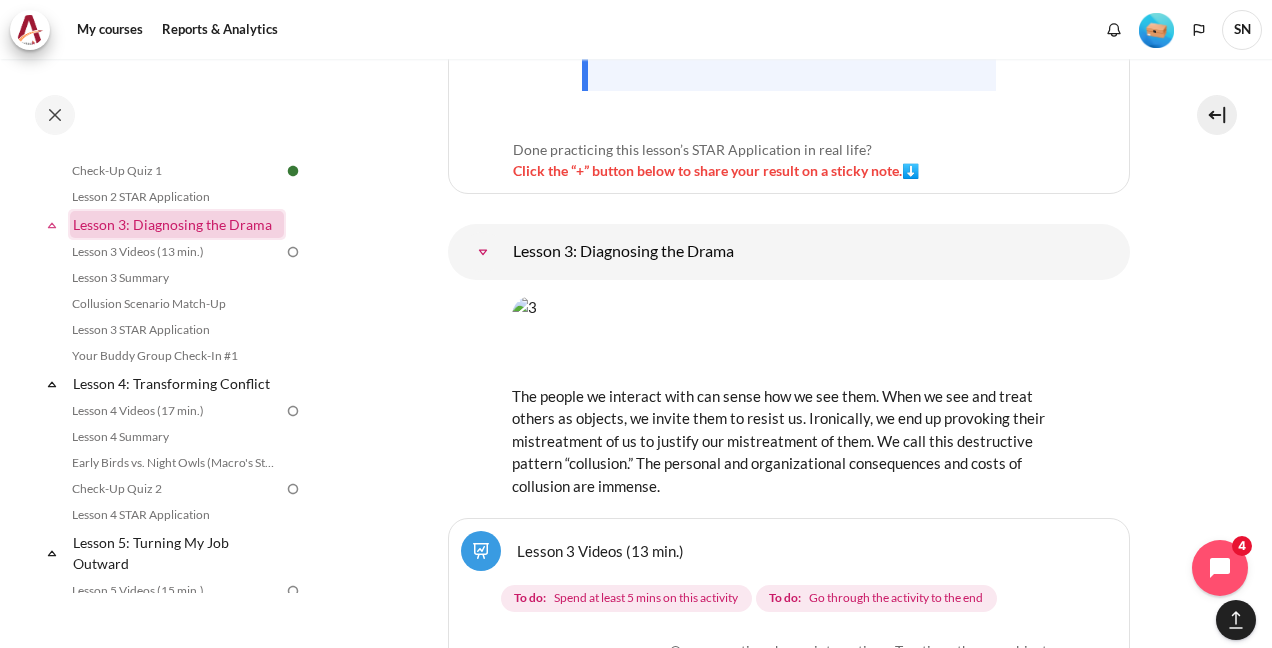 click on "Lesson 3: Diagnosing the Drama" at bounding box center [177, 224] 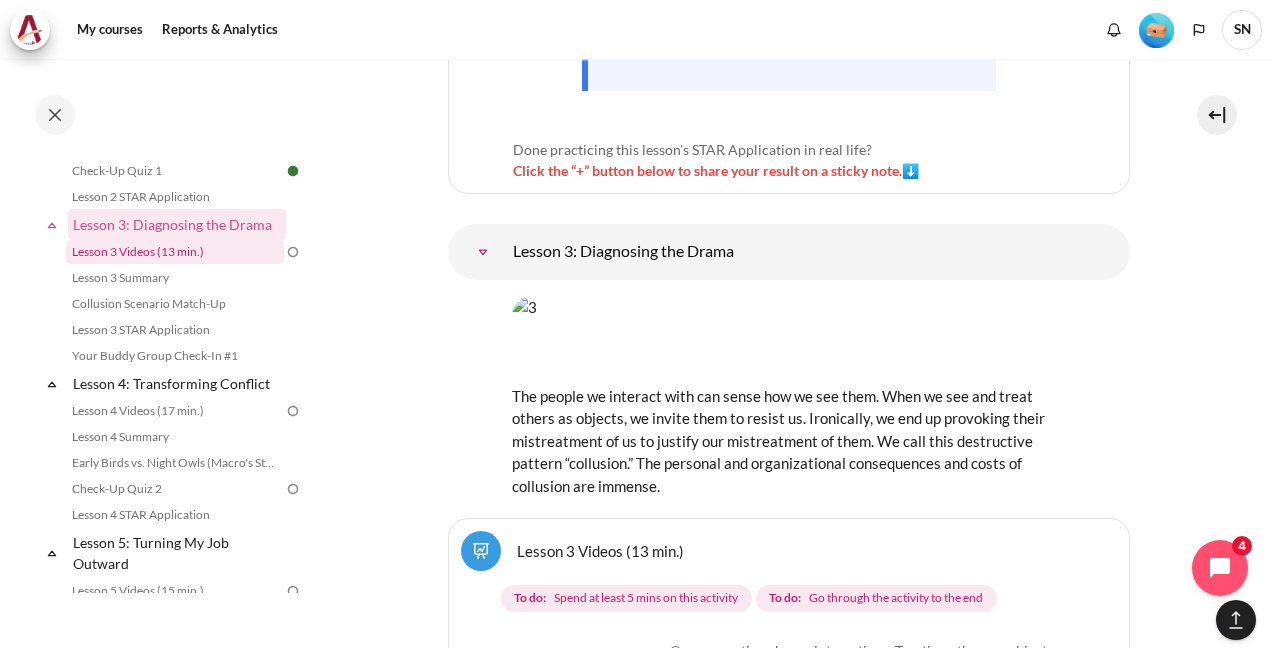 click on "Lesson 3 Videos (13 min.)" at bounding box center [175, 252] 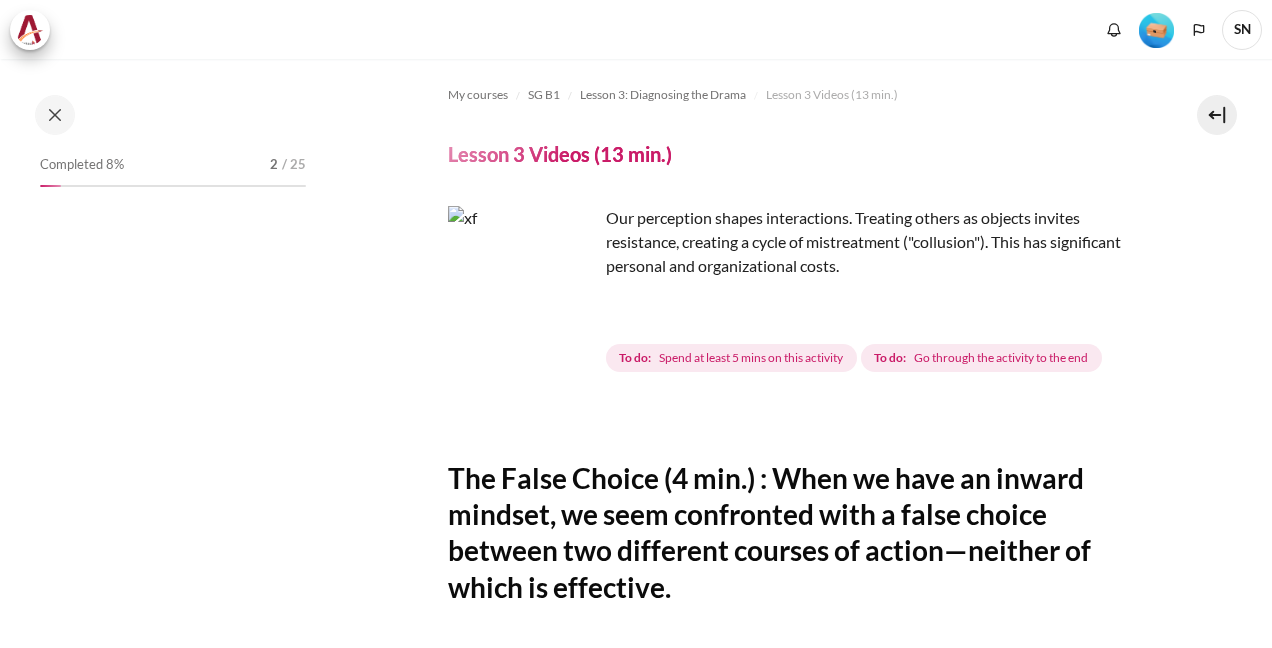 scroll, scrollTop: 0, scrollLeft: 0, axis: both 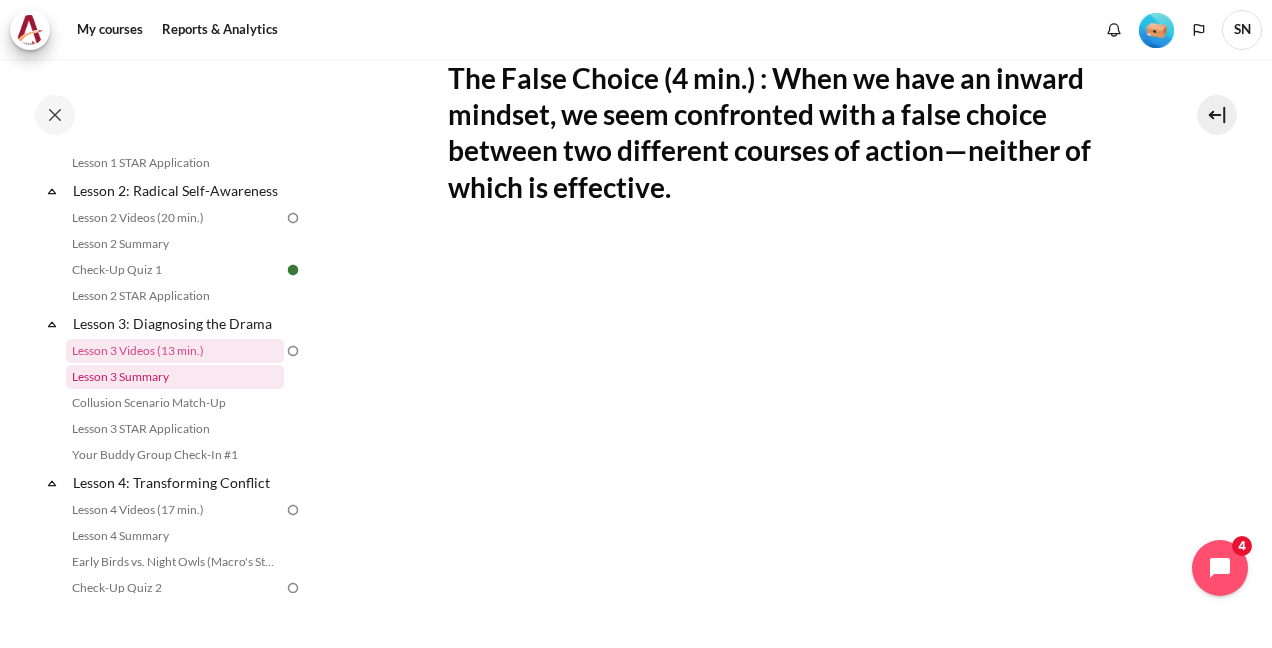 click on "Lesson 3 Summary" at bounding box center [175, 377] 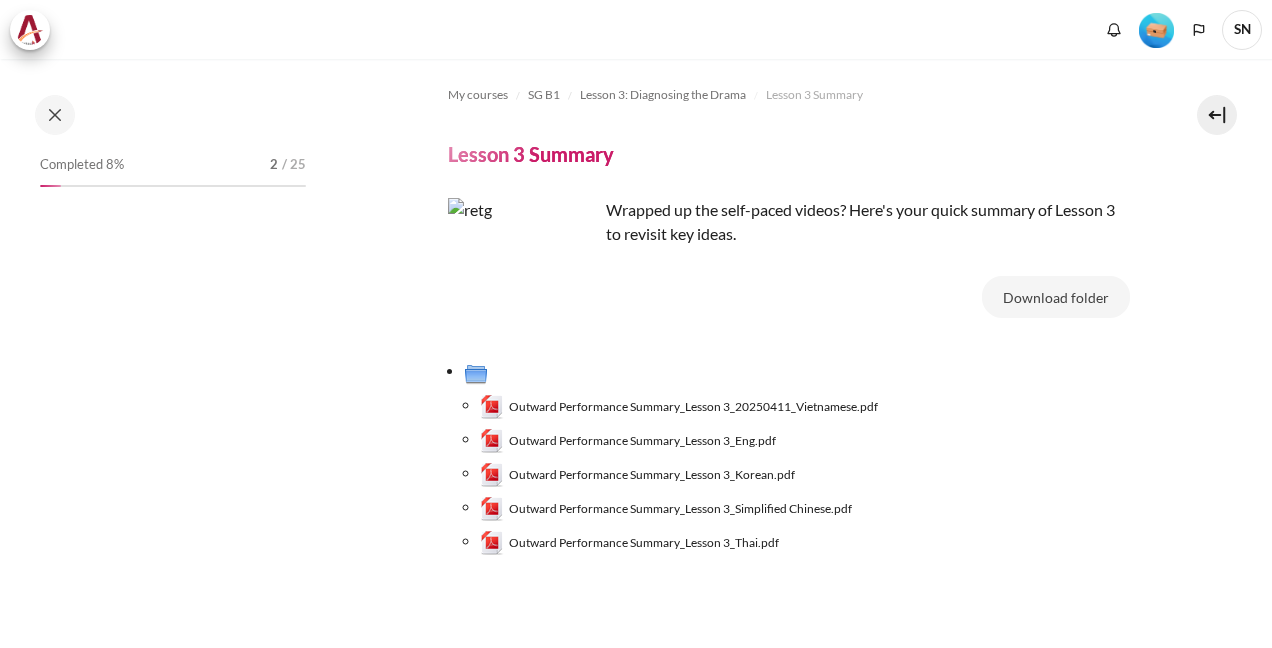 scroll, scrollTop: 0, scrollLeft: 0, axis: both 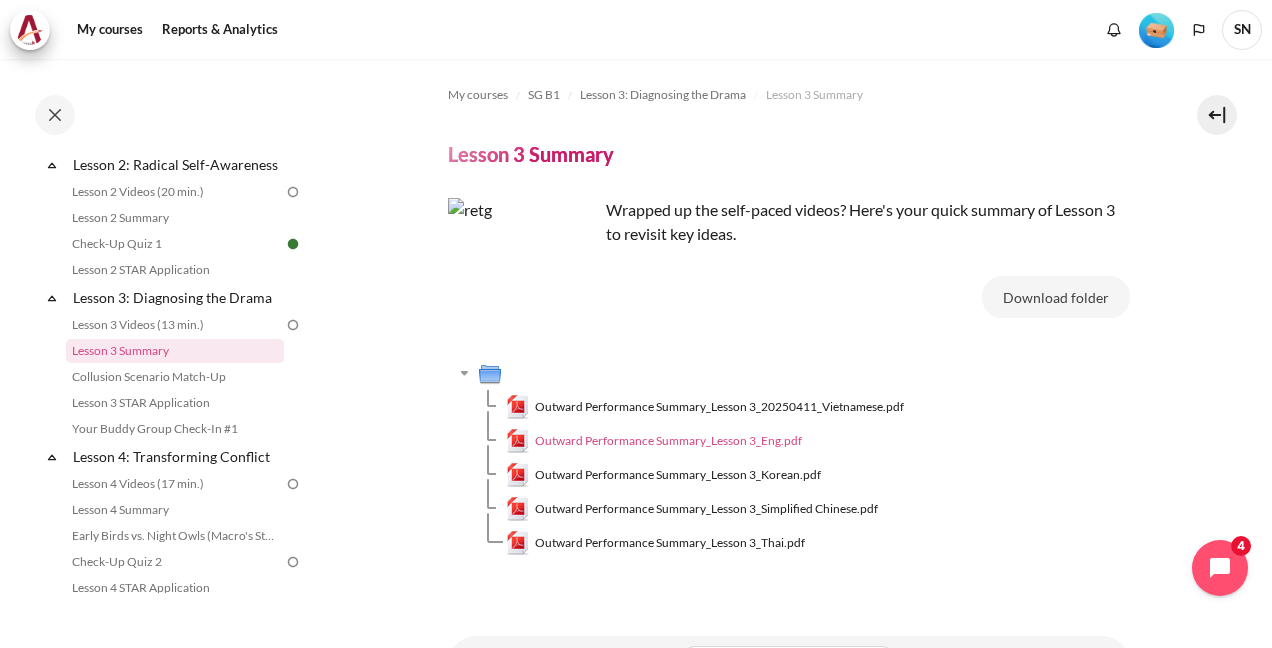 click on "Outward Performance Summary_Lesson 3_Eng.pdf" at bounding box center [668, 441] 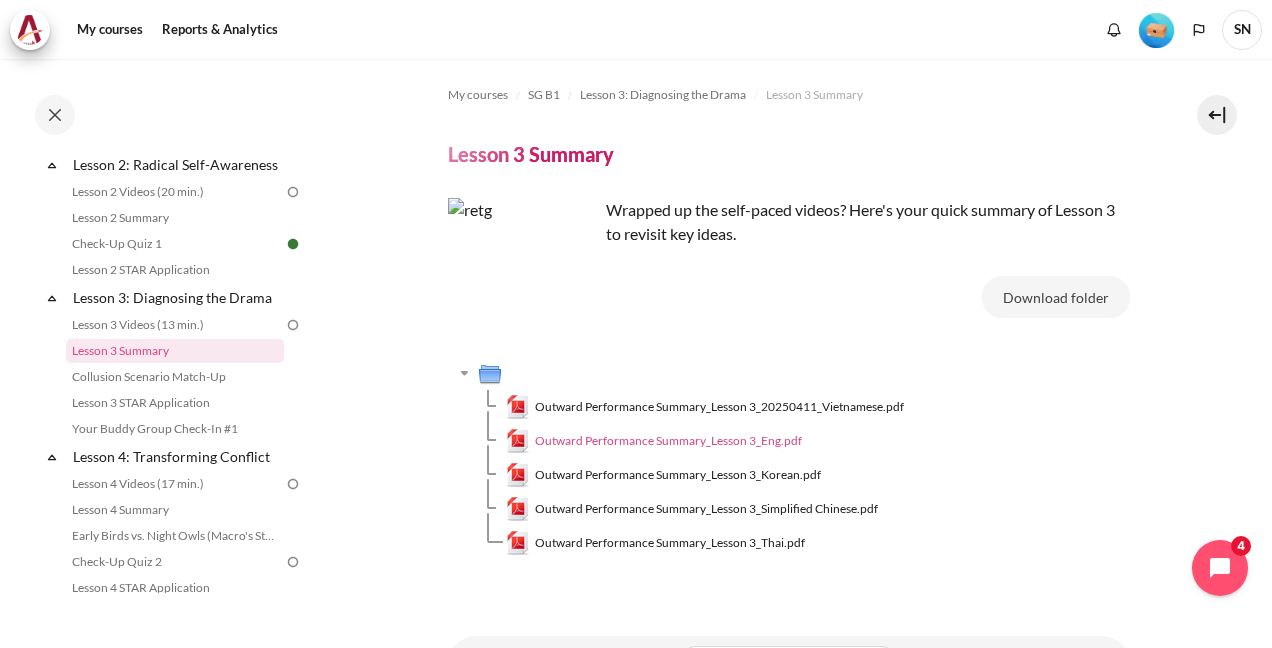 click on "Outward Performance Summary_Lesson 3_Eng.pdf" at bounding box center [668, 441] 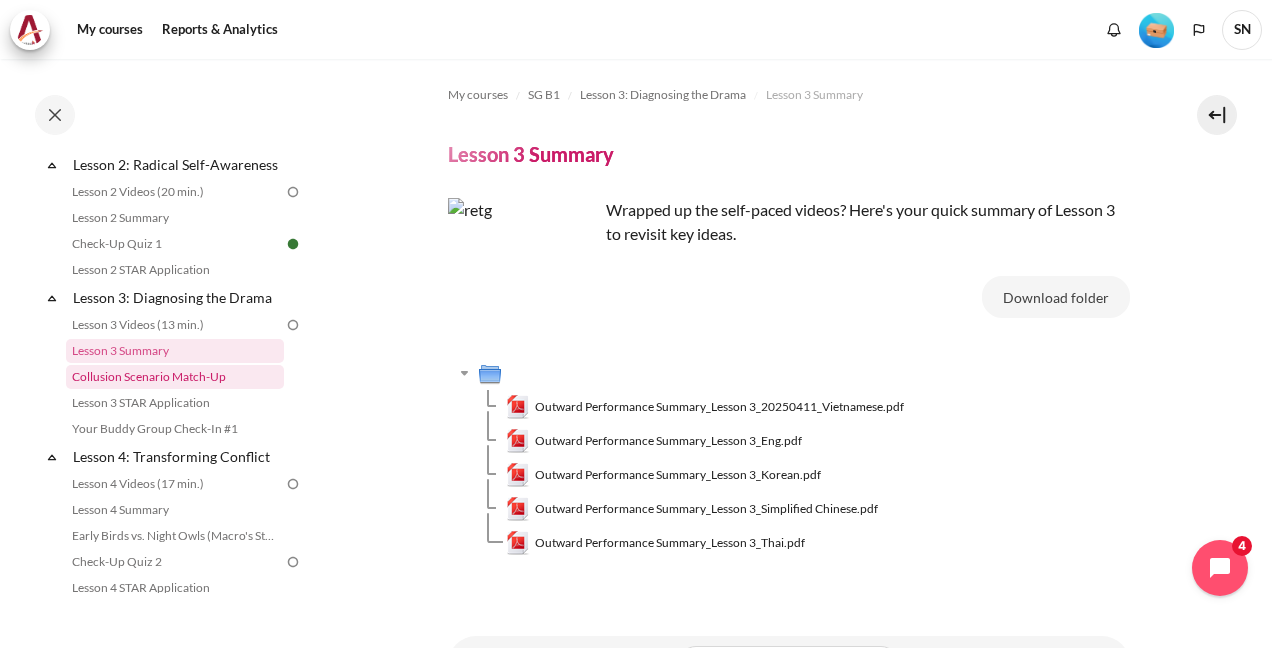 click on "Collusion Scenario Match-Up" at bounding box center (175, 377) 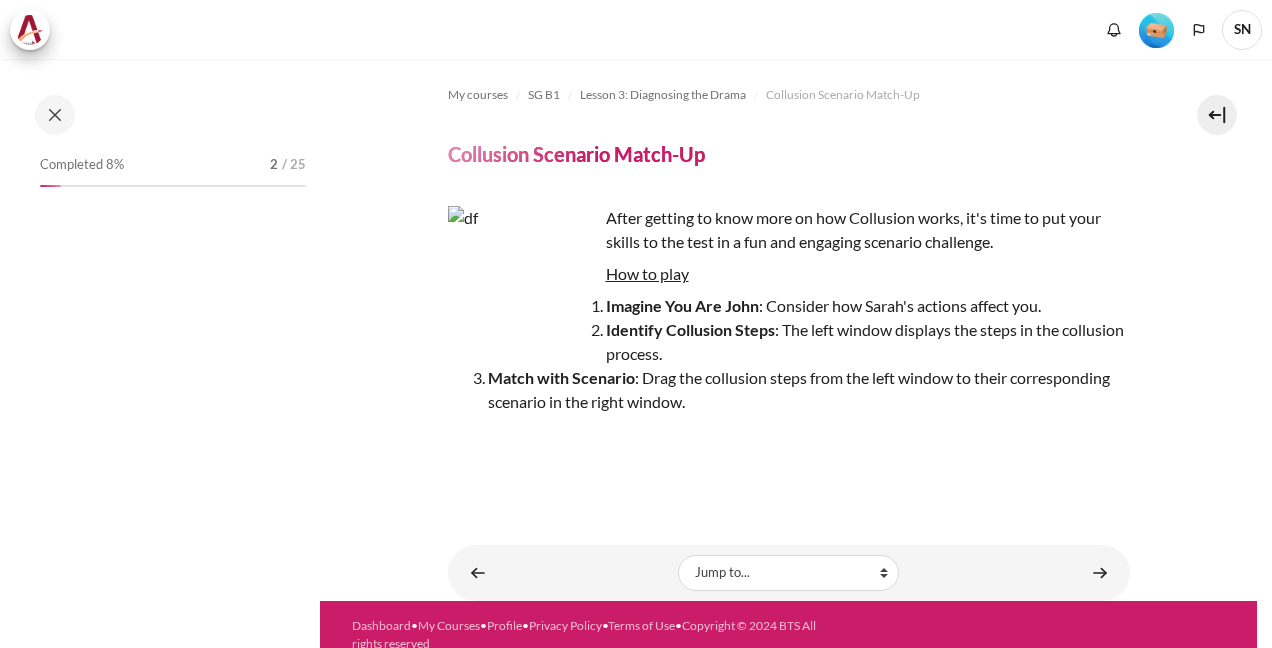 scroll, scrollTop: 0, scrollLeft: 0, axis: both 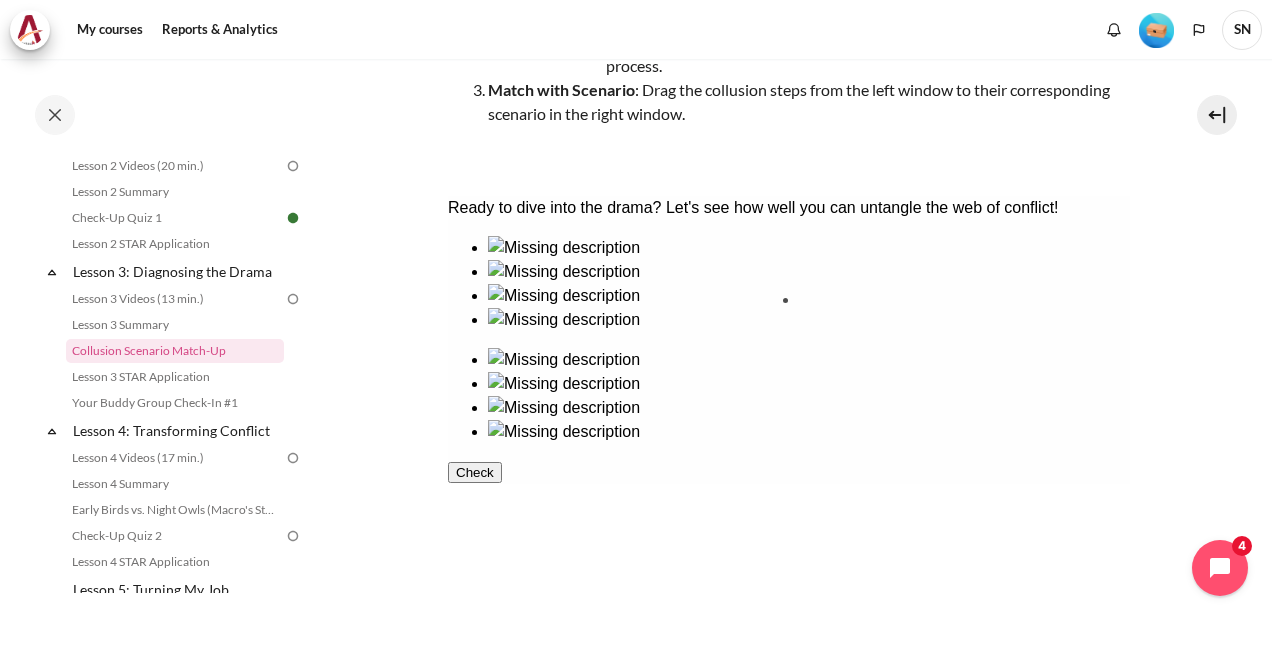 drag, startPoint x: 701, startPoint y: 380, endPoint x: 902, endPoint y: 379, distance: 201.00249 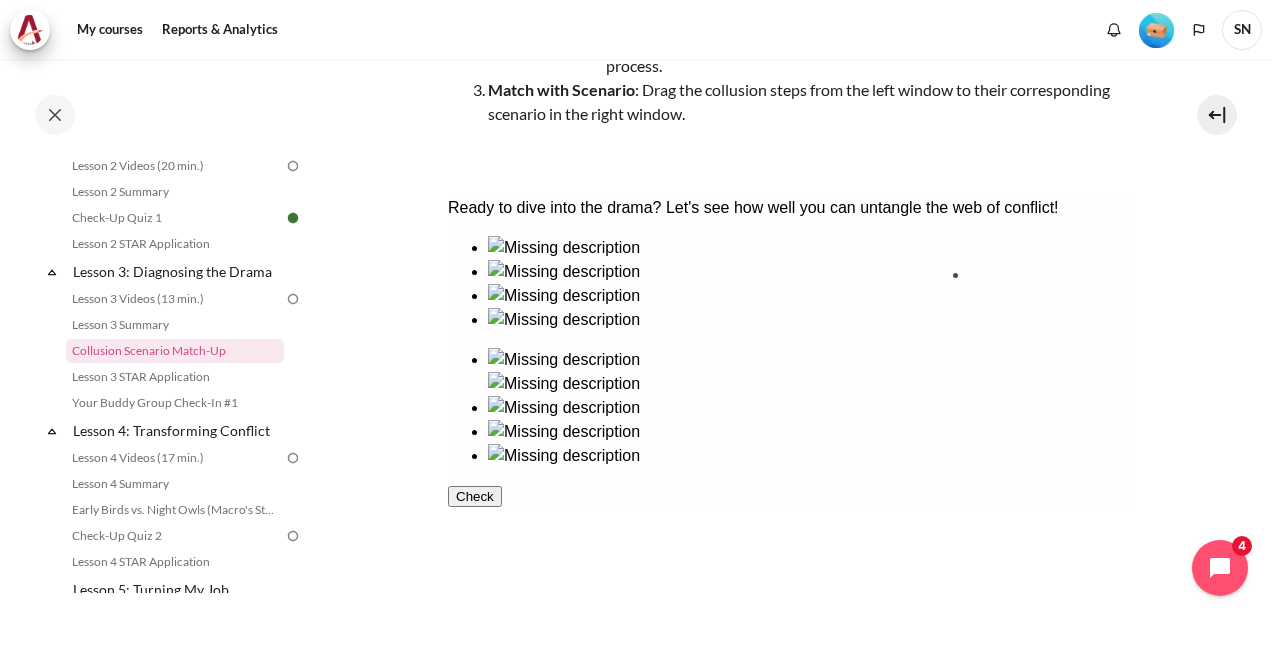 drag, startPoint x: 544, startPoint y: 480, endPoint x: 1049, endPoint y: 320, distance: 529.7405 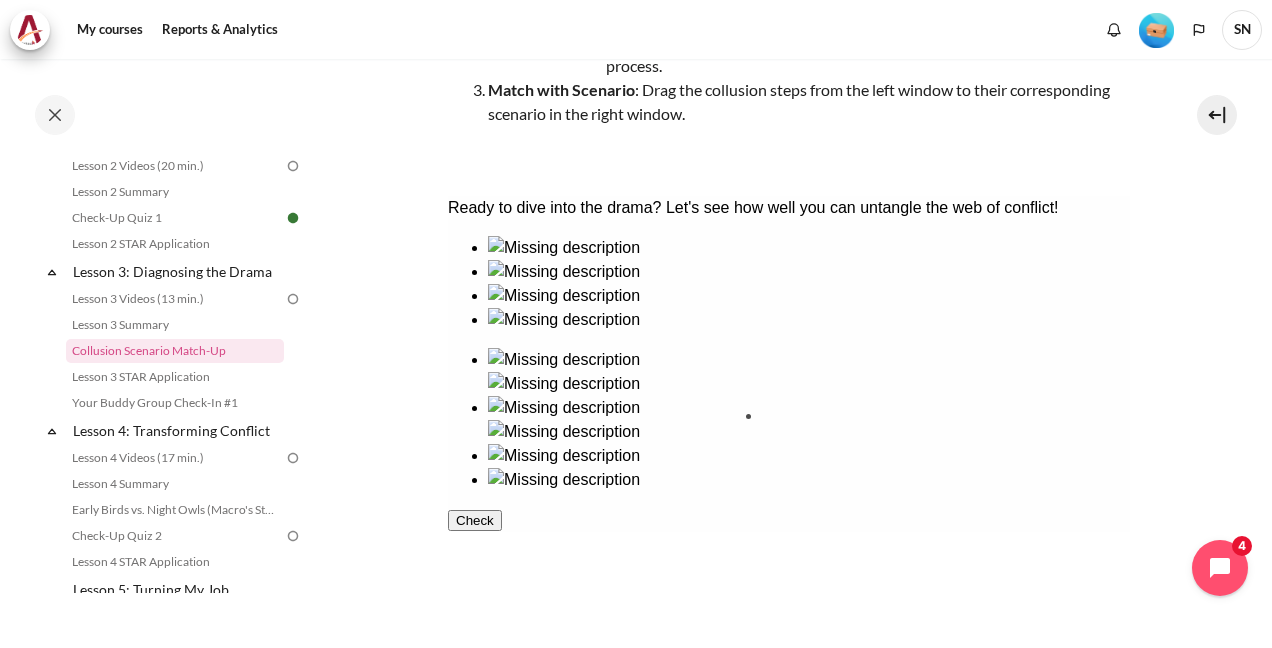 drag, startPoint x: 556, startPoint y: 374, endPoint x: 854, endPoint y: 488, distance: 319.06113 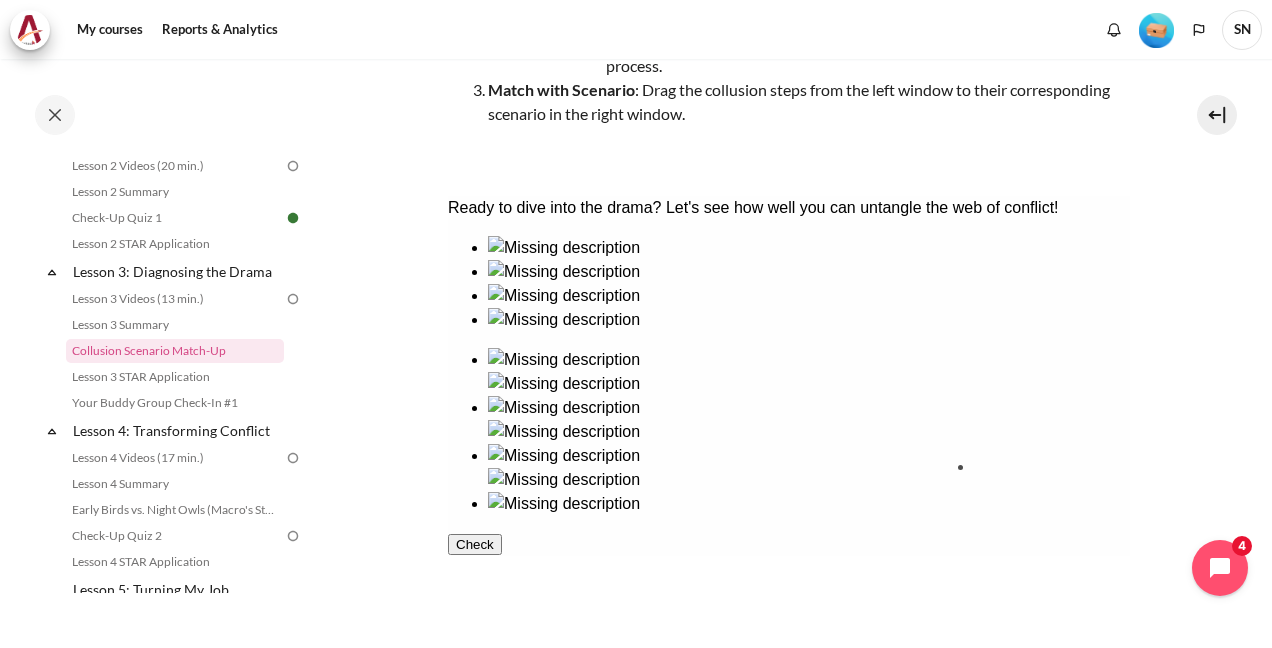 drag, startPoint x: 670, startPoint y: 520, endPoint x: 1034, endPoint y: 540, distance: 364.54904 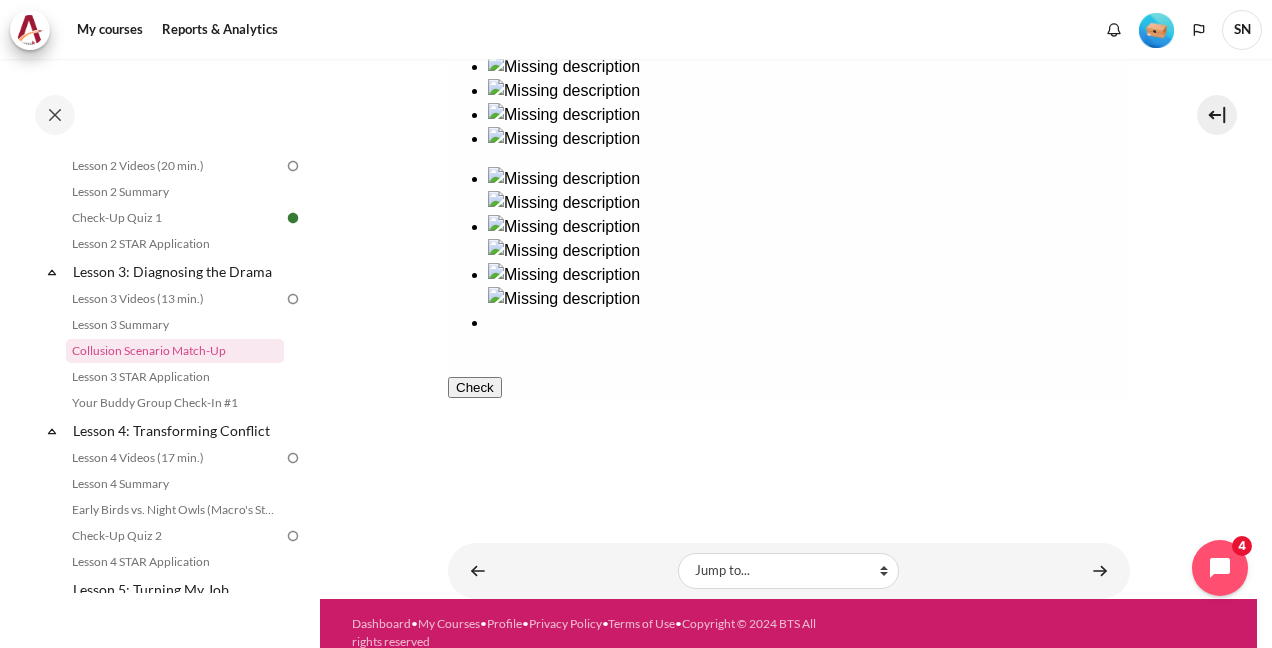 scroll, scrollTop: 488, scrollLeft: 0, axis: vertical 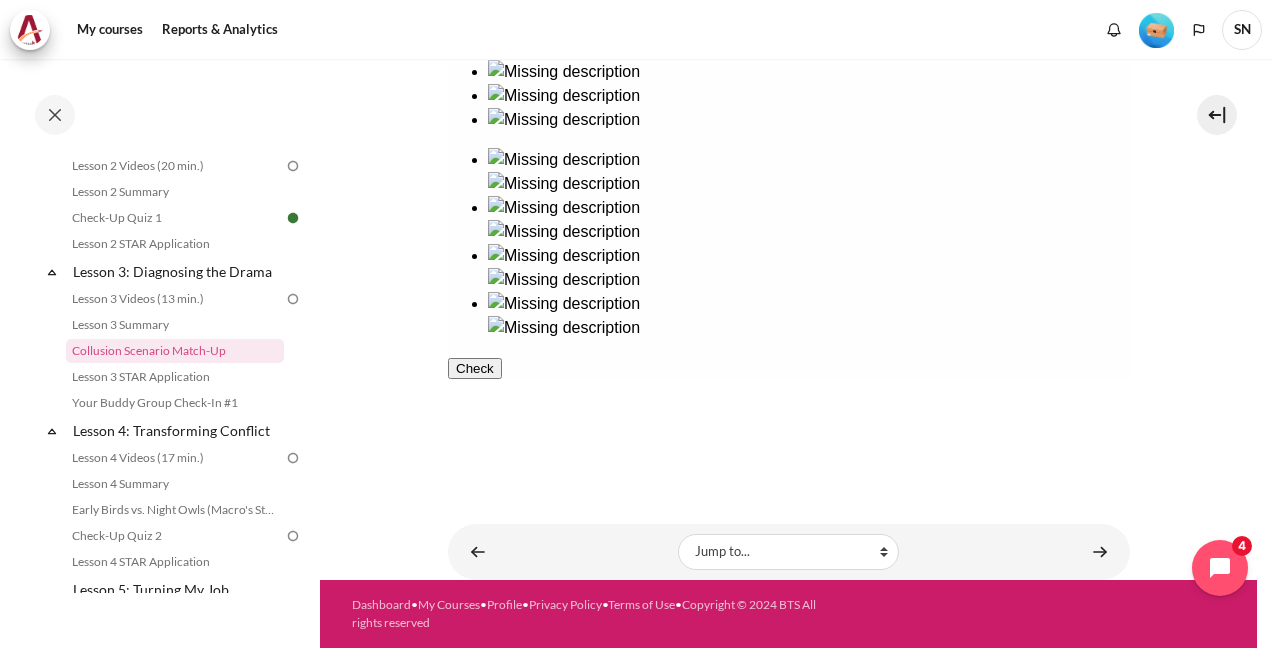 click on "Check" at bounding box center [474, 368] 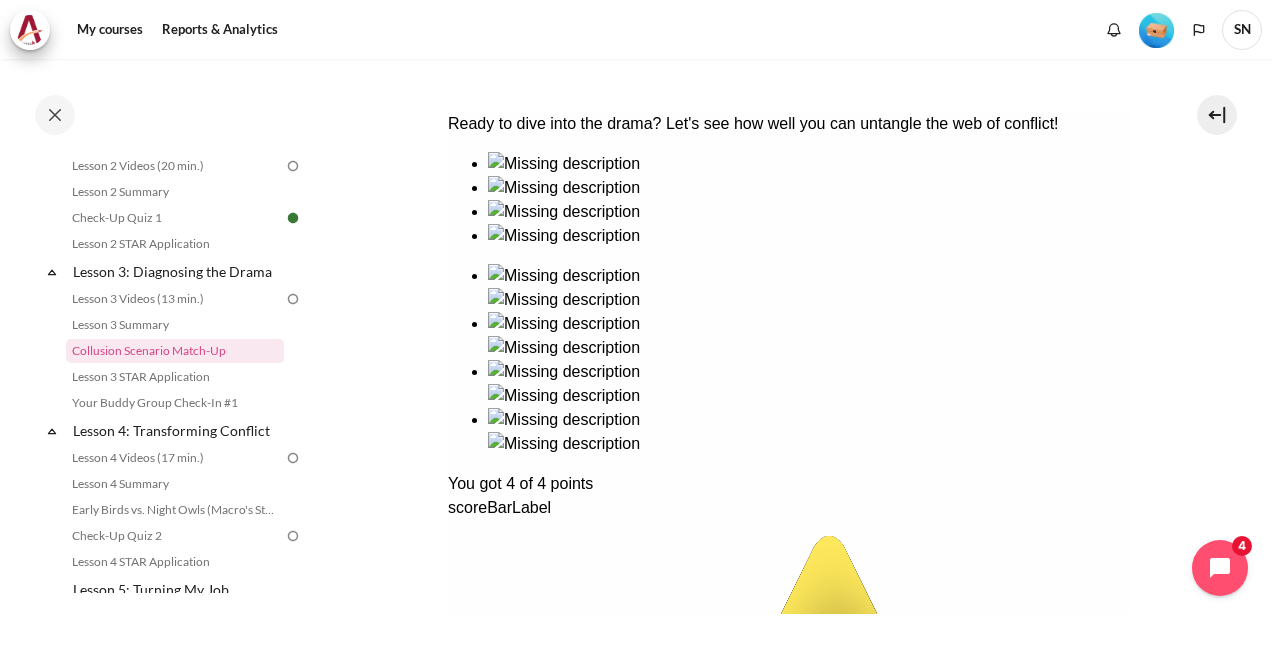 scroll, scrollTop: 422, scrollLeft: 0, axis: vertical 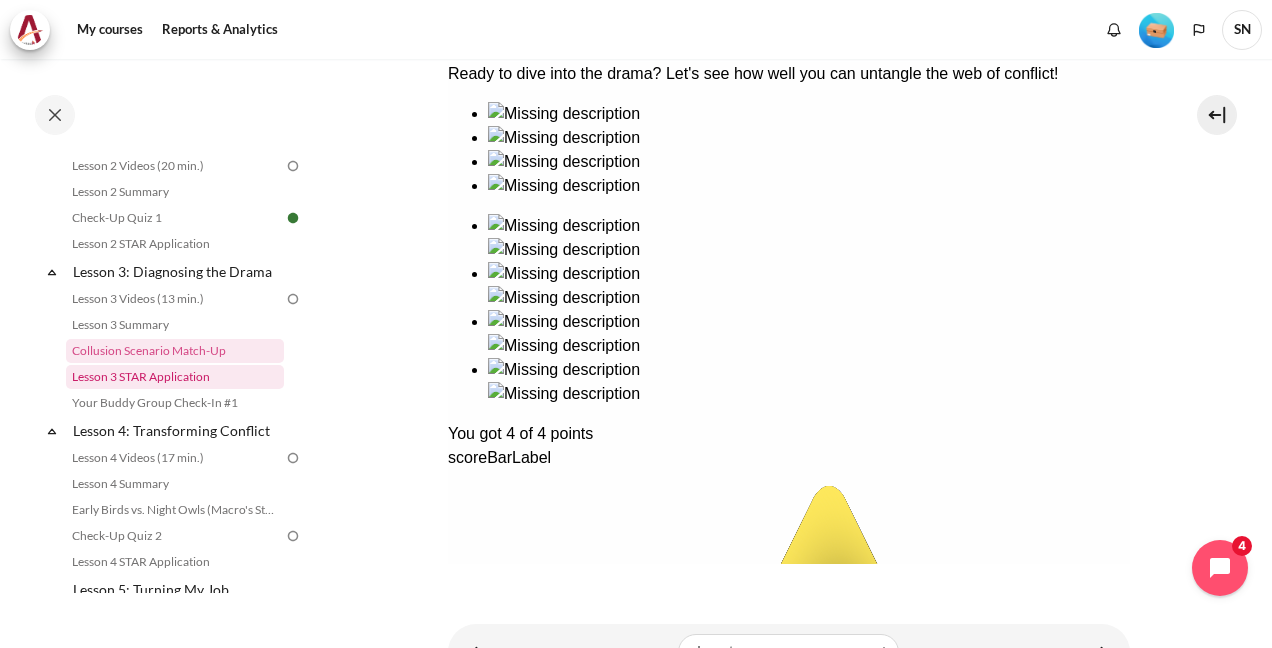 click on "Lesson 3 STAR Application" at bounding box center (175, 377) 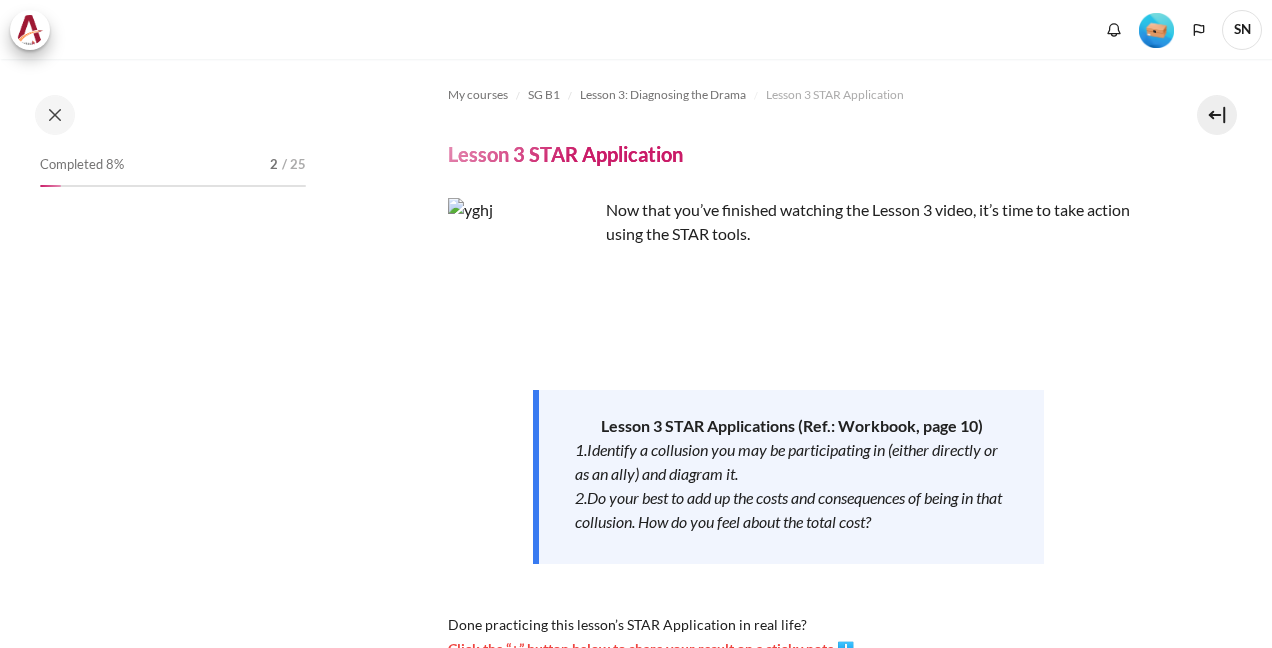 scroll, scrollTop: 0, scrollLeft: 0, axis: both 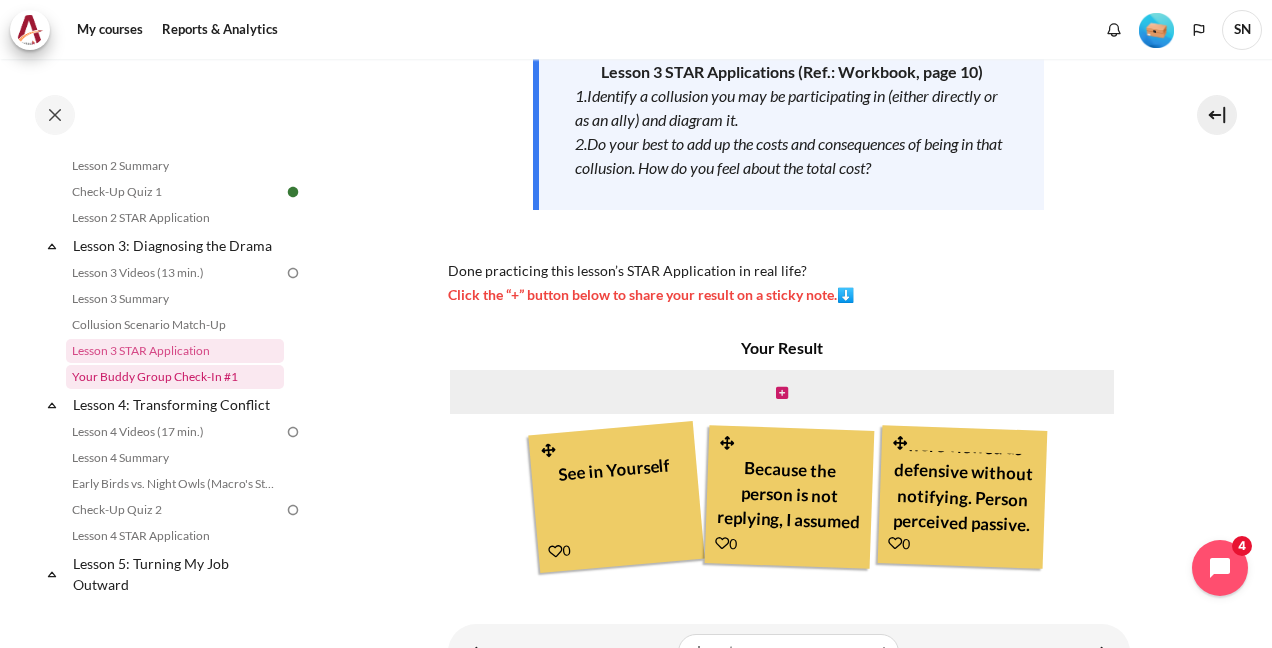 click on "Your Buddy  Group Check-In #1" at bounding box center (175, 377) 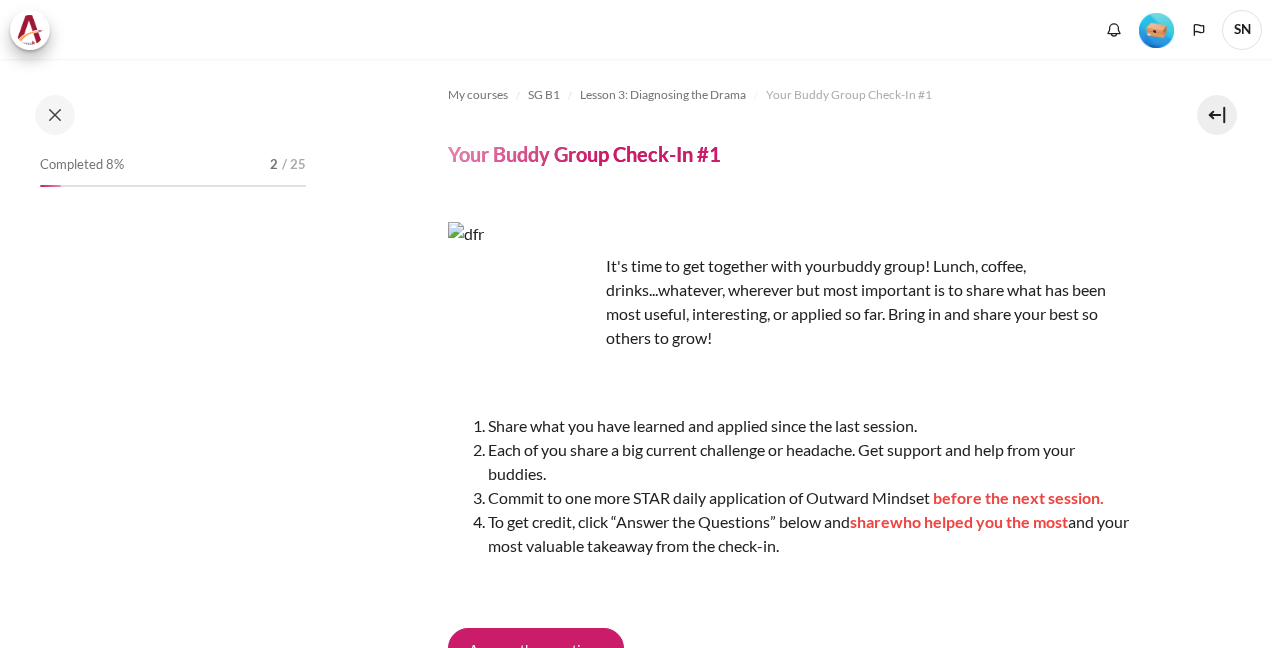 scroll, scrollTop: 0, scrollLeft: 0, axis: both 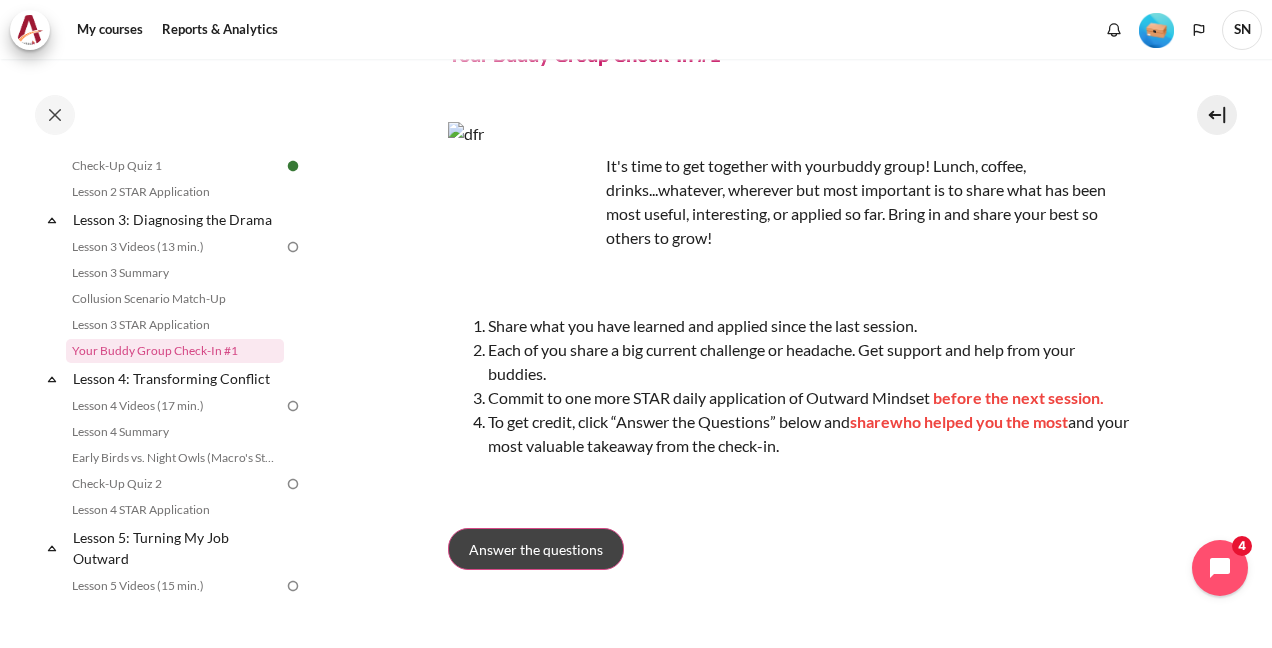 click on "Answer the questions" at bounding box center (536, 549) 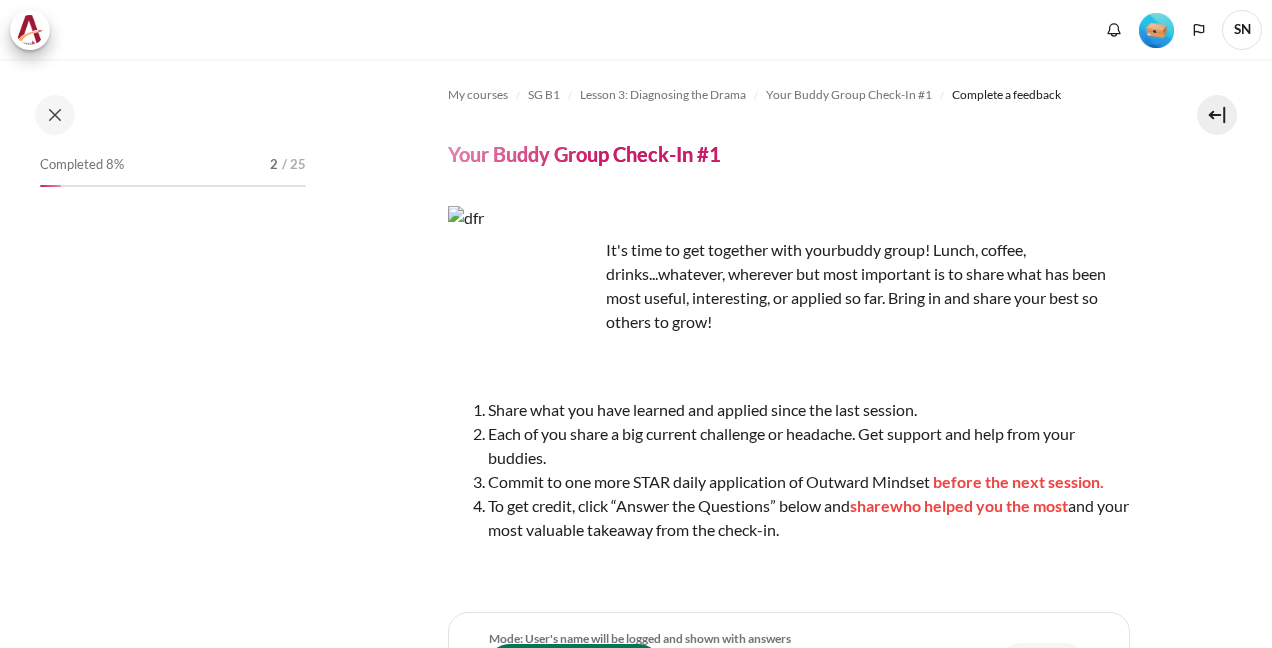 scroll, scrollTop: 0, scrollLeft: 0, axis: both 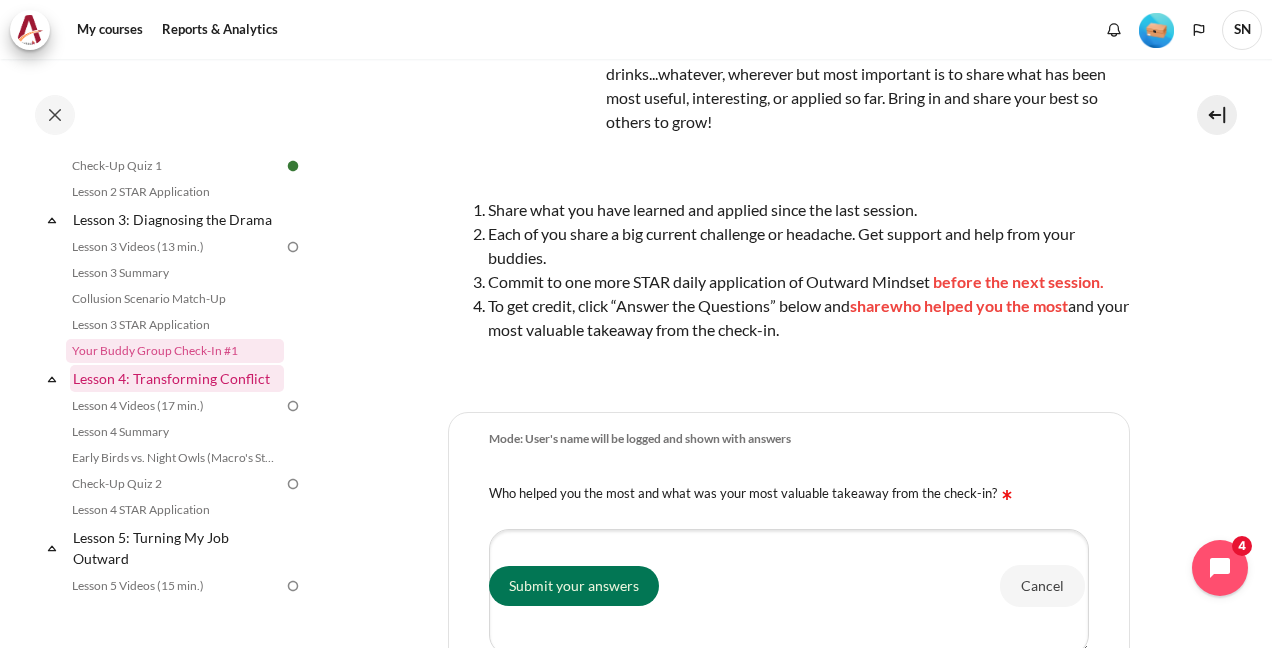 click on "Lesson 4: Transforming Conflict" at bounding box center (177, 378) 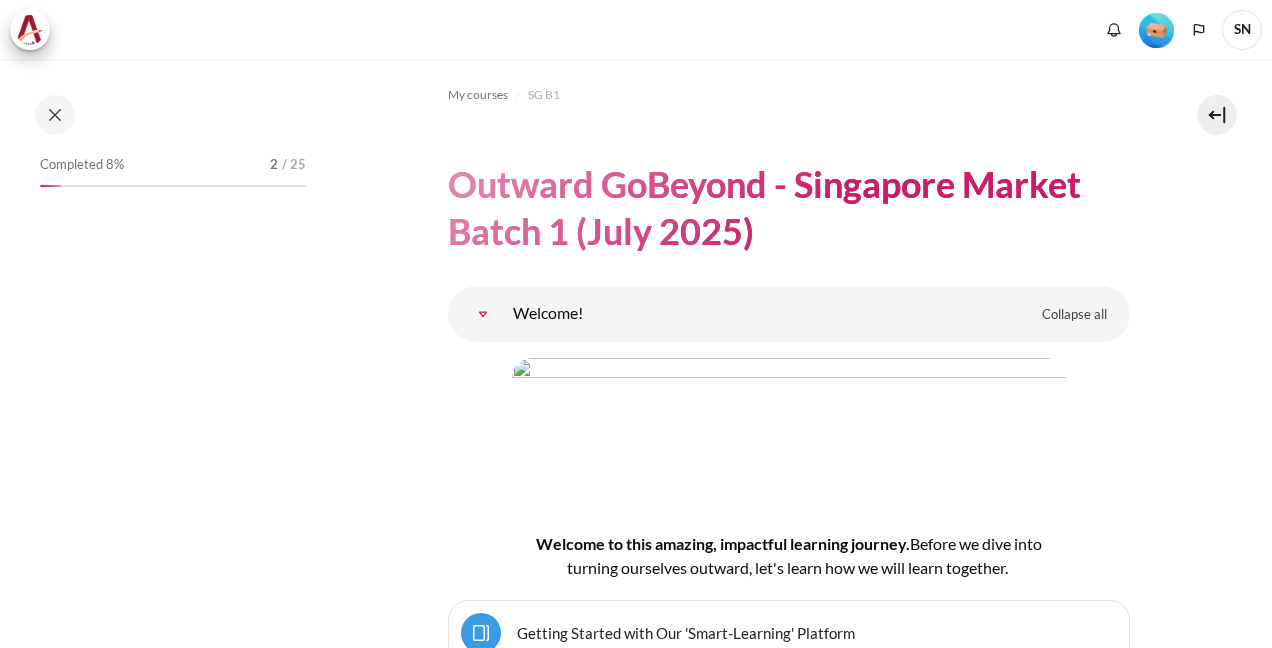 scroll, scrollTop: 0, scrollLeft: 0, axis: both 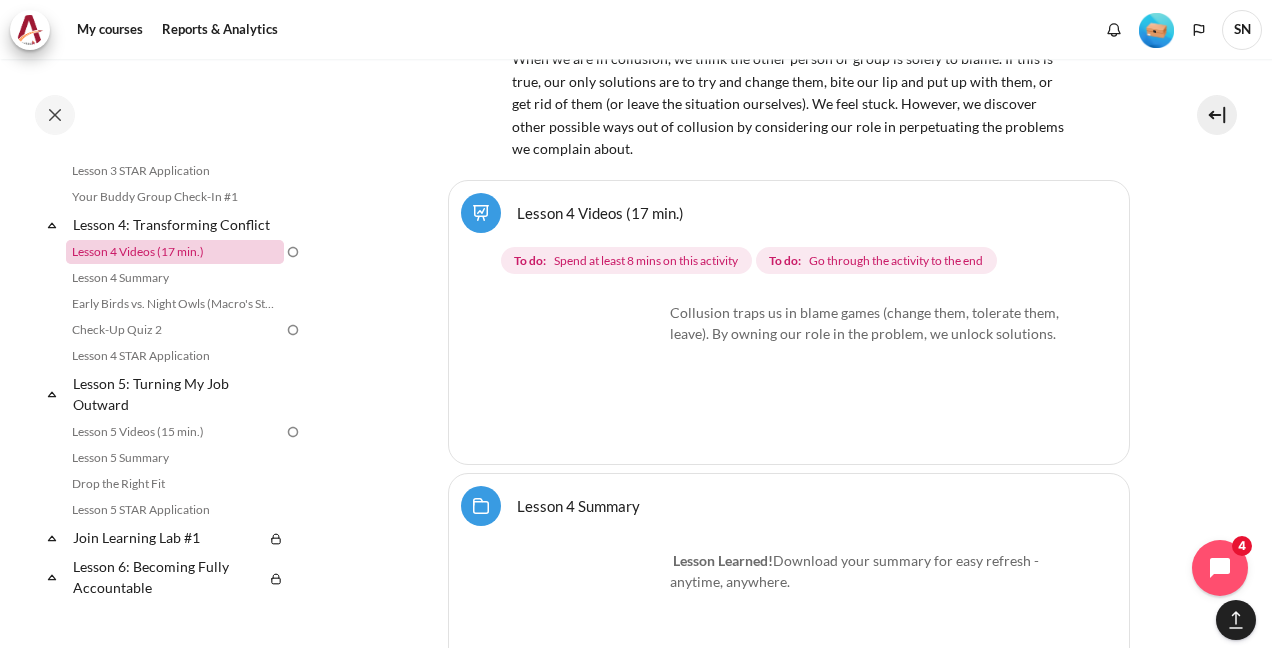 click on "Lesson 4 Videos (17 min.)" at bounding box center (175, 252) 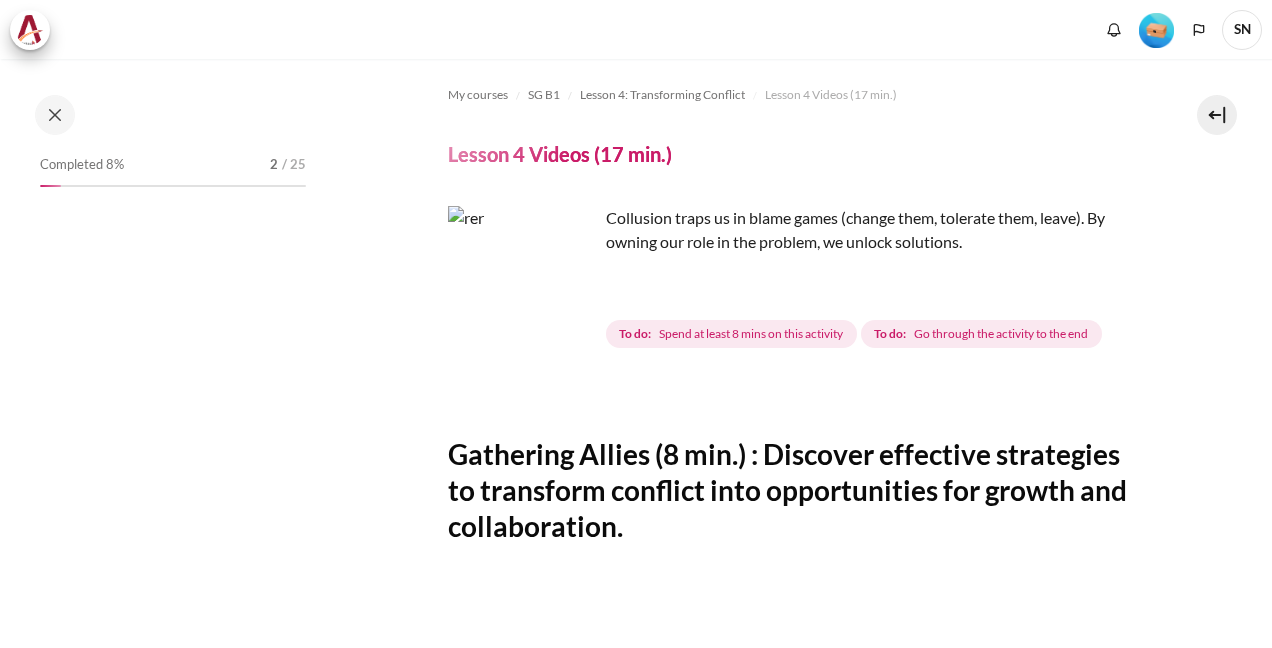 scroll, scrollTop: 0, scrollLeft: 0, axis: both 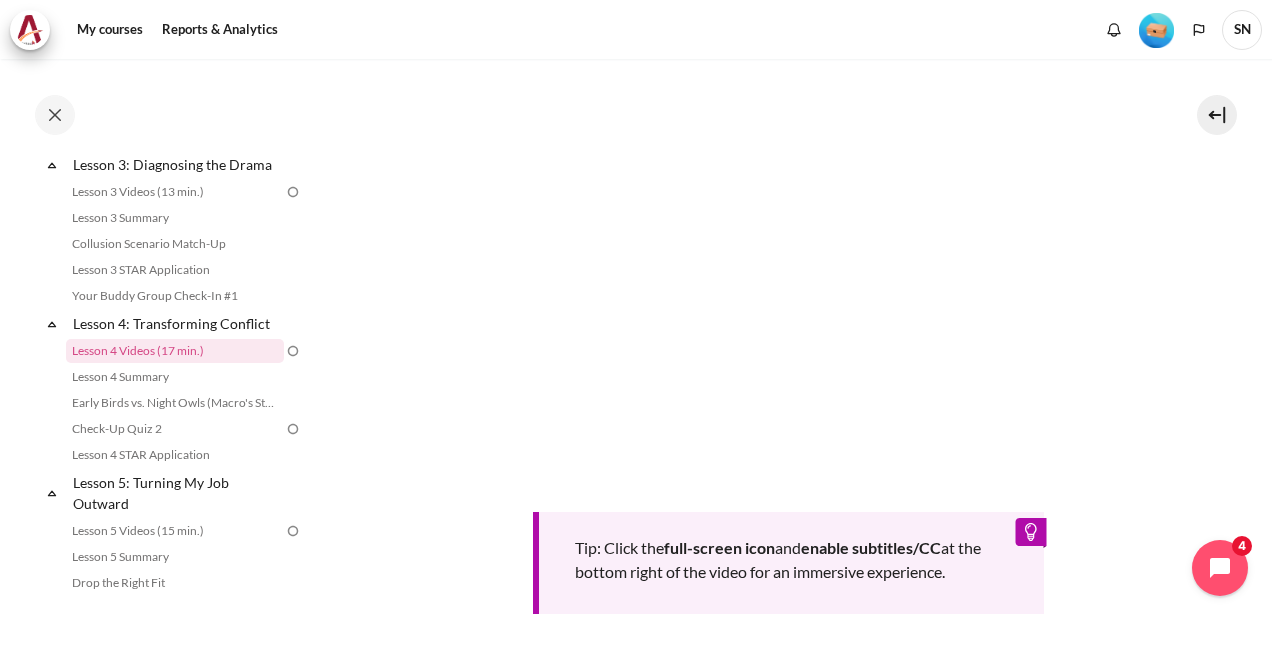 click on "My courses
SG B1
Lesson 4: Transforming Conflict
Lesson 4 Videos (17 min.)
Lesson 4 Videos (17 min.)
Completion requirements" at bounding box center (788, 218) 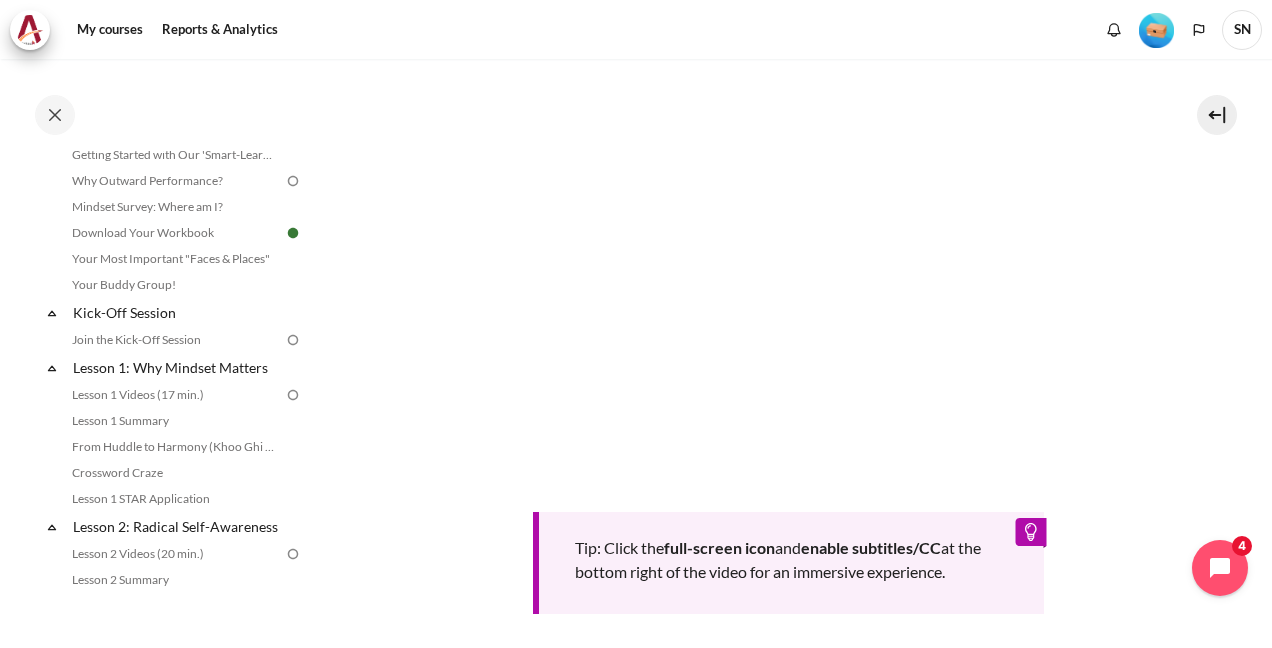 scroll, scrollTop: 91, scrollLeft: 0, axis: vertical 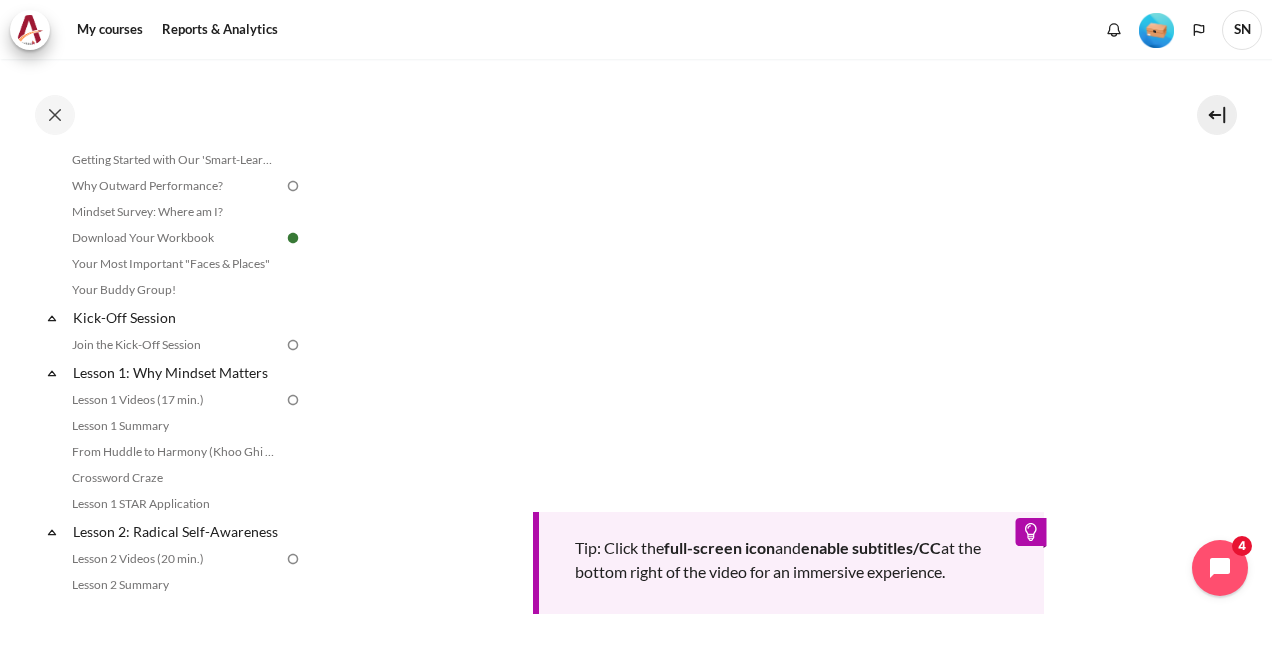 click at bounding box center (293, 400) 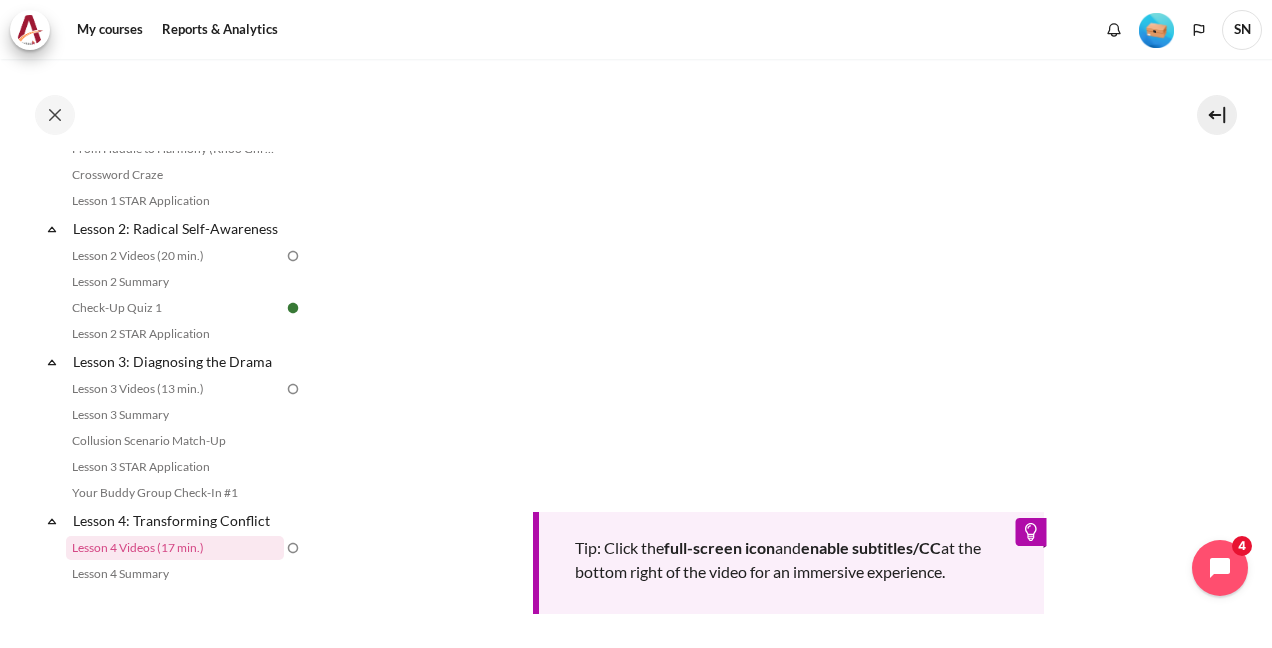 scroll, scrollTop: 594, scrollLeft: 0, axis: vertical 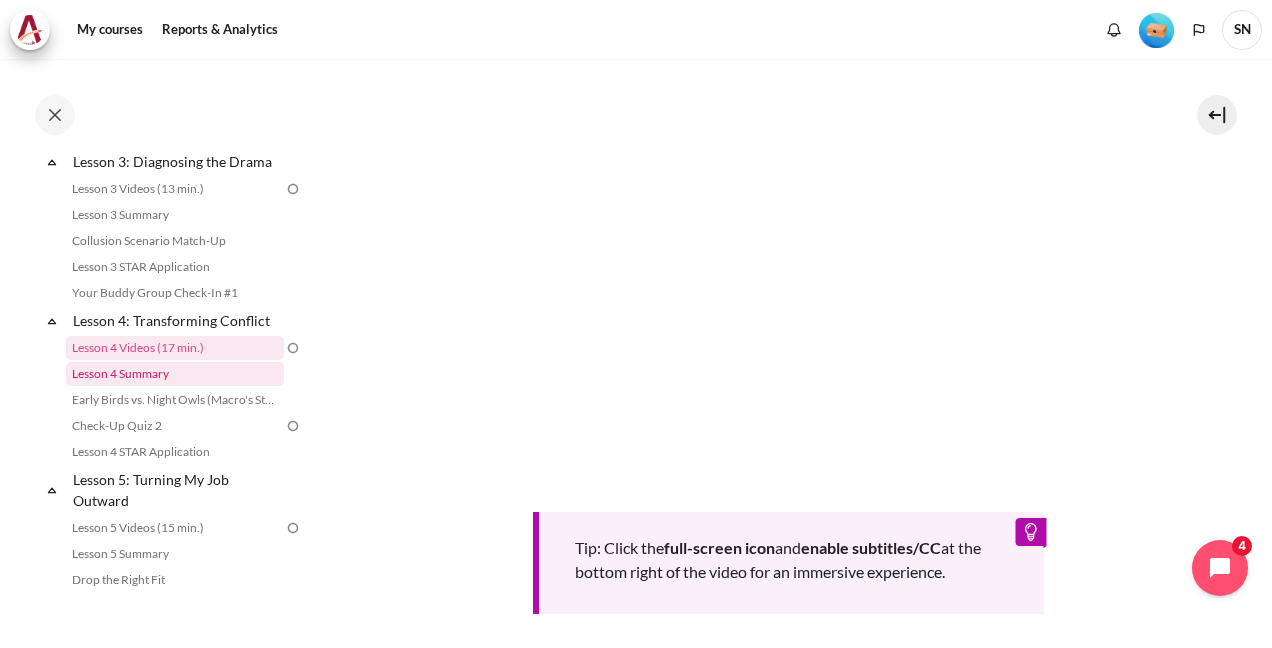click on "Lesson 4 Summary" at bounding box center [175, 374] 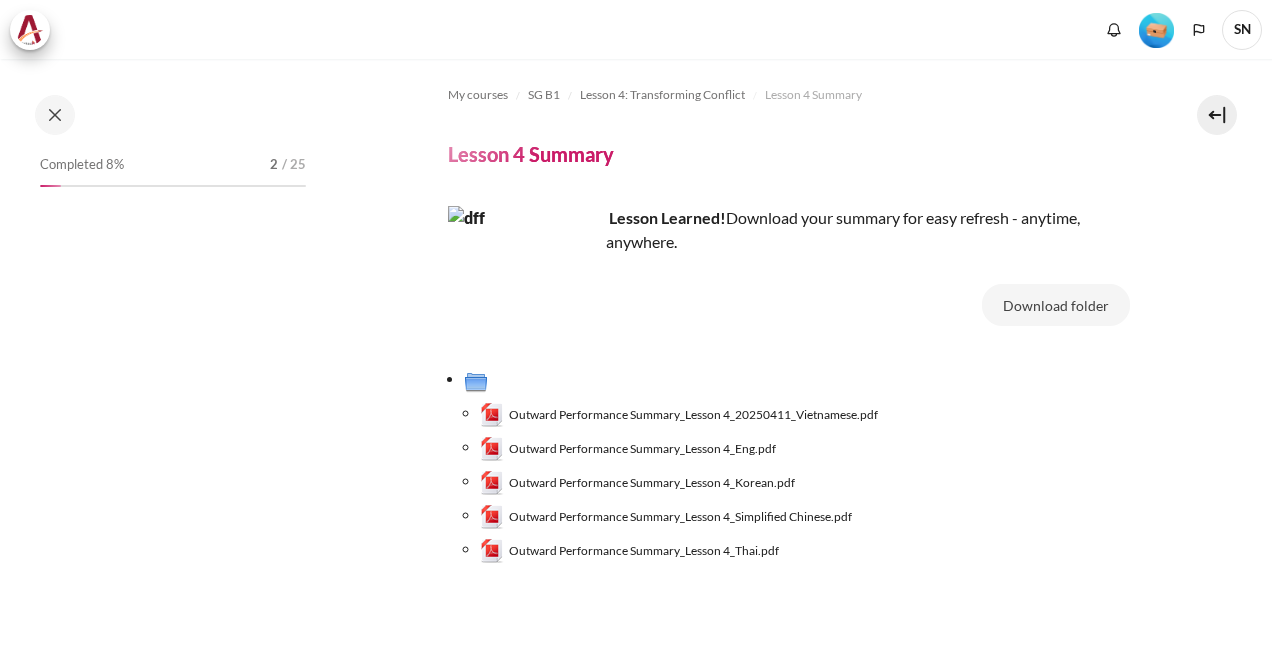 scroll, scrollTop: 0, scrollLeft: 0, axis: both 